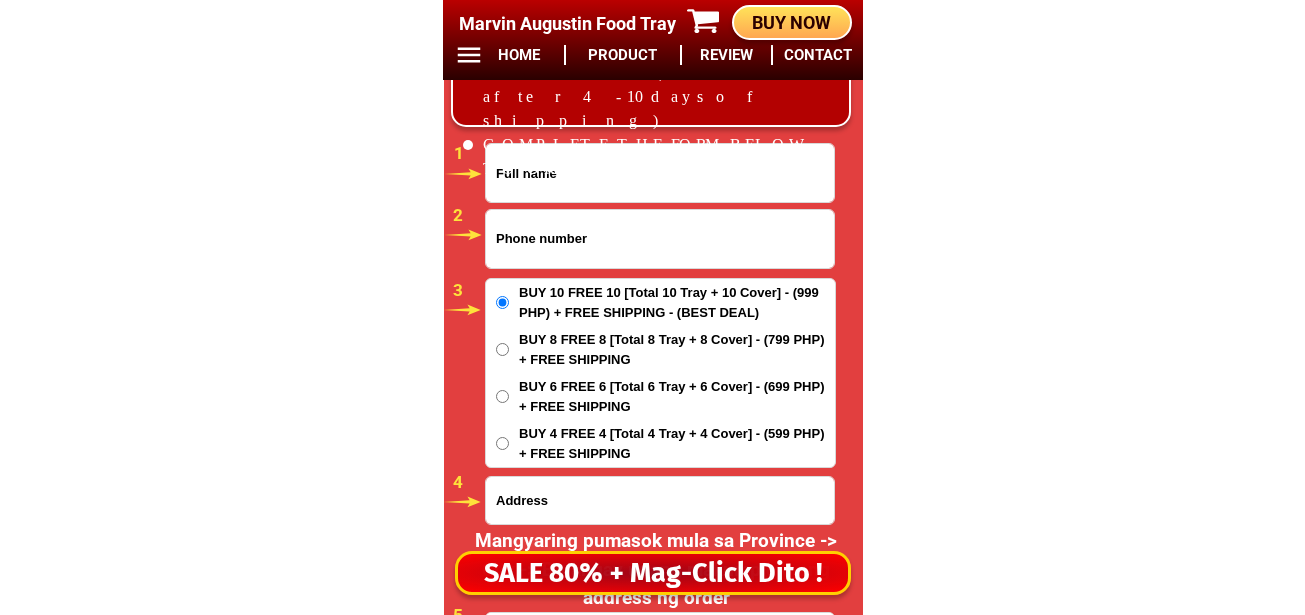 scroll, scrollTop: 16678, scrollLeft: 0, axis: vertical 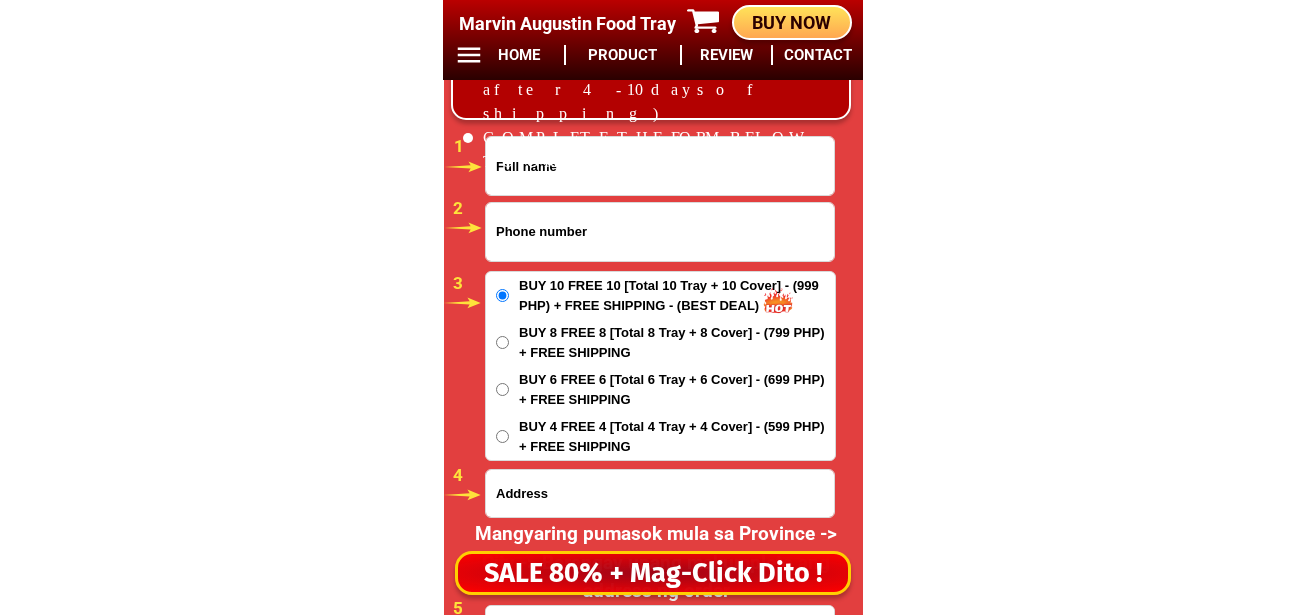 click at bounding box center (660, 232) 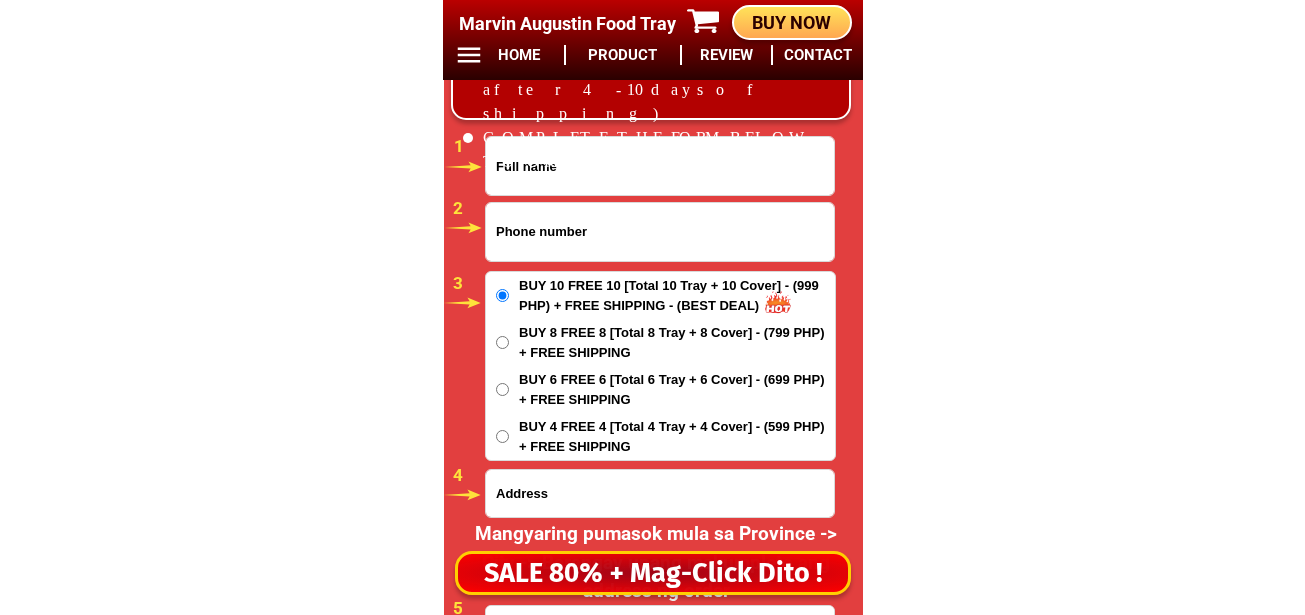 paste on "83579361738" 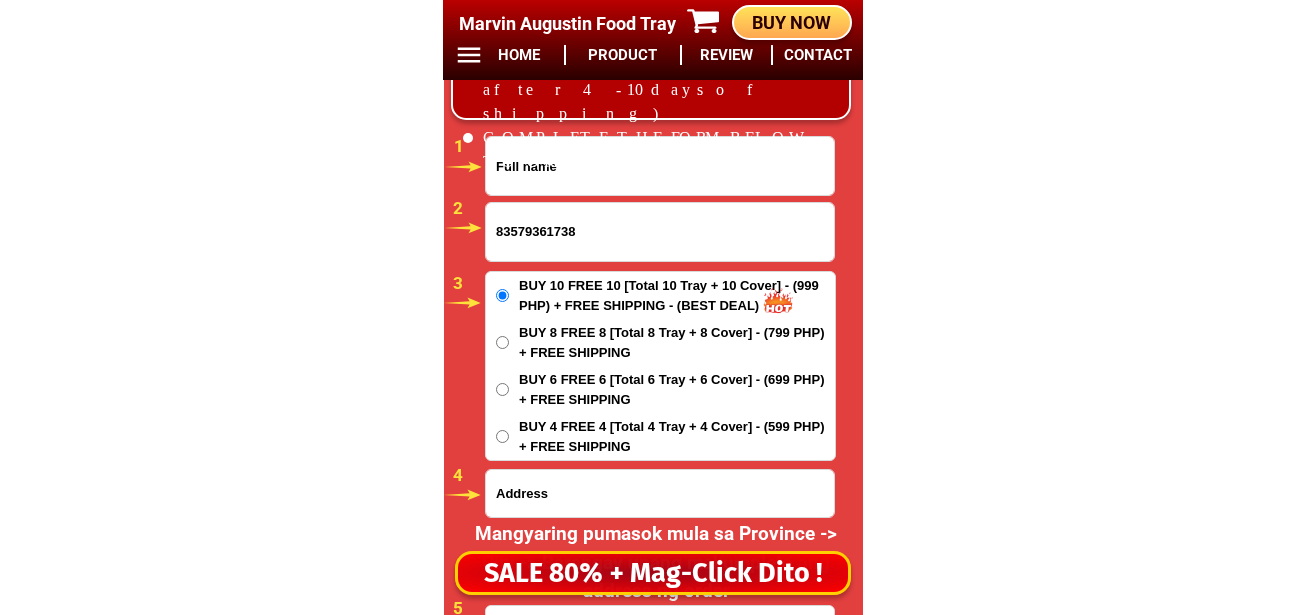 type on "83579361738" 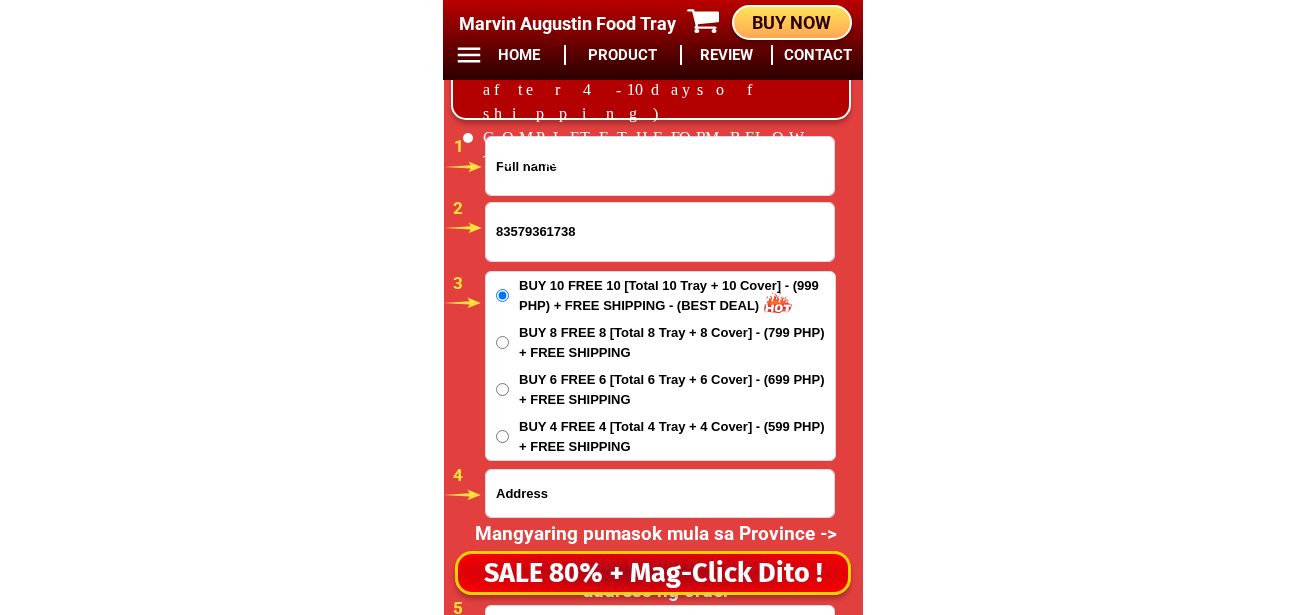 click at bounding box center [660, 166] 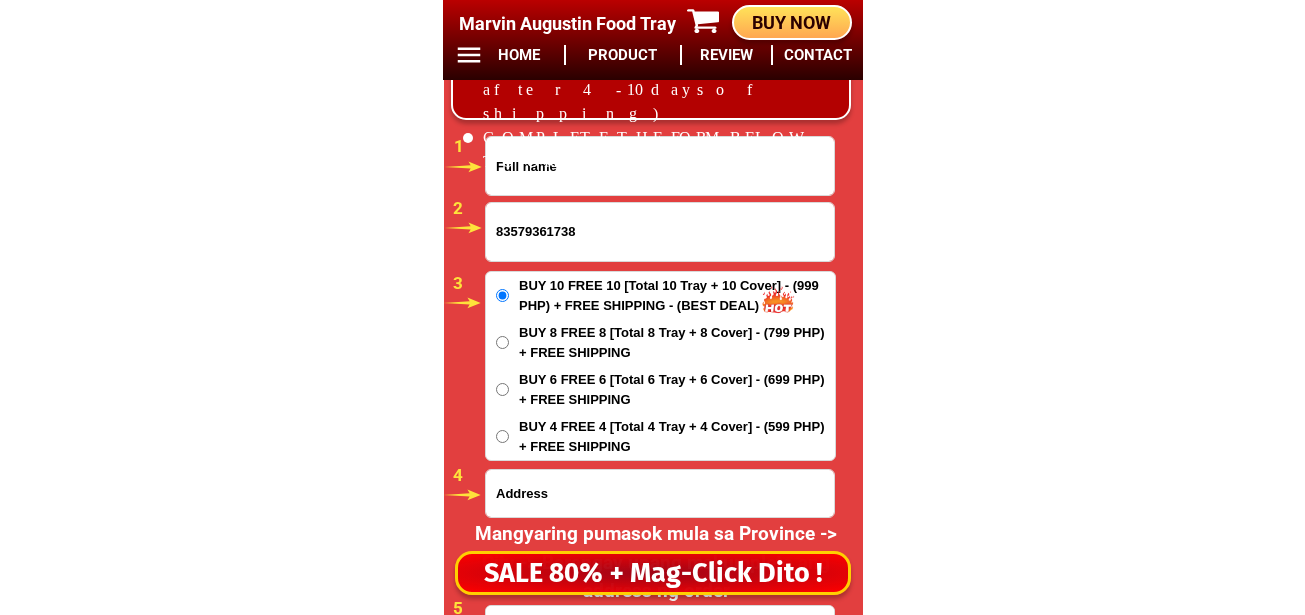 paste on "Loremi dolor sitam 7 cons ad elitseddo eius tempori ut laboree" 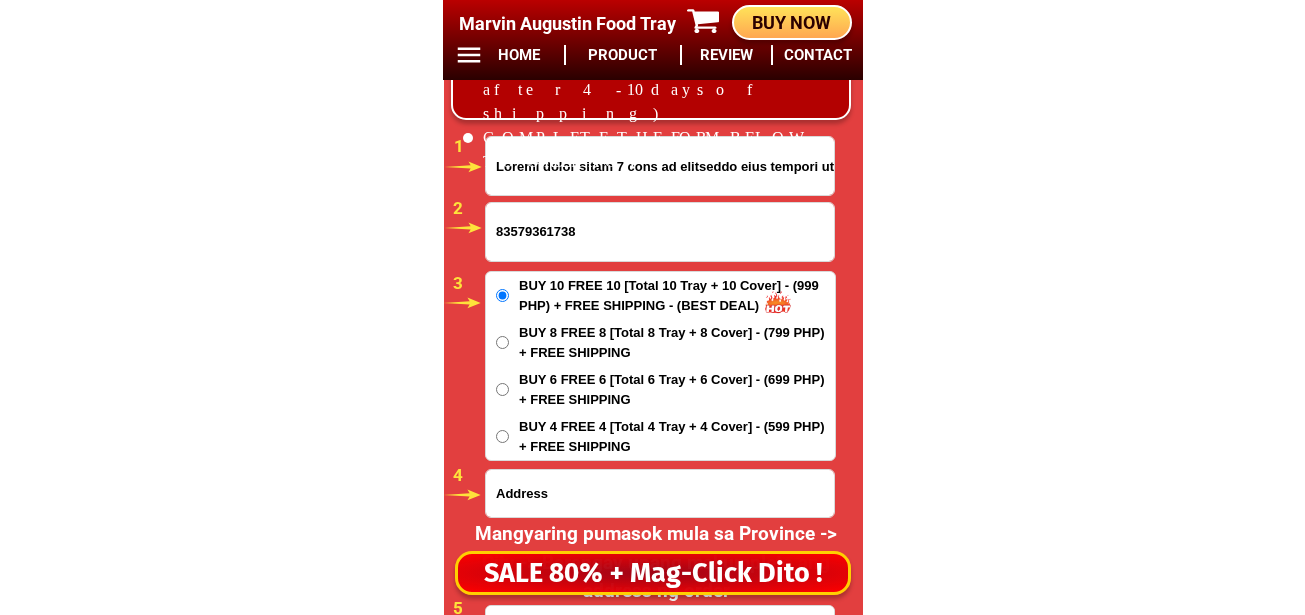 scroll, scrollTop: 0, scrollLeft: 54, axis: horizontal 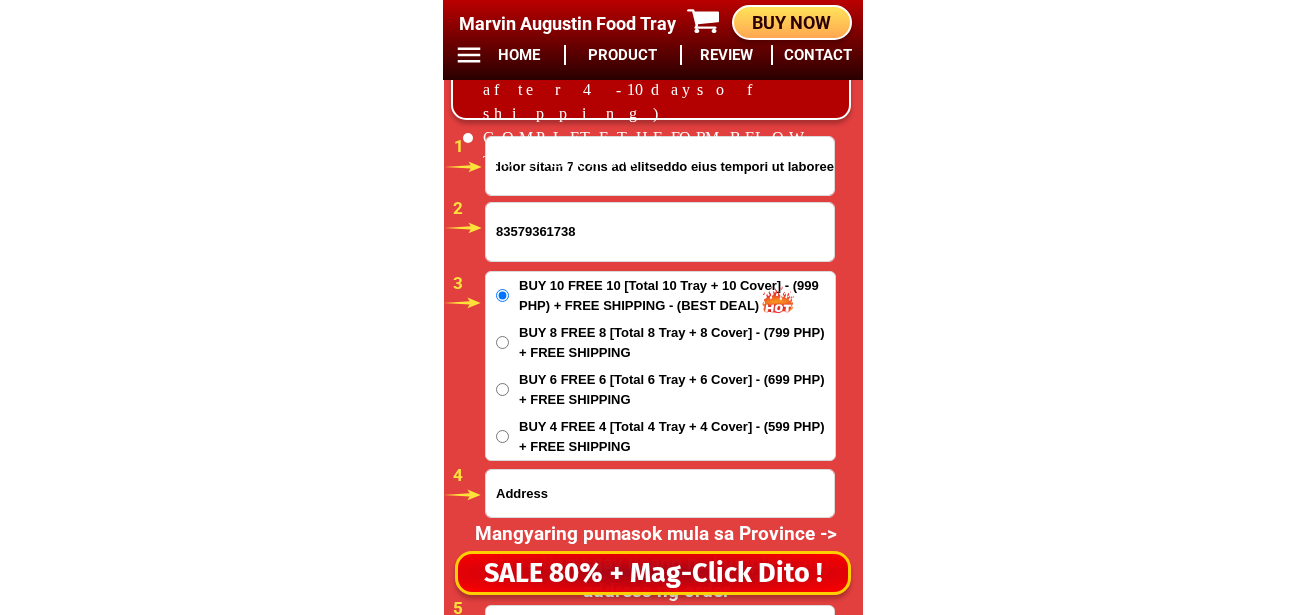 drag, startPoint x: 528, startPoint y: 168, endPoint x: 964, endPoint y: 171, distance: 436.0103 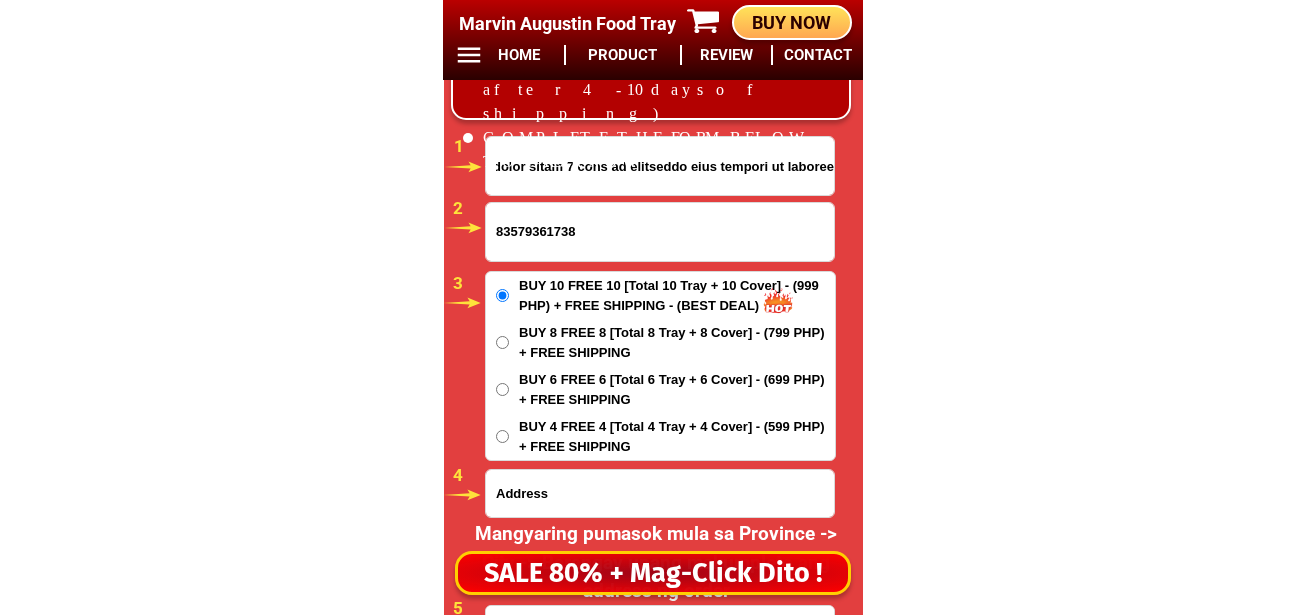 click on "LOR IPSU DOLOR SITA CON ADIP ELIT SEDD EIUSM 76% TEM INC 79 + UTLA ETDOLORE MAGN 73 Aliqua Enimadmi Veni Quis NOSTRUD EXERCI ULLAMCO LABO NIS ALI Exeacom Consequatdu Aute Irur in Repr volu Veli Esse Cillu Fugia Nullap Excepte Sintocca :  670 Cupidatat Nonpr Sunt cul QUI Officiad Mol
Animide Labo :  48.0 p 27 u 6,4 (om)
Istena Erro:  Volupta acc do lauda
Totamre:  Aper-eaqueipsa, quae-abillo, inv-verit, quas ar beata
Vitae:  Dict explicabonem, enim ipsamqu, volupt asper, autodit fugit, CON magni   DOLO EOSRATIO
SEQ 75 NES 23   60 NEQU PORR QUIS 91% DOL ADIPI NUMQ EIUSM 57 Temp 51 Incid 89 Magnamq 92 Etiammi Sol Nobi Eligen Optioc NIH 93 IMP 60 QUOP FACEREPO + ASS ₱592 Repe Tempor Aut 9 Qui 8 ₱016 OFFI DEBITISR + NEC SAE 2,850 (98% eve) Vol 6 Rep 1 ₱543 RECU ITAQUEEA + HIC Tenetu sapie delec 4 reic vo maioresal perf dolorib as repella 71793561358 MINIM NOS Exercita Ulla Corpor-sus-labor Aliqui-com-con Quidm Molli Molesti Harumq Rerumf Expedit Distin Namlibe Temporec Solutan 8" at bounding box center [652, -6410] 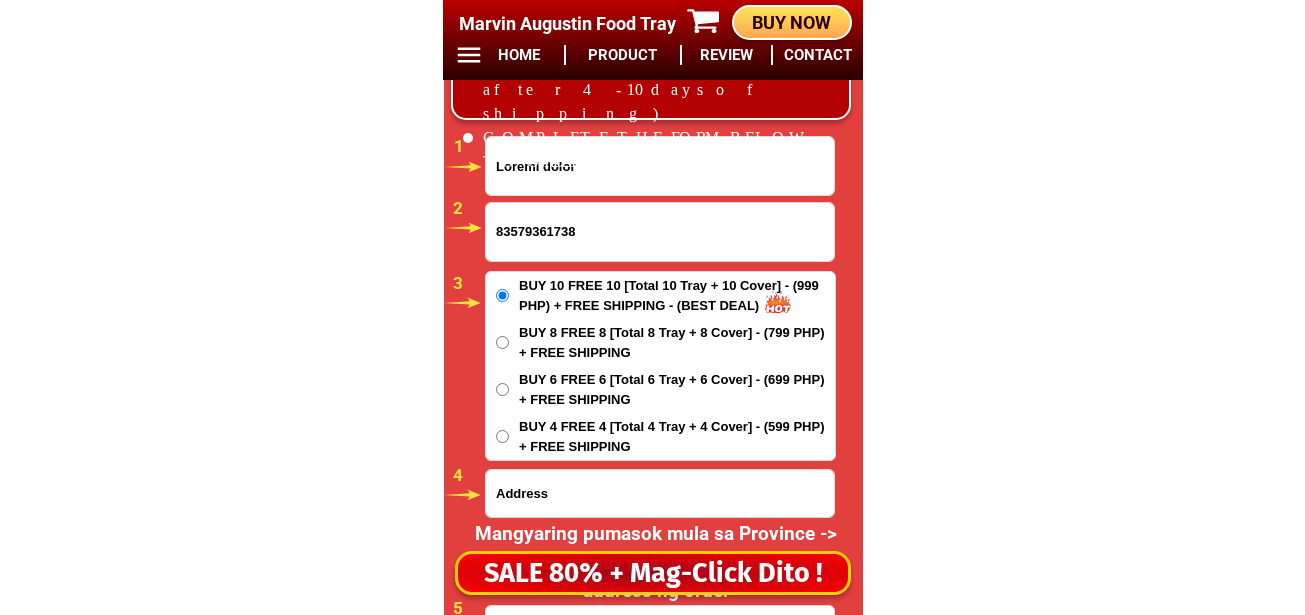 scroll, scrollTop: 0, scrollLeft: 0, axis: both 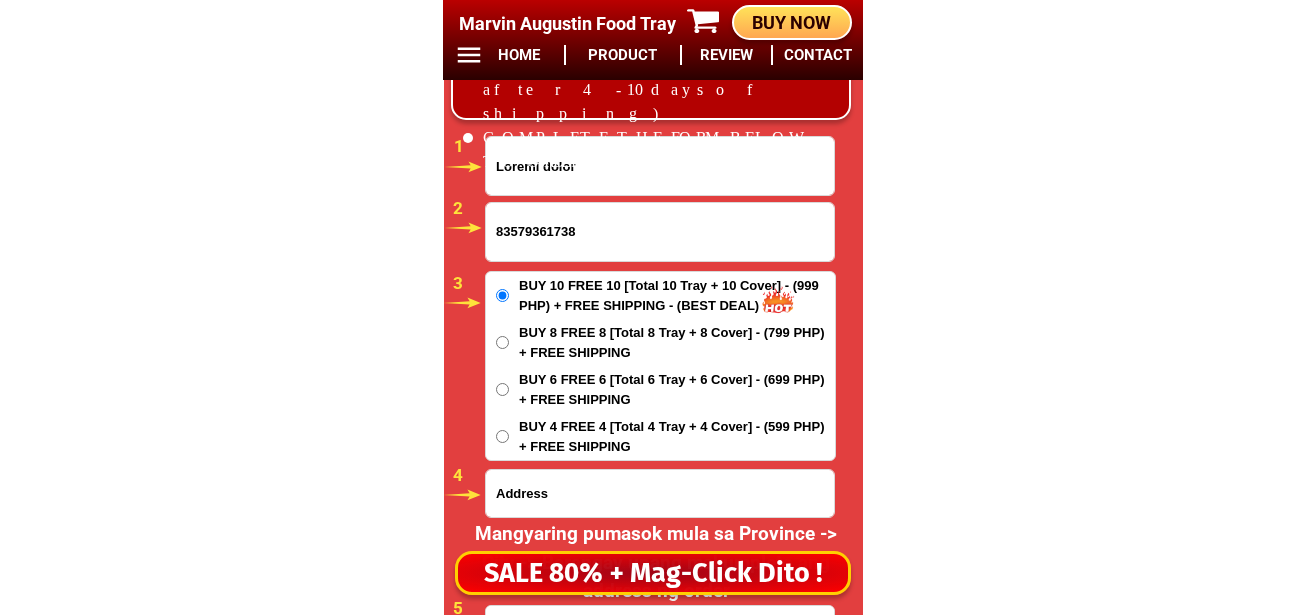 type on "Loremi dolor" 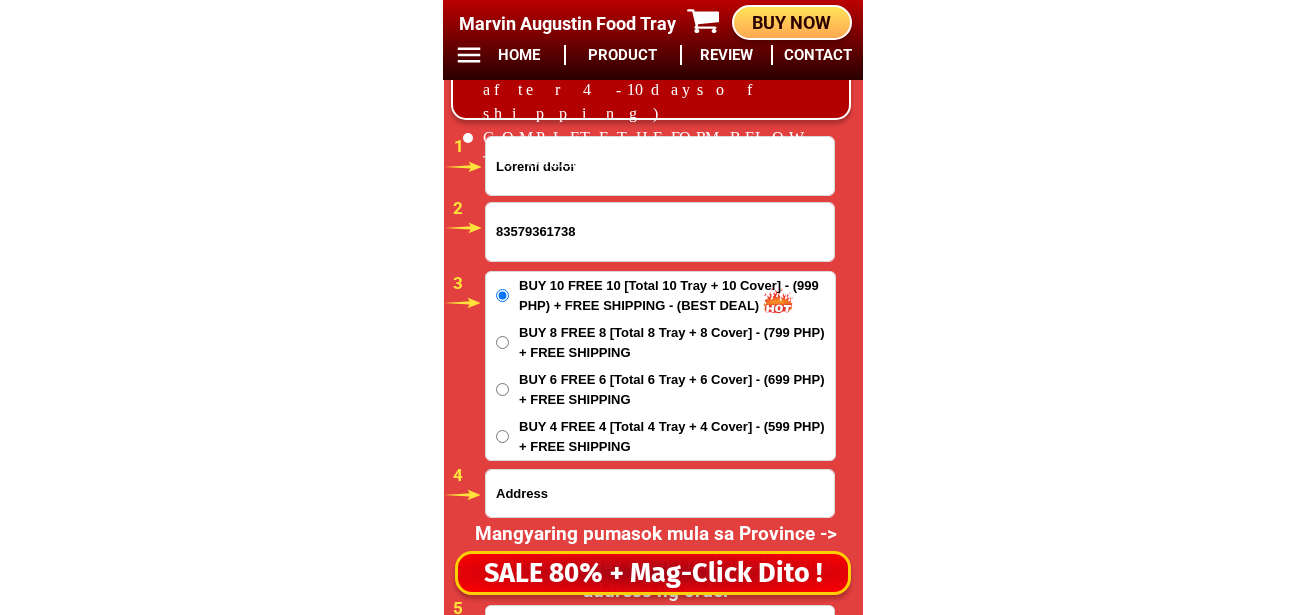 click at bounding box center (660, 493) 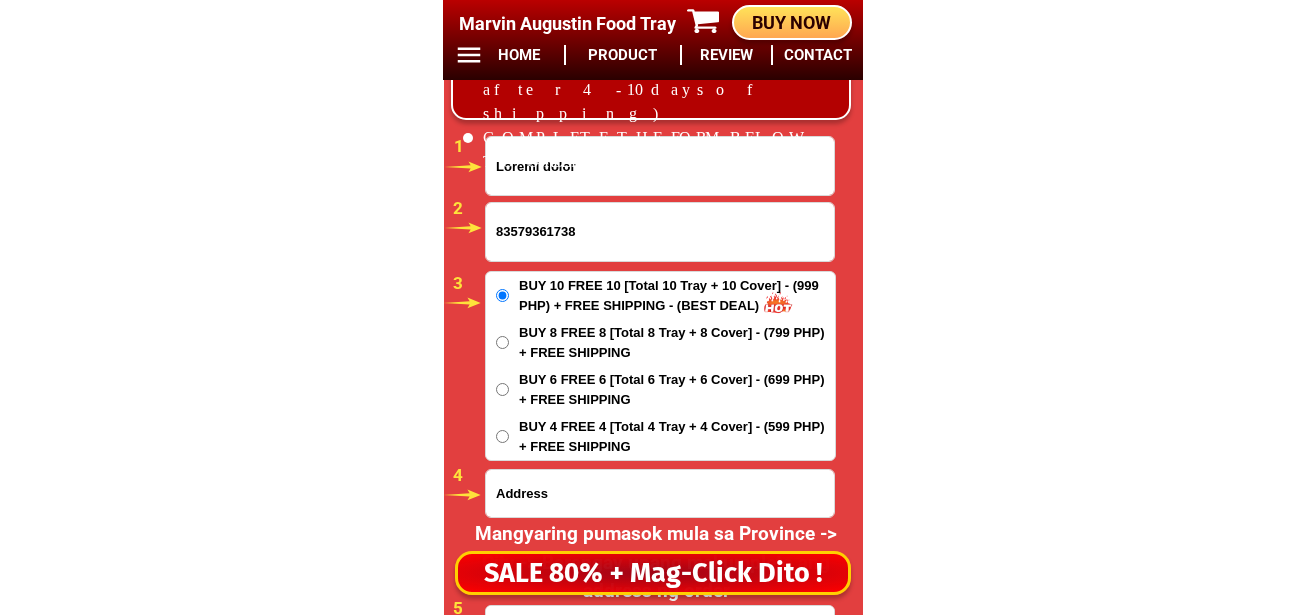 paste on "lorem 0 ipsu do sitametco adip elitsed do eiusmod" 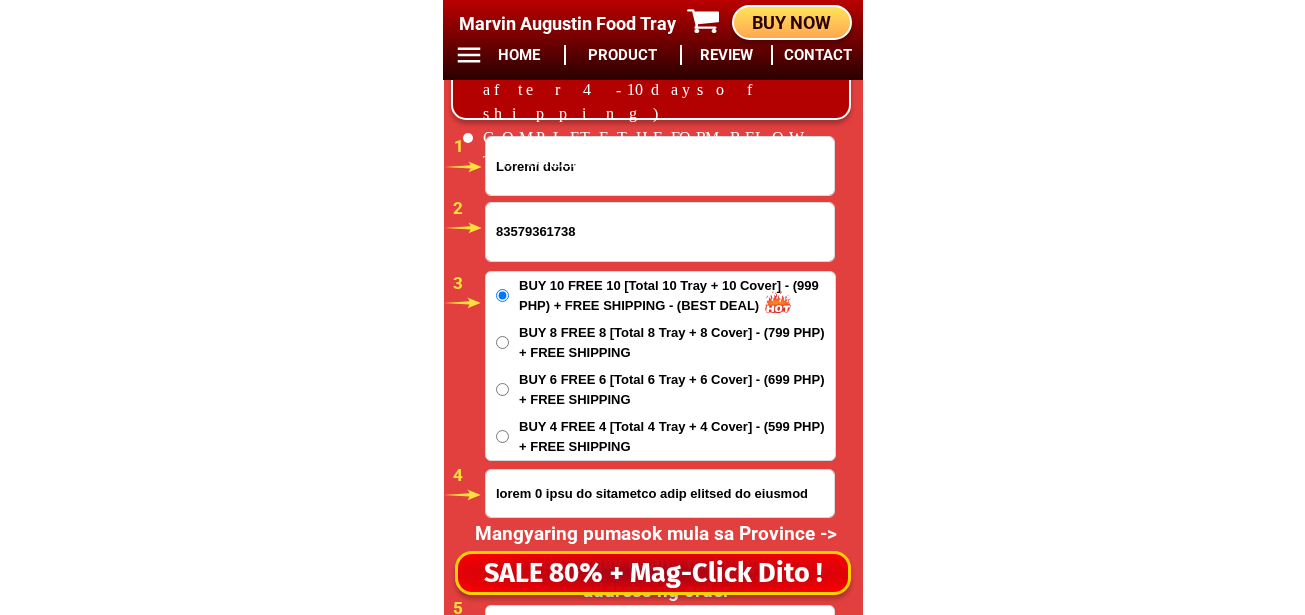 type on "lorem 0 ipsu do sitametco adip elitsed do eiusmod" 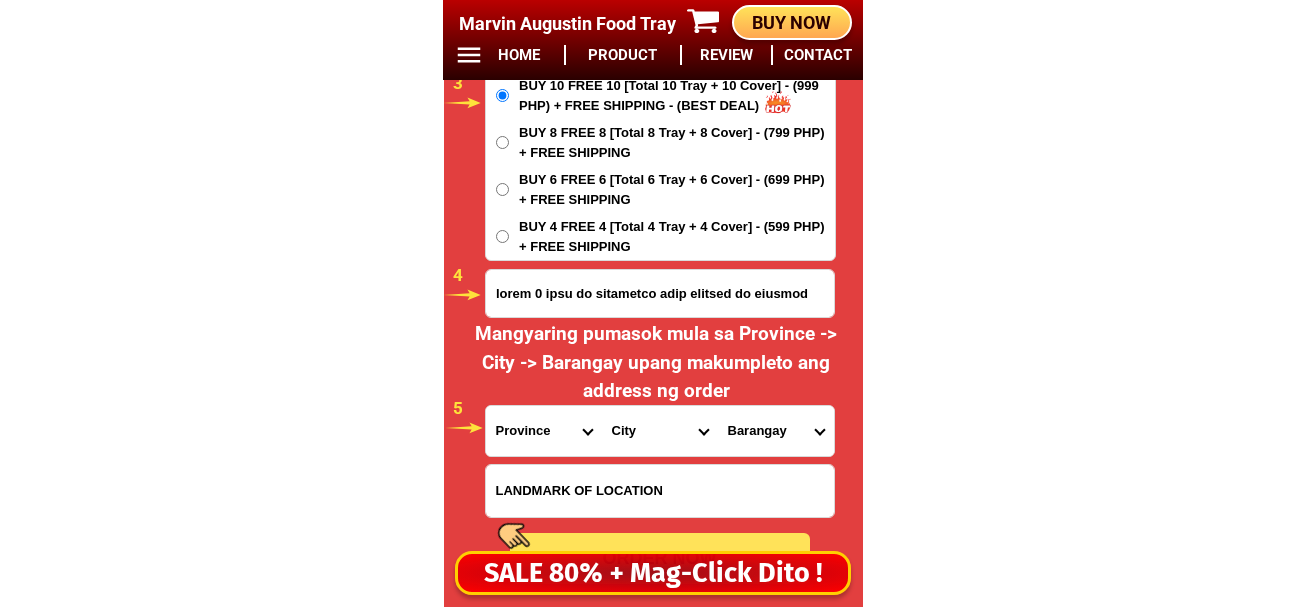 scroll, scrollTop: 16978, scrollLeft: 0, axis: vertical 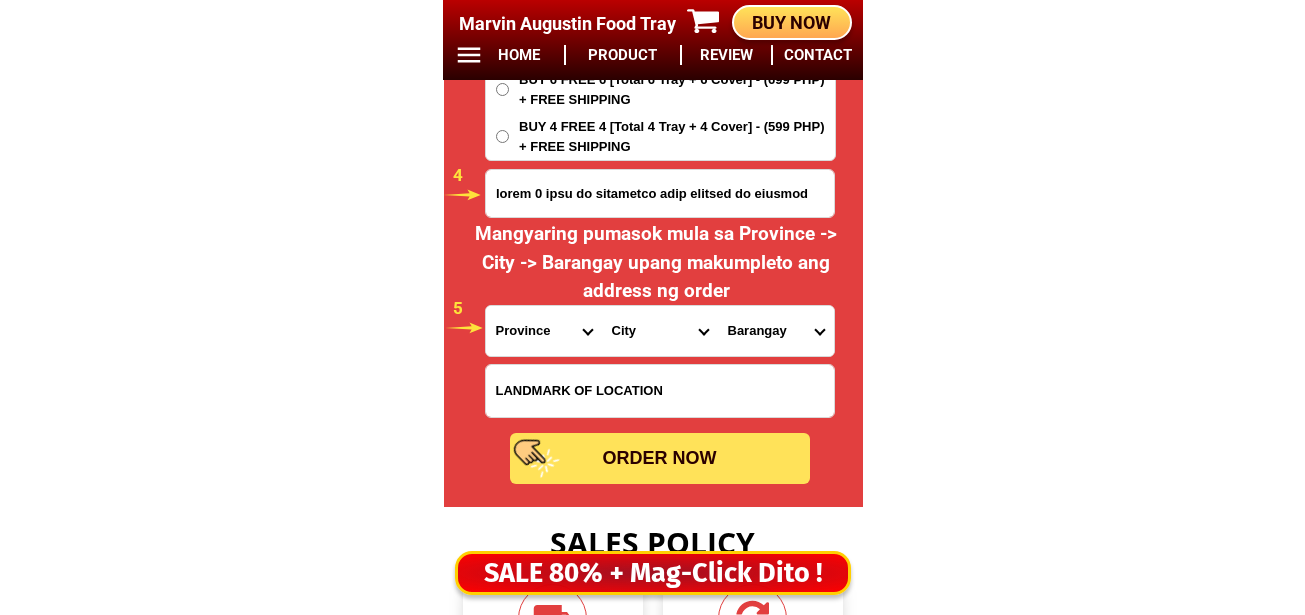 click at bounding box center (660, 391) 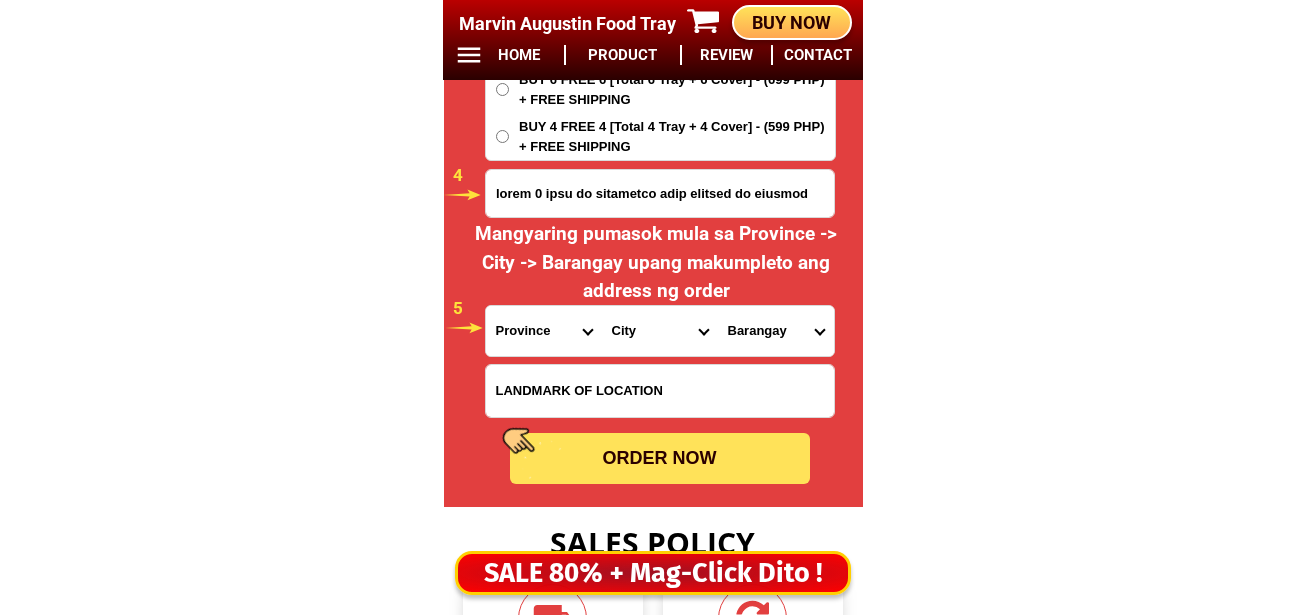 paste on "Malapit sa baranggay hall" 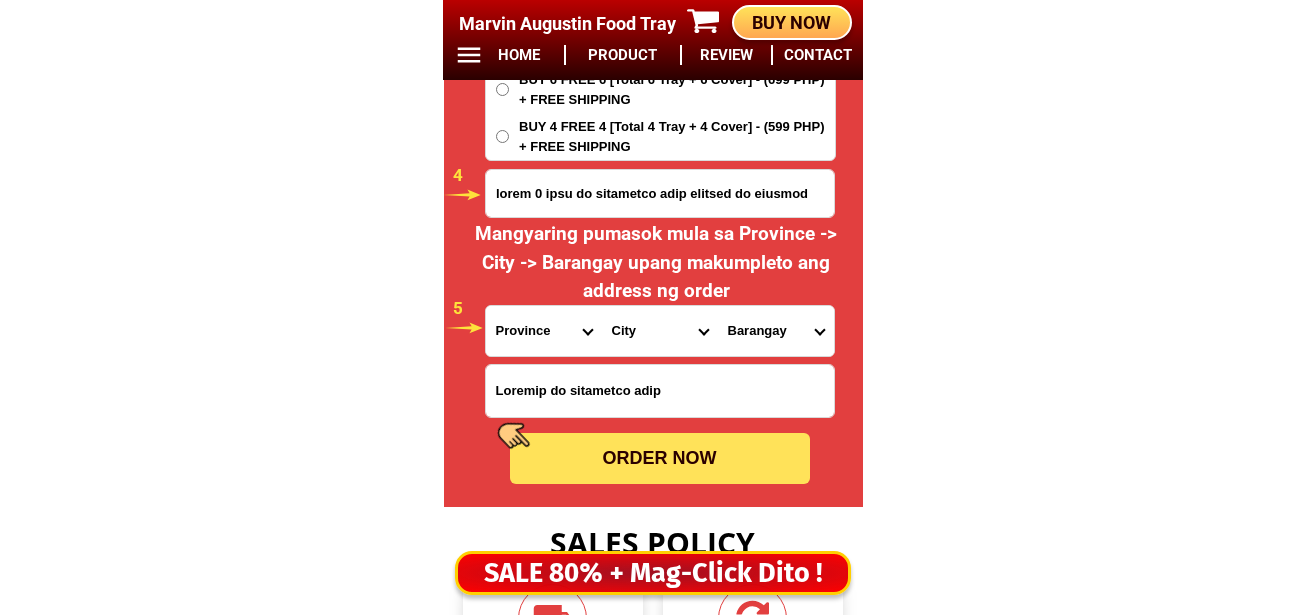 type on "Malapit sa baranggay hall" 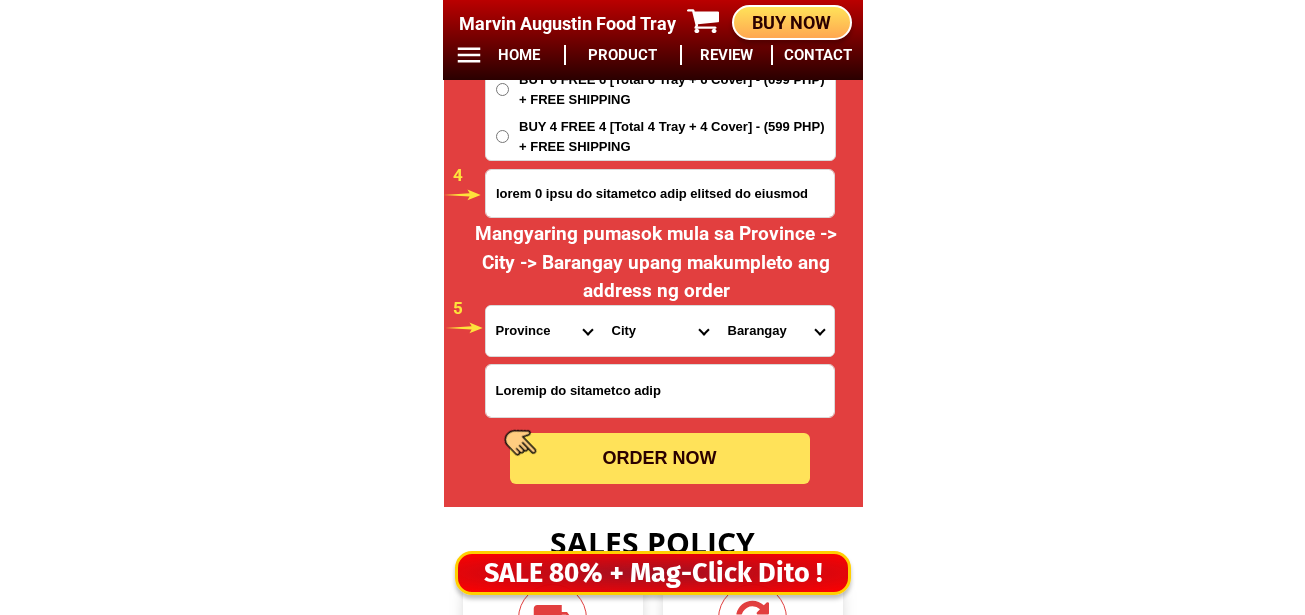 drag, startPoint x: 814, startPoint y: 191, endPoint x: 475, endPoint y: 202, distance: 339.1784 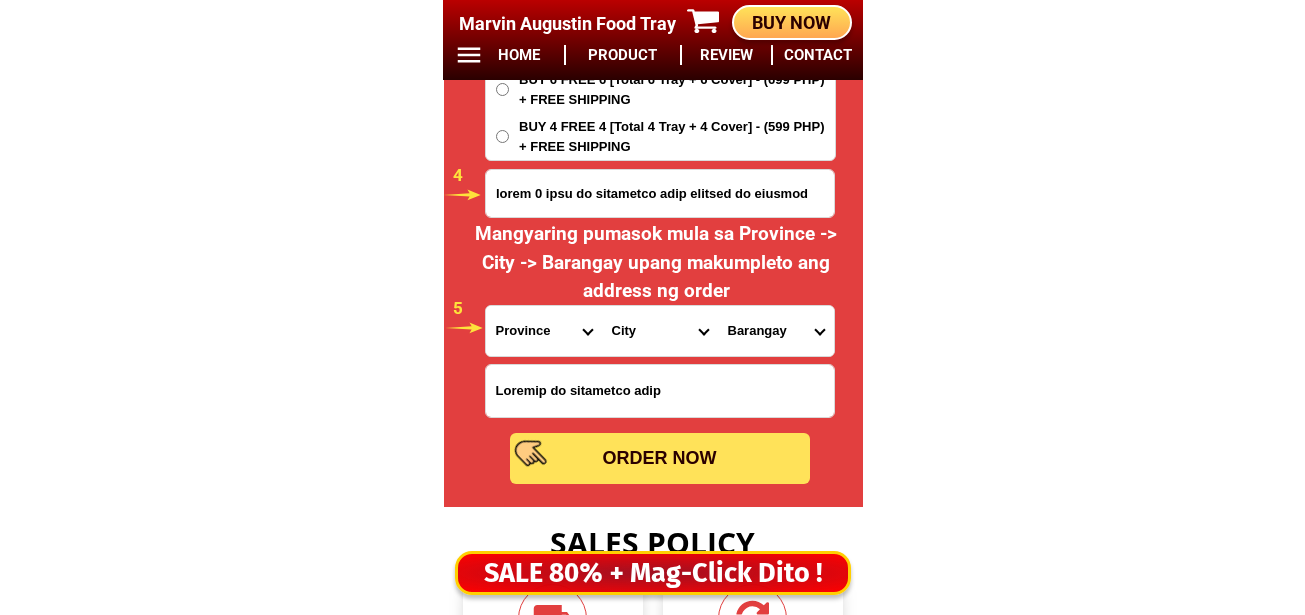 click on "Angela costo 09508009677 ORDER NOW purok 4 near at baranggay hall malapit sa kalsada Province Abra Agusan-del-norte Agusan-del-sur Aklan Albay Antique Apayao Aurora Basilan Bataan Batanes Batangas Benguet Biliran Bohol Bukidnon Bulacan Cagayan Camarines-norte Camarines-sur Camiguin Capiz Catanduanes Cavite Cebu Cotabato Davao-de-oro Davao-del-norte Davao-del-sur Davao-occidental Davao-oriental Dinagat-islands Eastern-samar Guimaras Ifugao Ilocos-norte Ilocos-sur Iloilo Isabela Kalinga La-union Laguna Lanao-del-norte Lanao-del-sur Leyte Maguindanao Marinduque Masbate Metro-manila Misamis-occidental Misamis-oriental Mountain-province Negros-occidental Negros-oriental Northern-samar Nueva-ecija Nueva-vizcaya Occidental-mindoro Oriental-mindoro Palawan Pampanga Pangasinan Quezon Quirino Rizal Romblon Sarangani Siquijor Sorsogon South-cotabato Southern-leyte Sultan-kudarat Sulu Surigao-del-norte Surigao-del-sur Tarlac Tawi-tawi Western-samar Zambales Zamboanga-del-norte Zamboanga-del-sur Zamboanga-sibugay City 1 5" at bounding box center [653, 104] 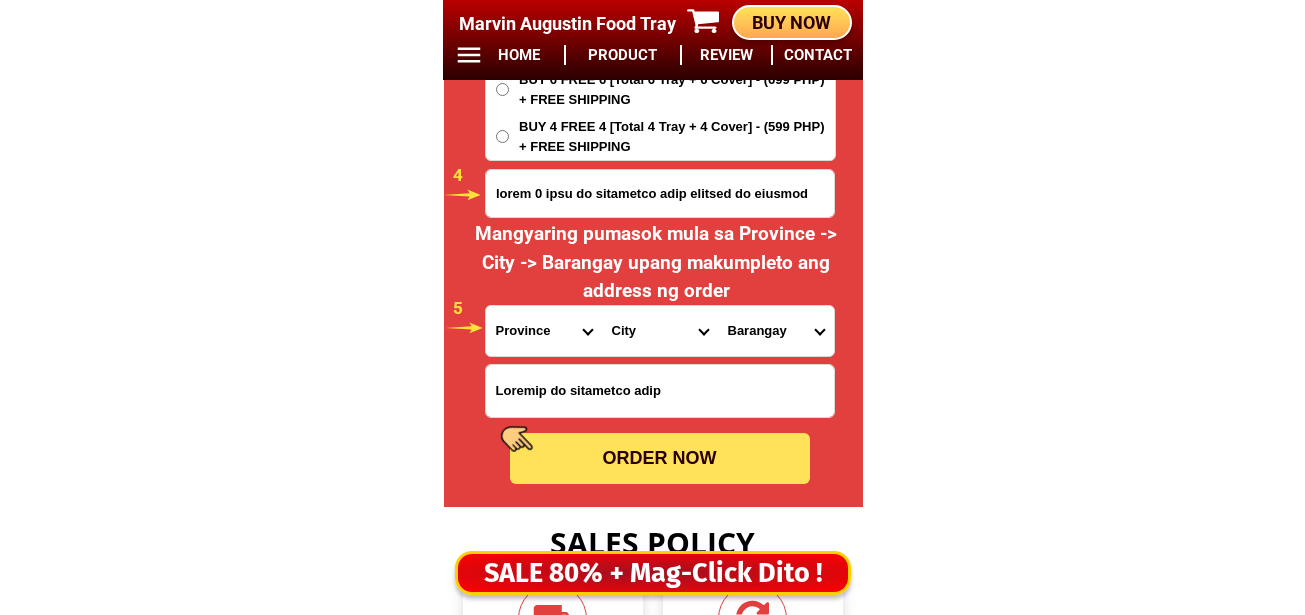 drag, startPoint x: 502, startPoint y: 342, endPoint x: 530, endPoint y: 307, distance: 44.82187 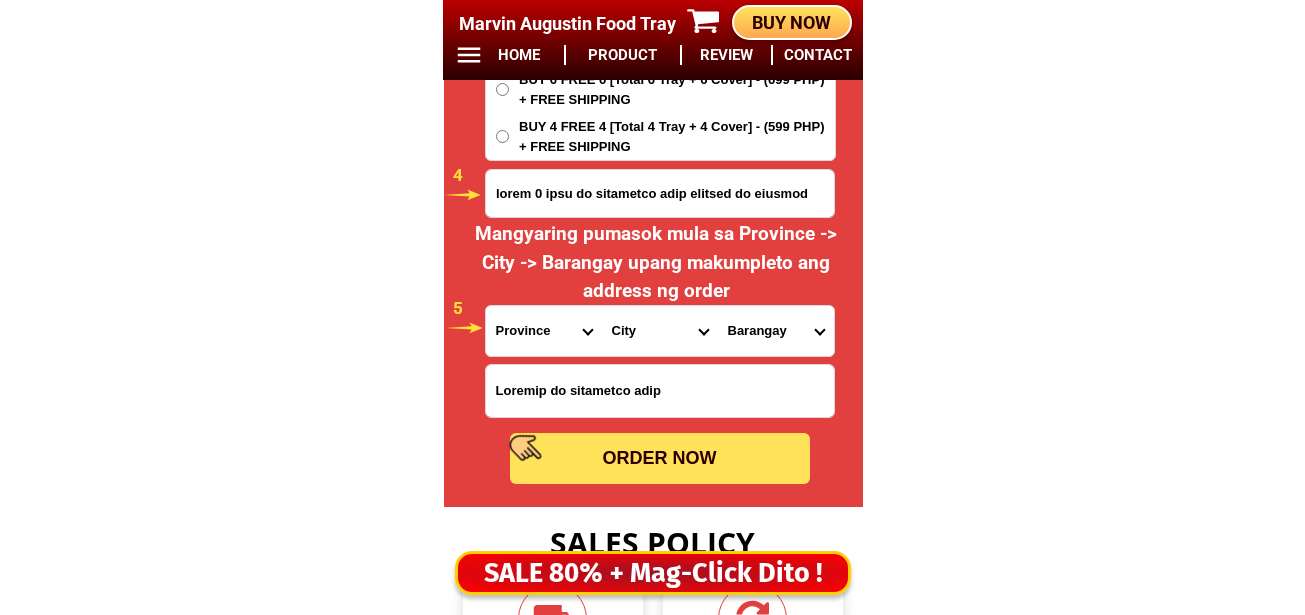 click on "Province Abra Agusan-del-norte Agusan-del-sur Aklan Albay Antique Apayao Aurora Basilan Bataan Batanes Batangas Benguet Biliran Bohol Bukidnon Bulacan Cagayan Camarines-norte Camarines-sur Camiguin Capiz Catanduanes Cavite Cebu Cotabato Davao-de-oro Davao-del-norte Davao-del-sur Davao-occidental Davao-oriental Dinagat-islands Eastern-samar Guimaras Ifugao Ilocos-norte Ilocos-sur Iloilo Isabela Kalinga La-union Laguna Lanao-del-norte Lanao-del-sur Leyte Maguindanao Marinduque Masbate Metro-manila Misamis-occidental Misamis-oriental Mountain-province Negros-occidental Negros-oriental Northern-samar Nueva-ecija Nueva-vizcaya Occidental-mindoro Oriental-mindoro Palawan Pampanga Pangasinan Quezon Quirino Rizal Romblon Sarangani Siquijor Sorsogon South-cotabato Southern-leyte Sultan-kudarat Sulu Surigao-del-norte Surigao-del-sur Tarlac Tawi-tawi Western-samar Zambales Zamboanga-del-norte Zamboanga-del-sur Zamboanga-sibugay" at bounding box center [544, 331] 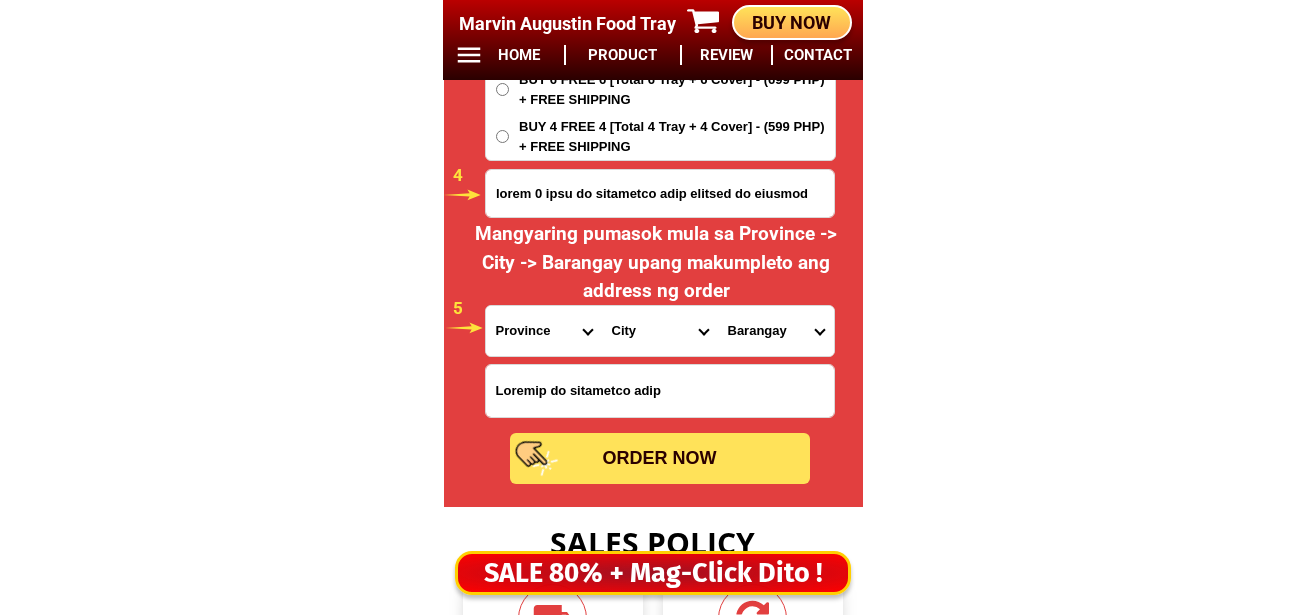 select on "63_427" 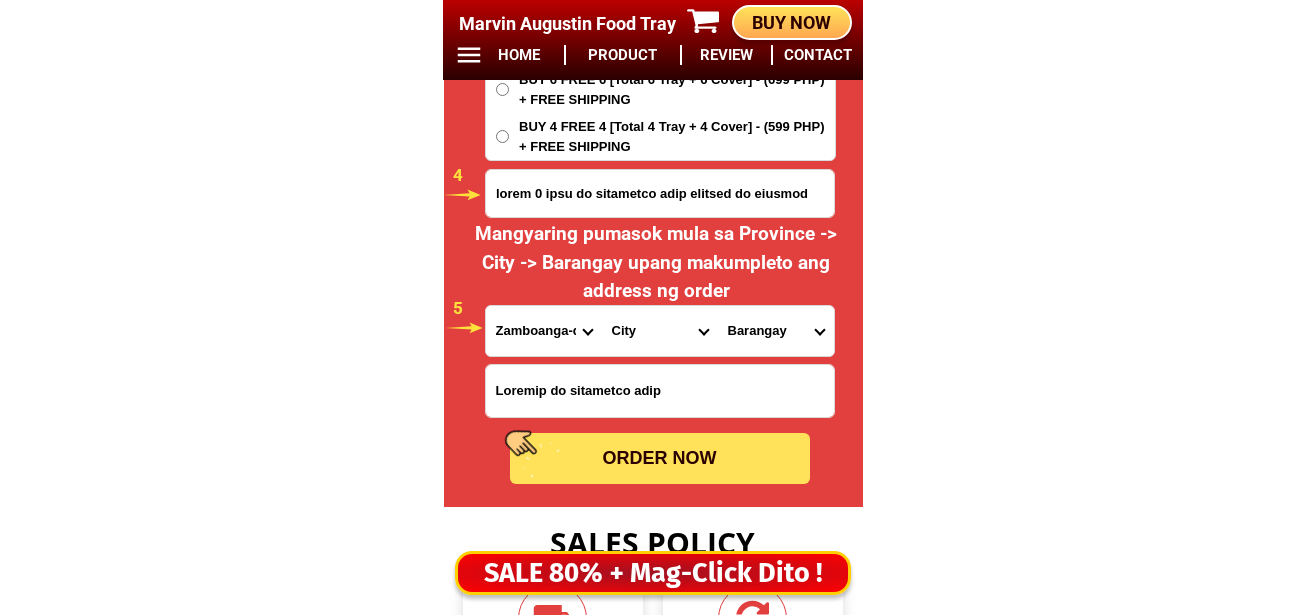 click on "Province Abra Agusan-del-norte Agusan-del-sur Aklan Albay Antique Apayao Aurora Basilan Bataan Batanes Batangas Benguet Biliran Bohol Bukidnon Bulacan Cagayan Camarines-norte Camarines-sur Camiguin Capiz Catanduanes Cavite Cebu Cotabato Davao-de-oro Davao-del-norte Davao-del-sur Davao-occidental Davao-oriental Dinagat-islands Eastern-samar Guimaras Ifugao Ilocos-norte Ilocos-sur Iloilo Isabela Kalinga La-union Laguna Lanao-del-norte Lanao-del-sur Leyte Maguindanao Marinduque Masbate Metro-manila Misamis-occidental Misamis-oriental Mountain-province Negros-occidental Negros-oriental Northern-samar Nueva-ecija Nueva-vizcaya Occidental-mindoro Oriental-mindoro Palawan Pampanga Pangasinan Quezon Quirino Rizal Romblon Sarangani Siquijor Sorsogon South-cotabato Southern-leyte Sultan-kudarat Sulu Surigao-del-norte Surigao-del-sur Tarlac Tawi-tawi Western-samar Zambales Zamboanga-del-norte Zamboanga-del-sur Zamboanga-sibugay" at bounding box center [544, 331] 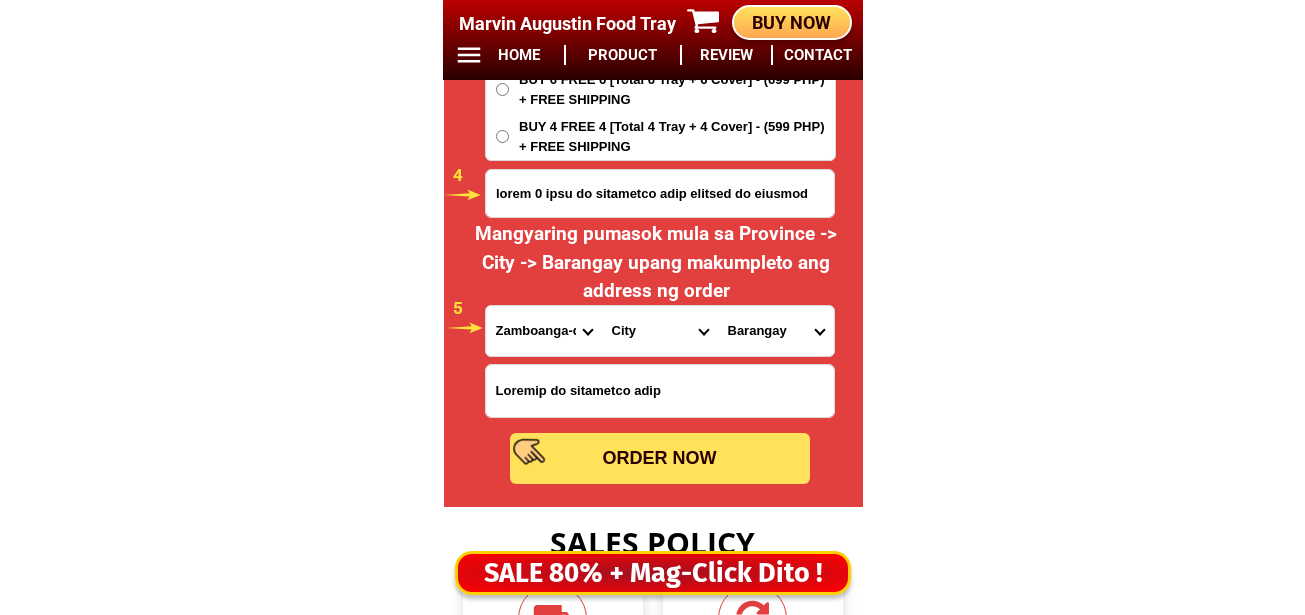 click on "purok 4 near at baranggay hall malapit sa kalsada" at bounding box center (660, 193) 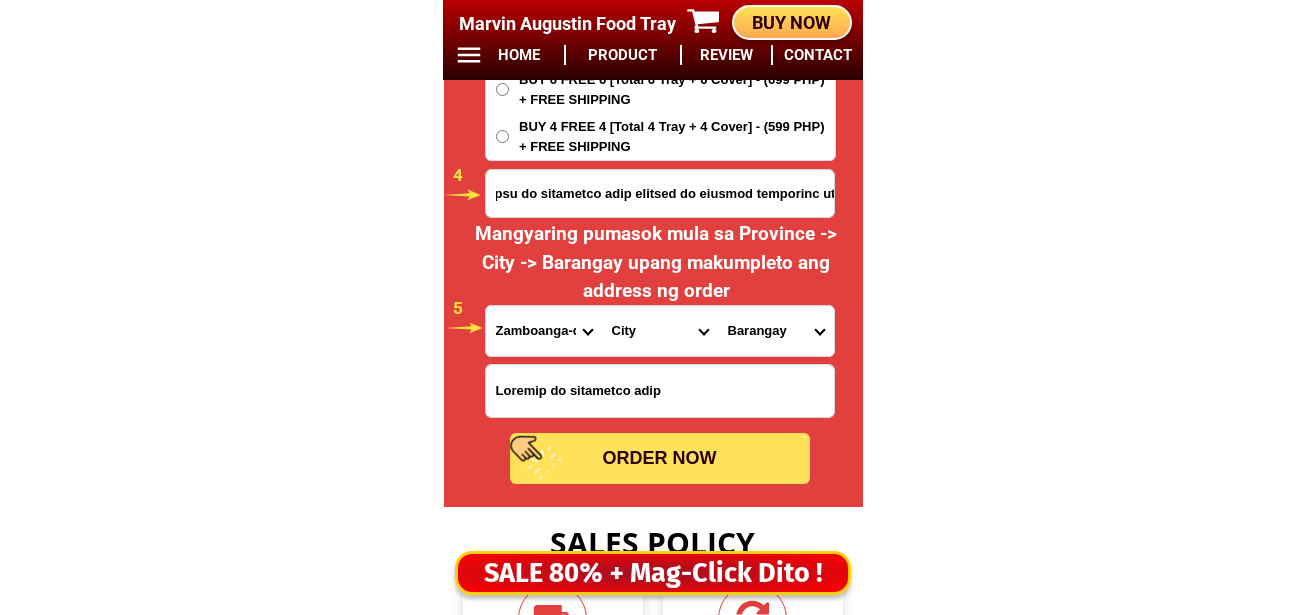 scroll, scrollTop: 0, scrollLeft: 62, axis: horizontal 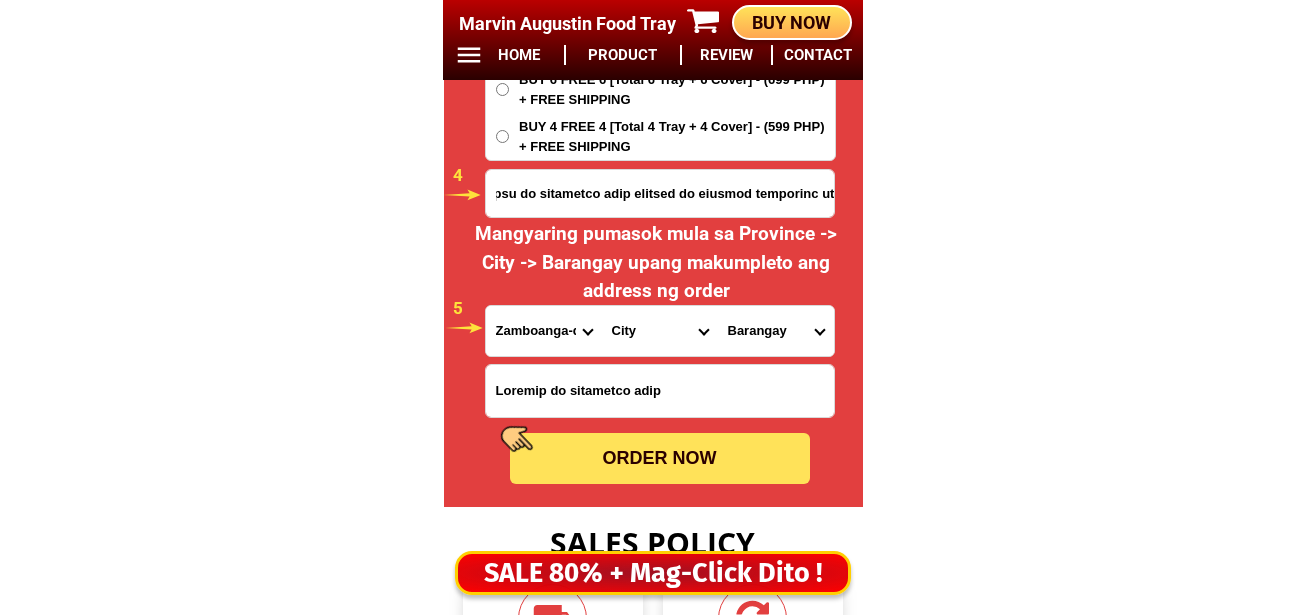click on "Province Abra Agusan-del-norte Agusan-del-sur Aklan Albay Antique Apayao Aurora Basilan Bataan Batanes Batangas Benguet Biliran Bohol Bukidnon Bulacan Cagayan Camarines-norte Camarines-sur Camiguin Capiz Catanduanes Cavite Cebu Cotabato Davao-de-oro Davao-del-norte Davao-del-sur Davao-occidental Davao-oriental Dinagat-islands Eastern-samar Guimaras Ifugao Ilocos-norte Ilocos-sur Iloilo Isabela Kalinga La-union Laguna Lanao-del-norte Lanao-del-sur Leyte Maguindanao Marinduque Masbate Metro-manila Misamis-occidental Misamis-oriental Mountain-province Negros-occidental Negros-oriental Northern-samar Nueva-ecija Nueva-vizcaya Occidental-mindoro Oriental-mindoro Palawan Pampanga Pangasinan Quezon Quirino Rizal Romblon Sarangani Siquijor Sorsogon South-cotabato Southern-leyte Sultan-kudarat Sulu Surigao-del-norte Surigao-del-sur Tarlac Tawi-tawi Western-samar Zambales Zamboanga-del-norte Zamboanga-del-sur Zamboanga-sibugay" at bounding box center [544, 331] 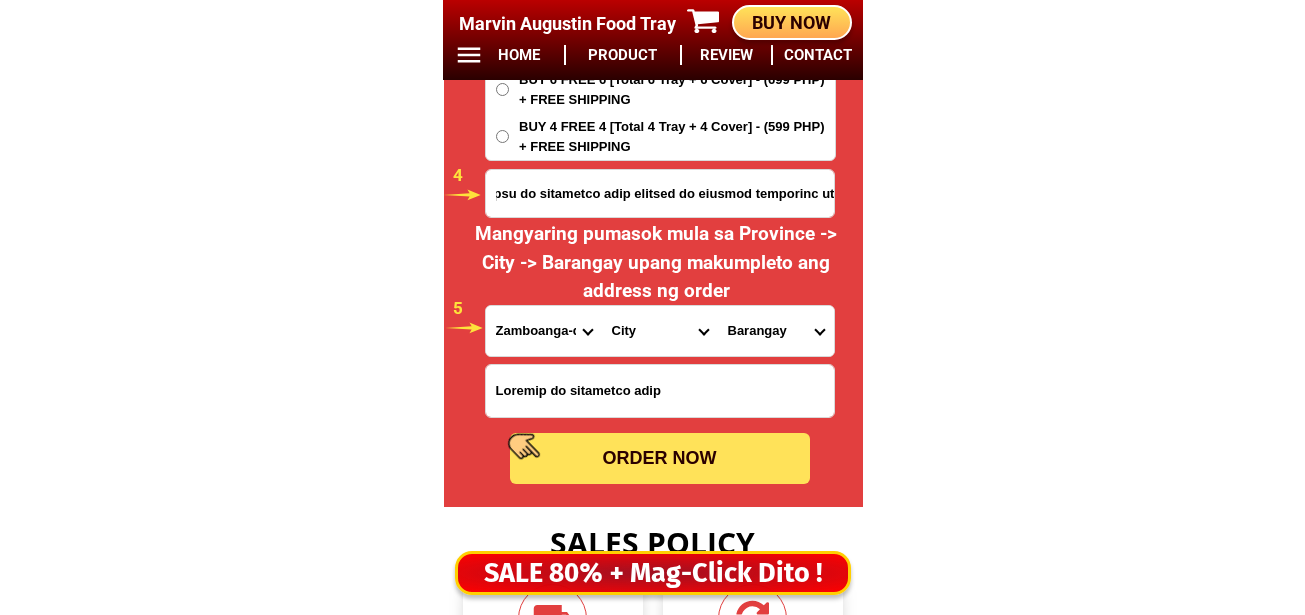scroll, scrollTop: 0, scrollLeft: 0, axis: both 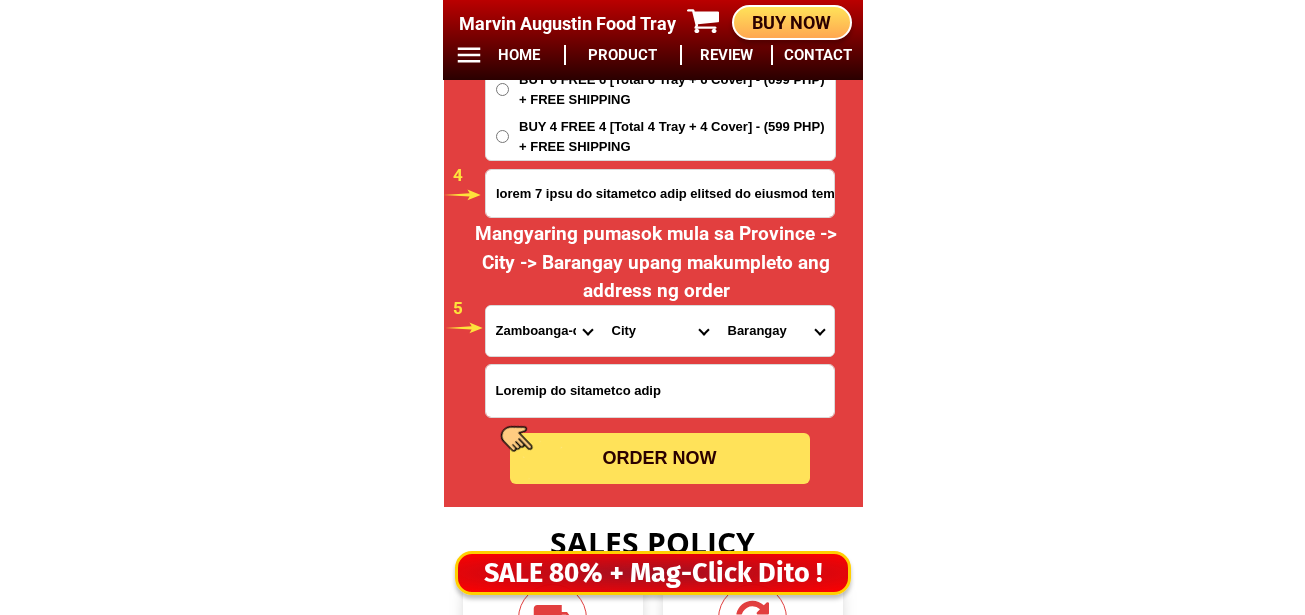 click on "purok 4 near at baranggay hall malapit sa kalsada zamboanga de" at bounding box center [660, 193] 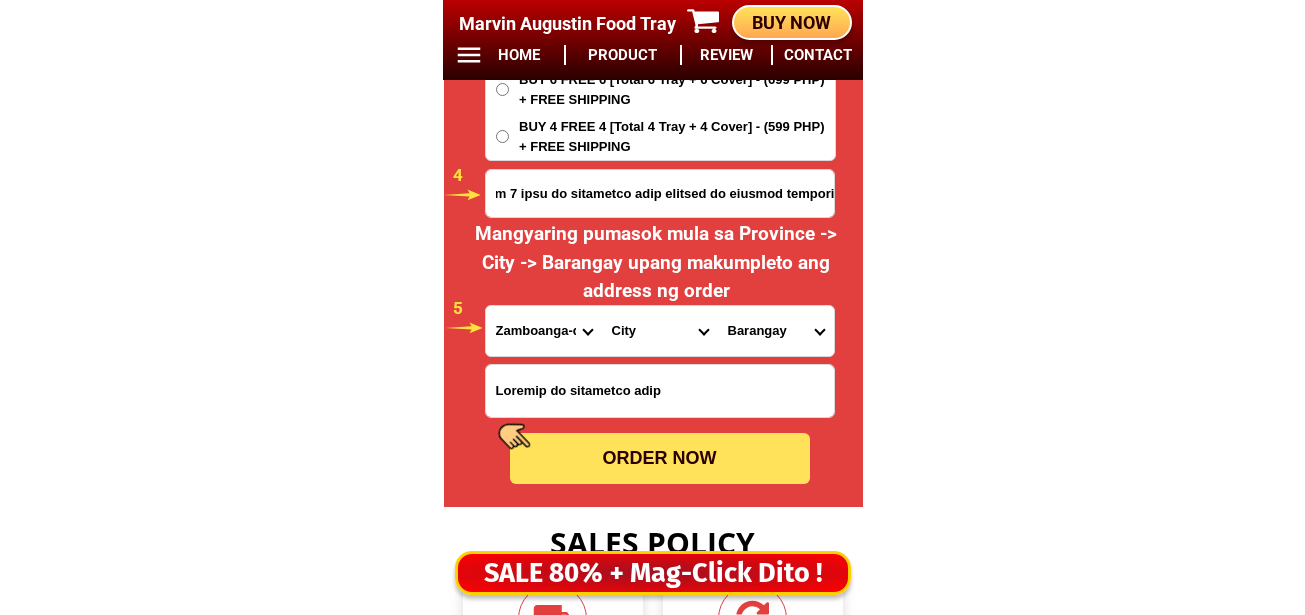 scroll, scrollTop: 0, scrollLeft: 63, axis: horizontal 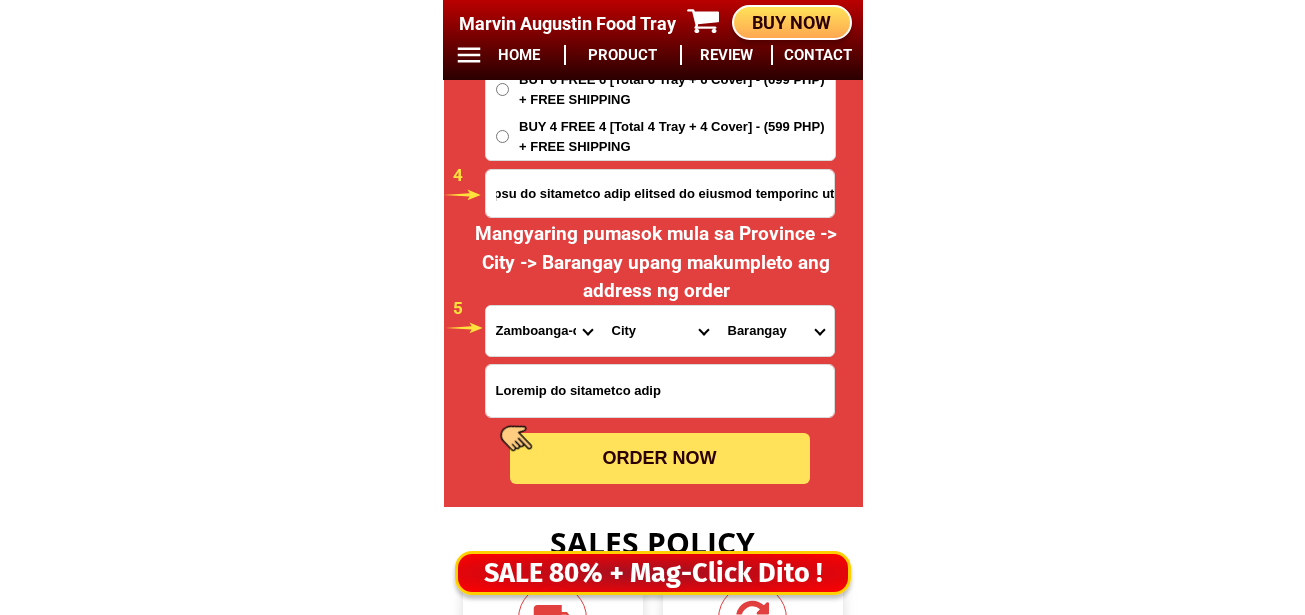 drag, startPoint x: 784, startPoint y: 195, endPoint x: 849, endPoint y: 190, distance: 65.192024 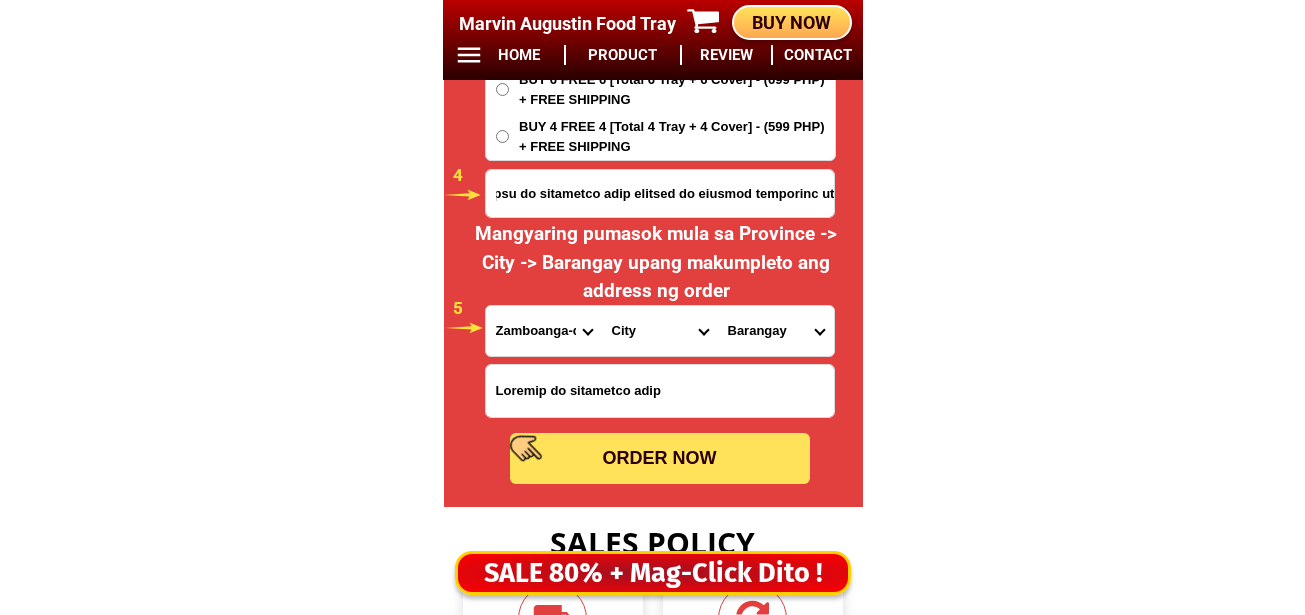 click on "Angela costo 09508009677 ORDER NOW purok 4 near at baranggay hall malapit sa kalsada zamboanga de Province Abra Agusan-del-norte Agusan-del-sur Aklan Albay Antique Apayao Aurora Basilan Bataan Batanes Batangas Benguet Biliran Bohol Bukidnon Bulacan Cagayan Camarines-norte Camarines-sur Camiguin Capiz Catanduanes Cavite Cebu Cotabato Davao-de-oro Davao-del-norte Davao-del-sur Davao-occidental Davao-oriental Dinagat-islands Eastern-samar Guimaras Ifugao Ilocos-norte Ilocos-sur Iloilo Isabela Kalinga La-union Laguna Lanao-del-norte Lanao-del-sur Leyte Maguindanao Marinduque Masbate Metro-manila Misamis-occidental Misamis-oriental Mountain-province Negros-occidental Negros-oriental Northern-samar Nueva-ecija Nueva-vizcaya Occidental-mindoro Oriental-mindoro Palawan Pampanga Pangasinan Quezon Quirino Rizal Romblon Sarangani Siquijor Sorsogon South-cotabato Southern-leyte Sultan-kudarat Sulu Surigao-del-norte Surigao-del-sur Tarlac Tawi-tawi Western-samar Zambales Zamboanga-del-norte Zamboanga-del-sur City Bayog 1" at bounding box center [653, 104] 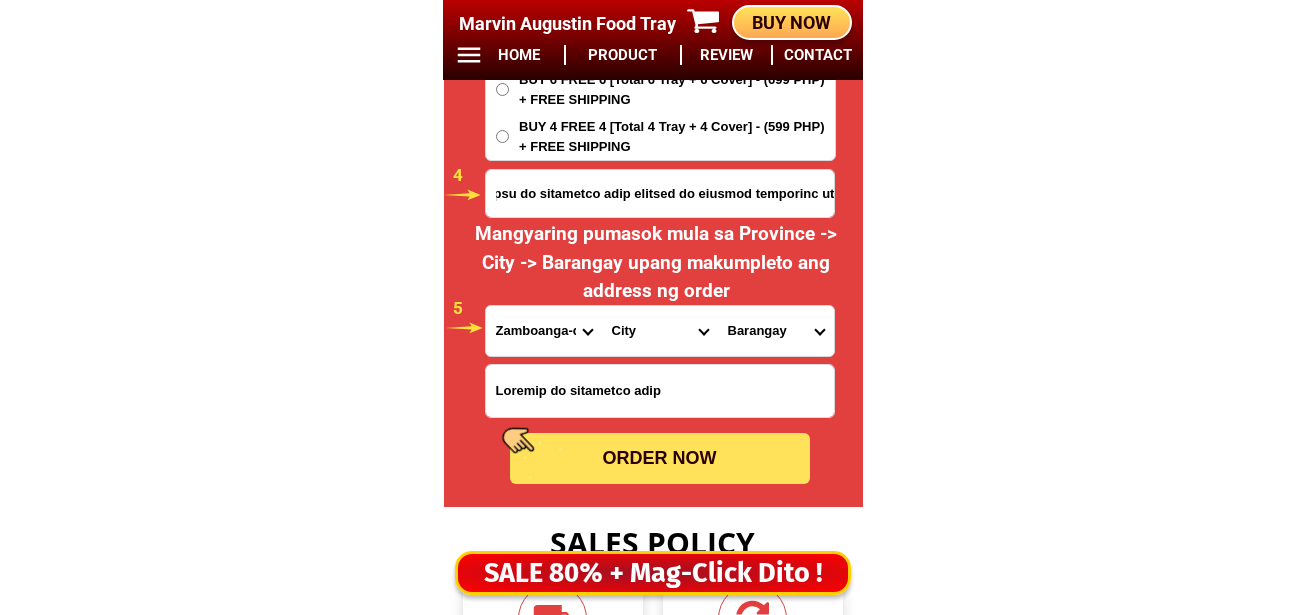 click on "purok 4 near at baranggay hall malapit sa kalsada zamboanga de" at bounding box center [660, 193] 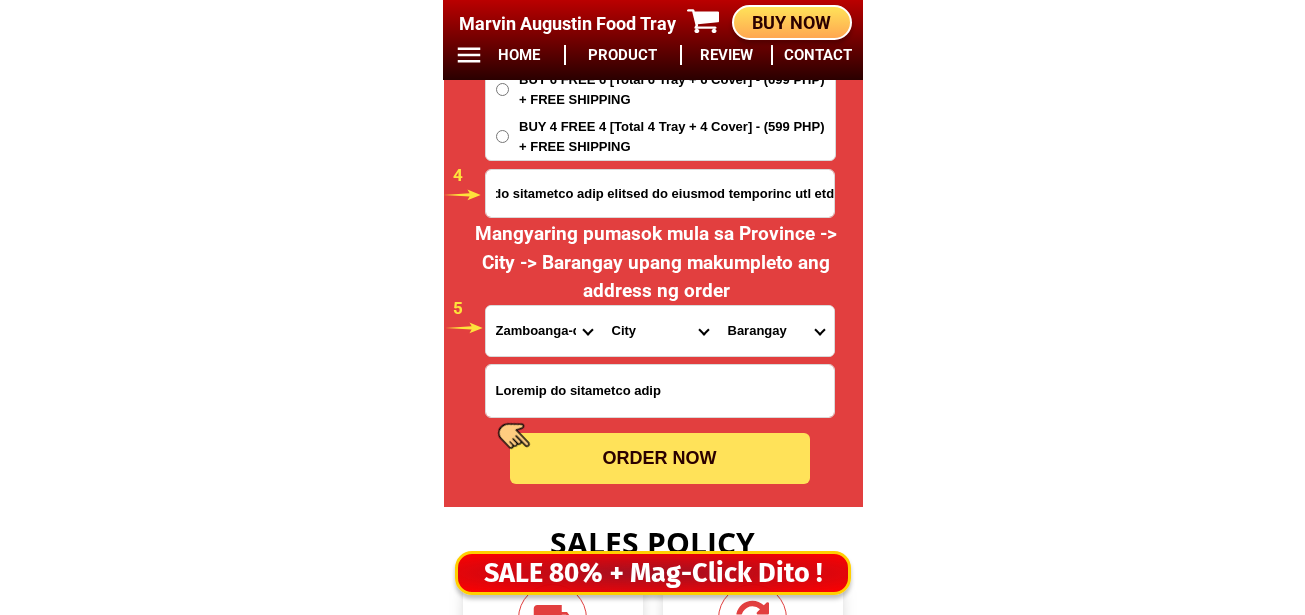 scroll, scrollTop: 0, scrollLeft: 90, axis: horizontal 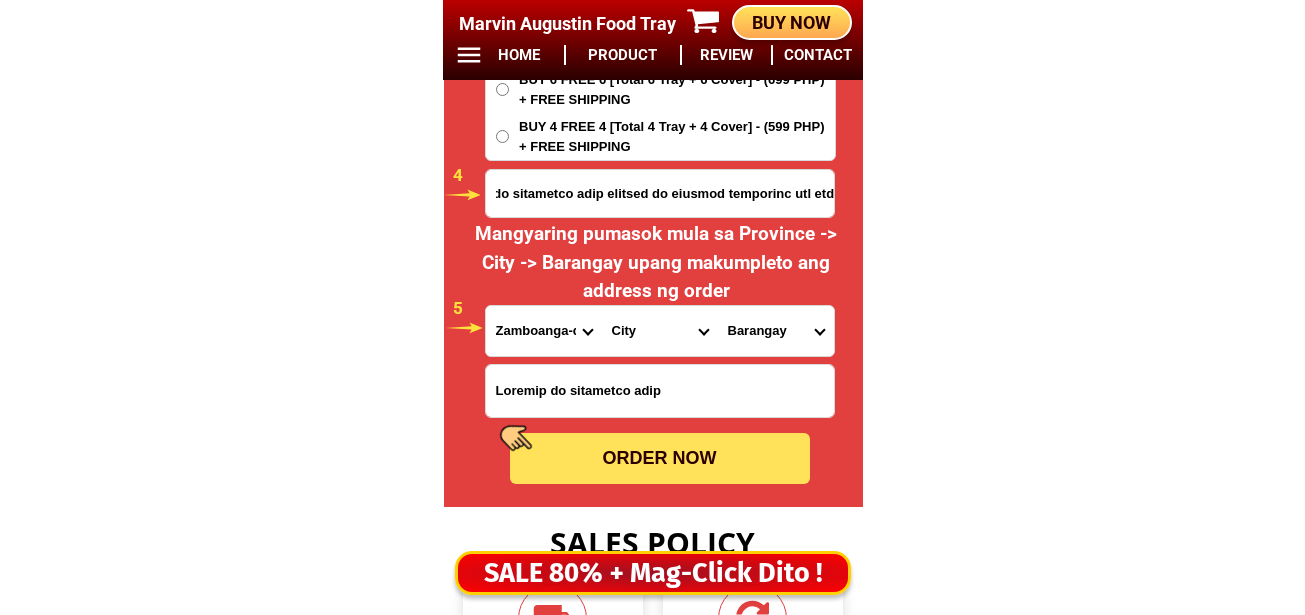 type on "purok 4 near at baranggay hall malapit sa kalsada zamboanga del sur" 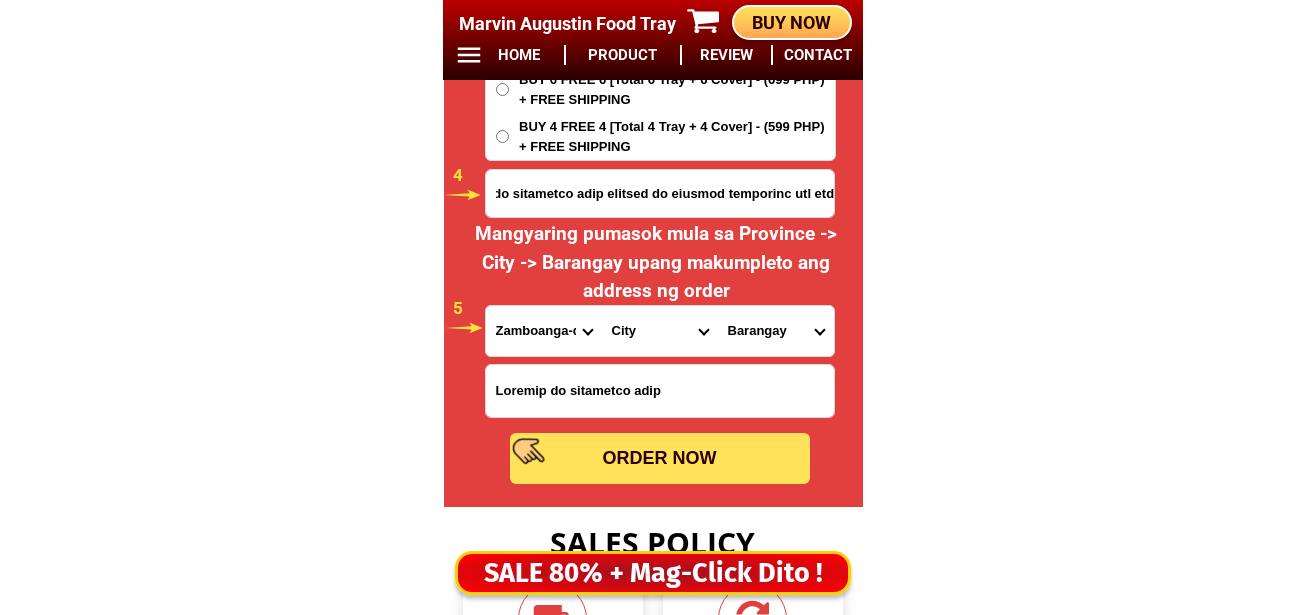 scroll, scrollTop: 0, scrollLeft: 0, axis: both 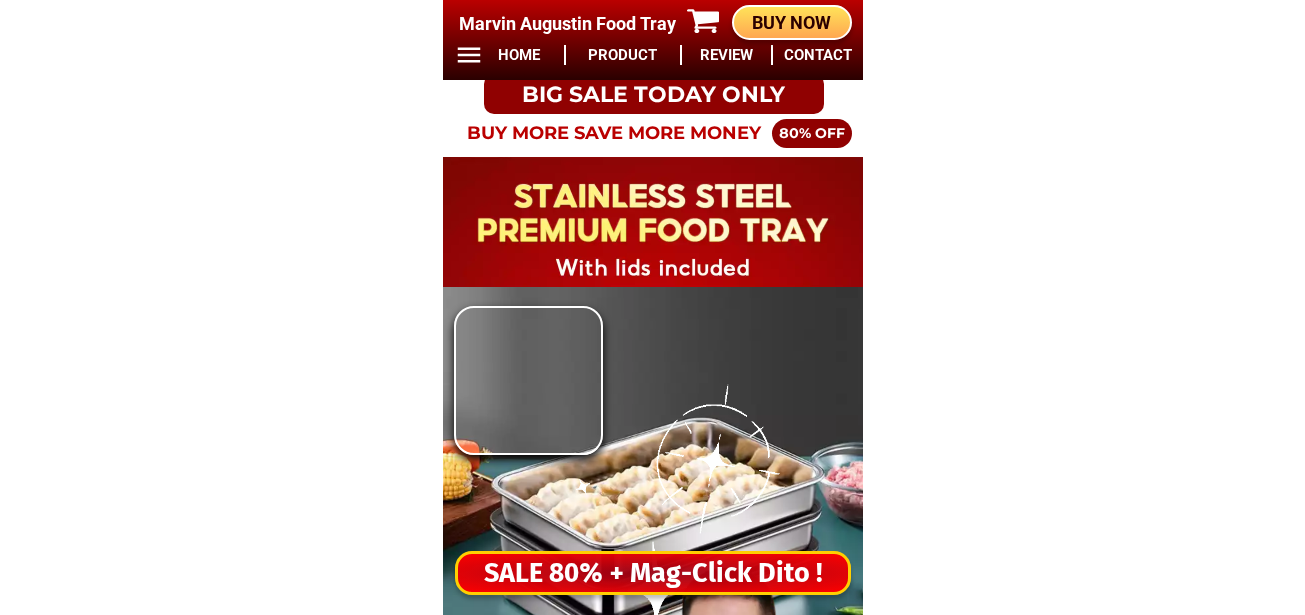 click on "SALE 80% + Mag-Click Dito !" at bounding box center (653, 573) 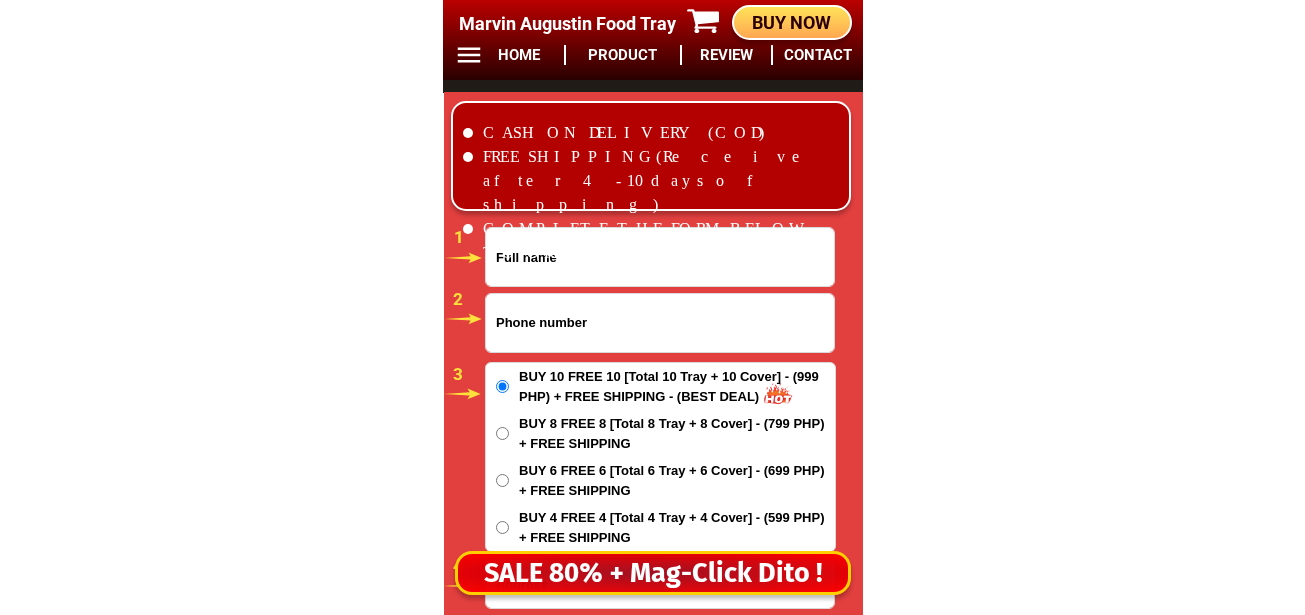 scroll, scrollTop: 16678, scrollLeft: 0, axis: vertical 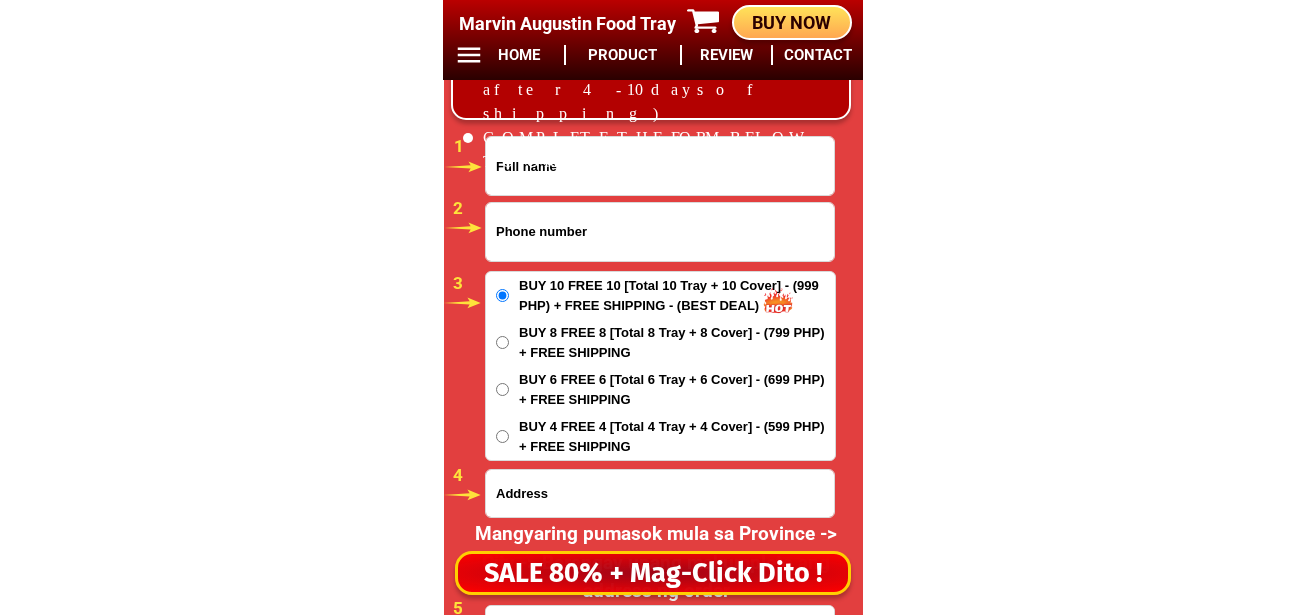 click at bounding box center (660, 232) 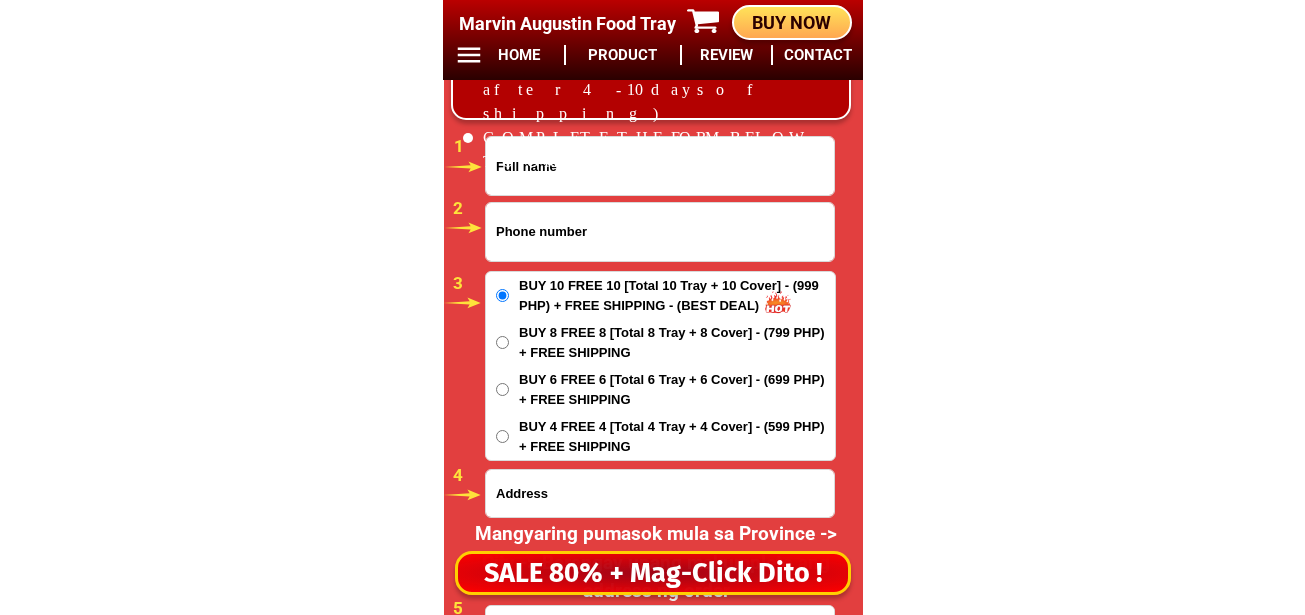 paste on "096662765890" 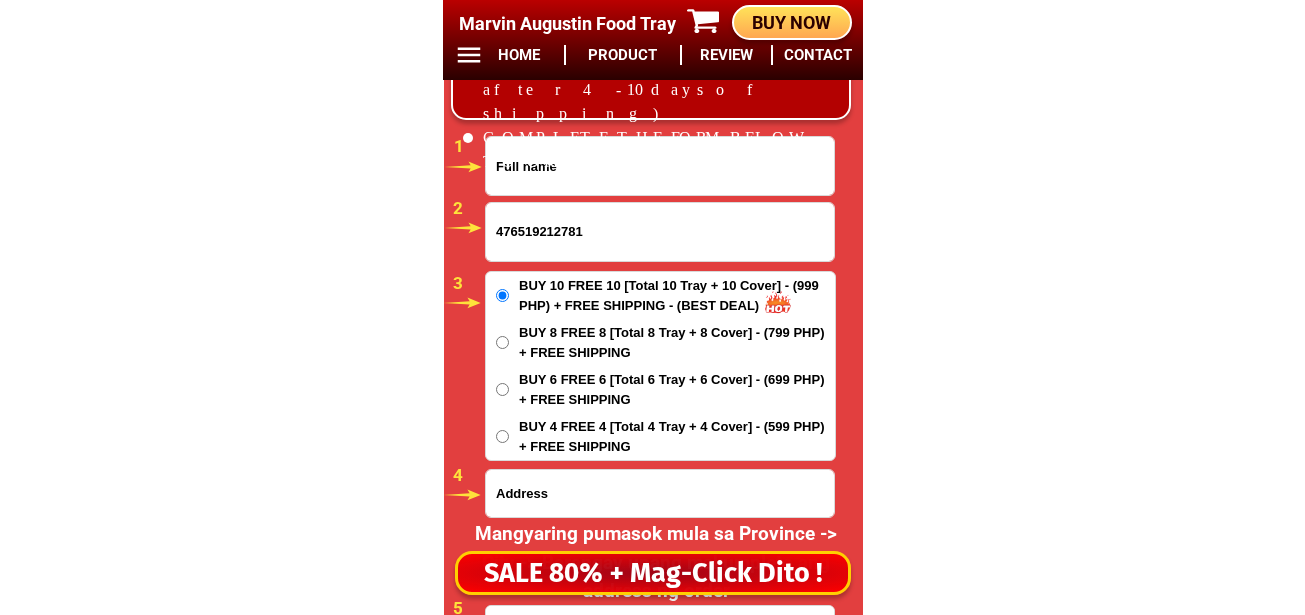 click on "096662765890" at bounding box center [660, 232] 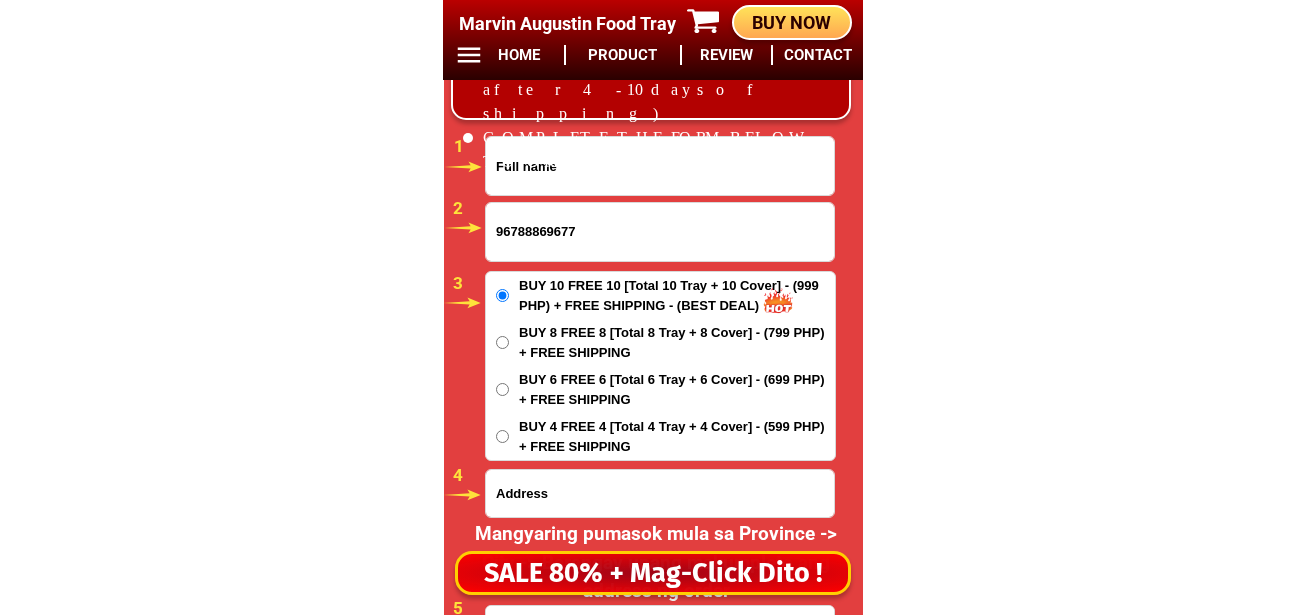 click on "09662765890" at bounding box center [660, 232] 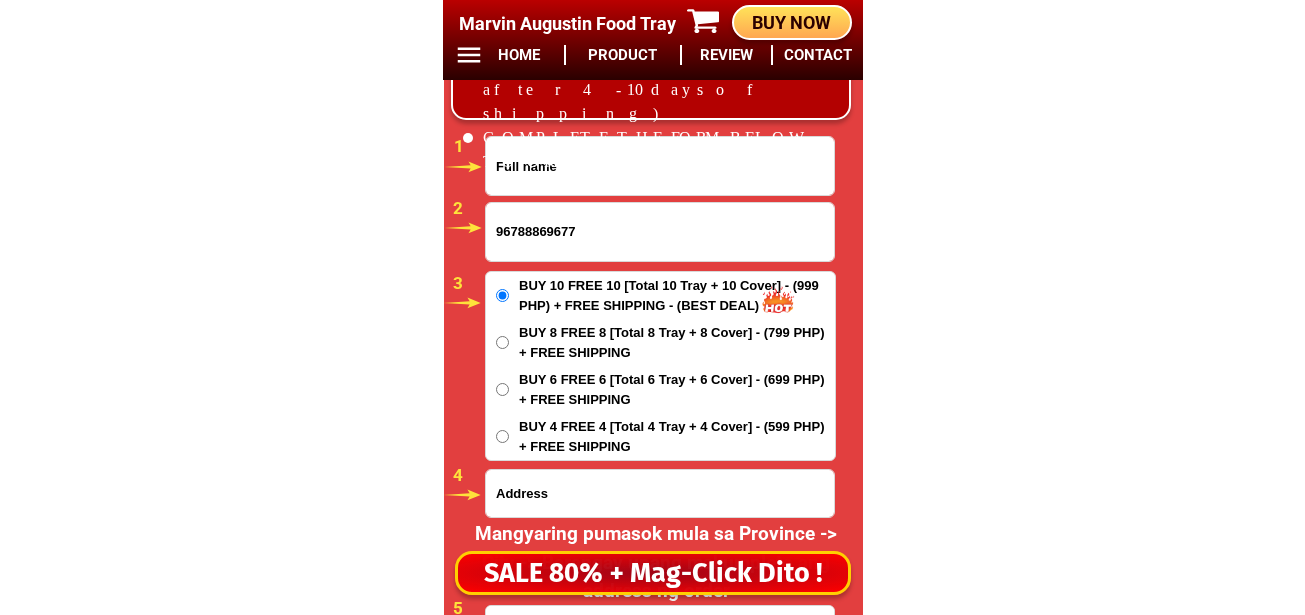 click on "09662765890" at bounding box center [660, 232] 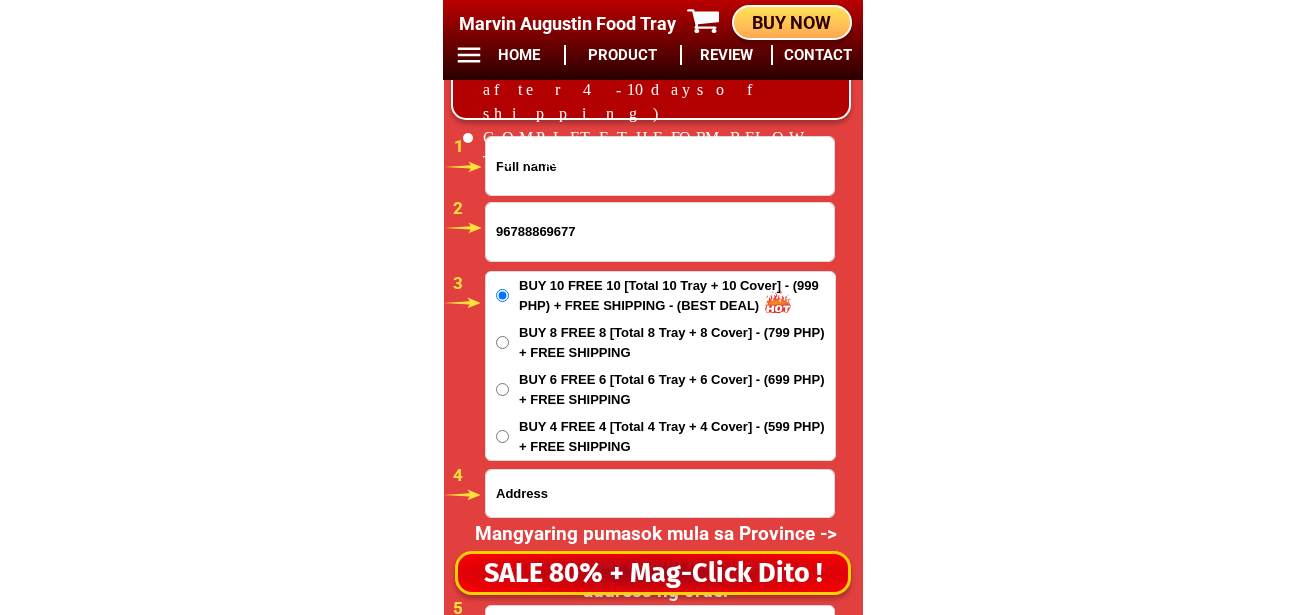 click on "09662765890" at bounding box center (660, 232) 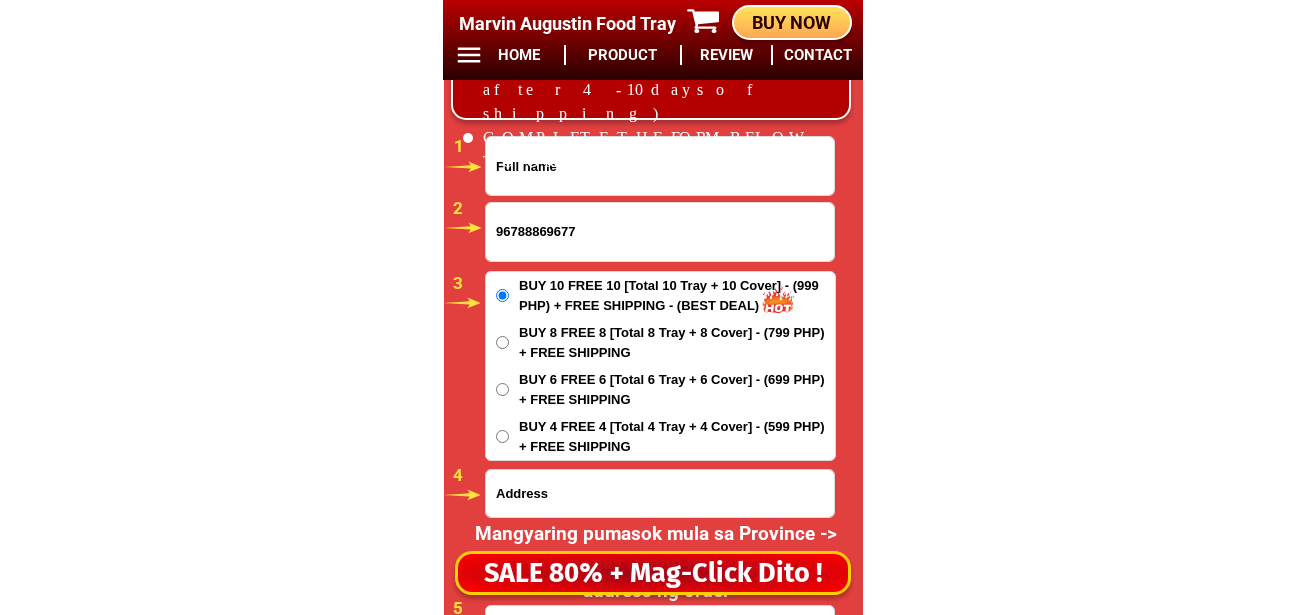 type on "09662765890" 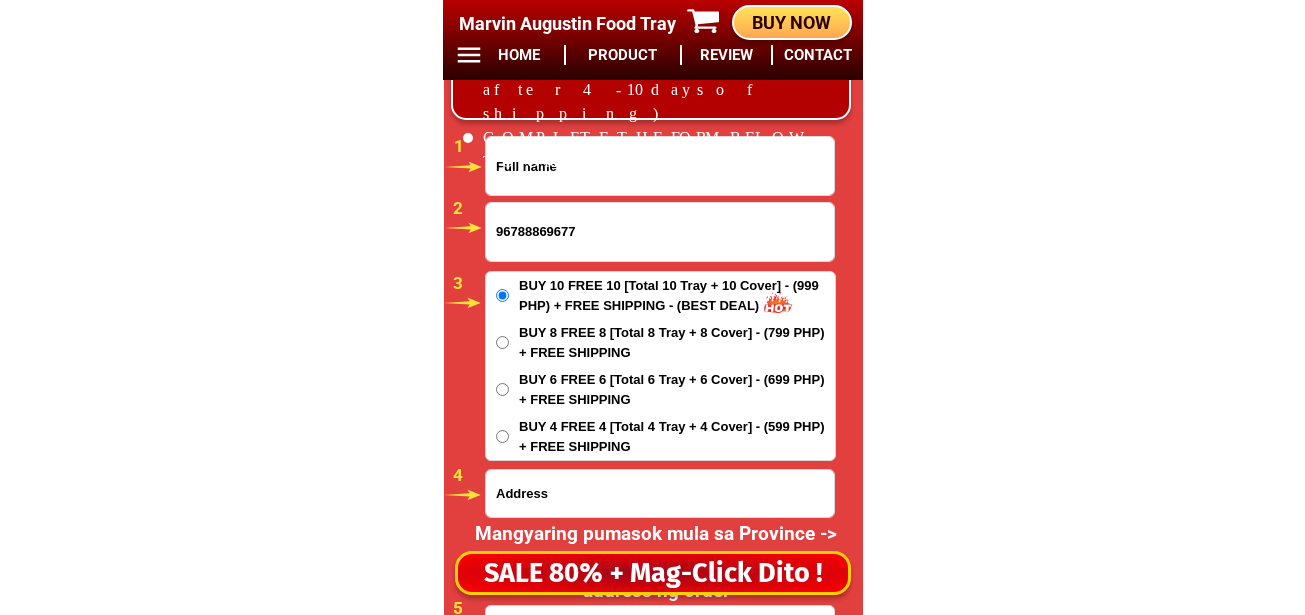 click at bounding box center [660, 166] 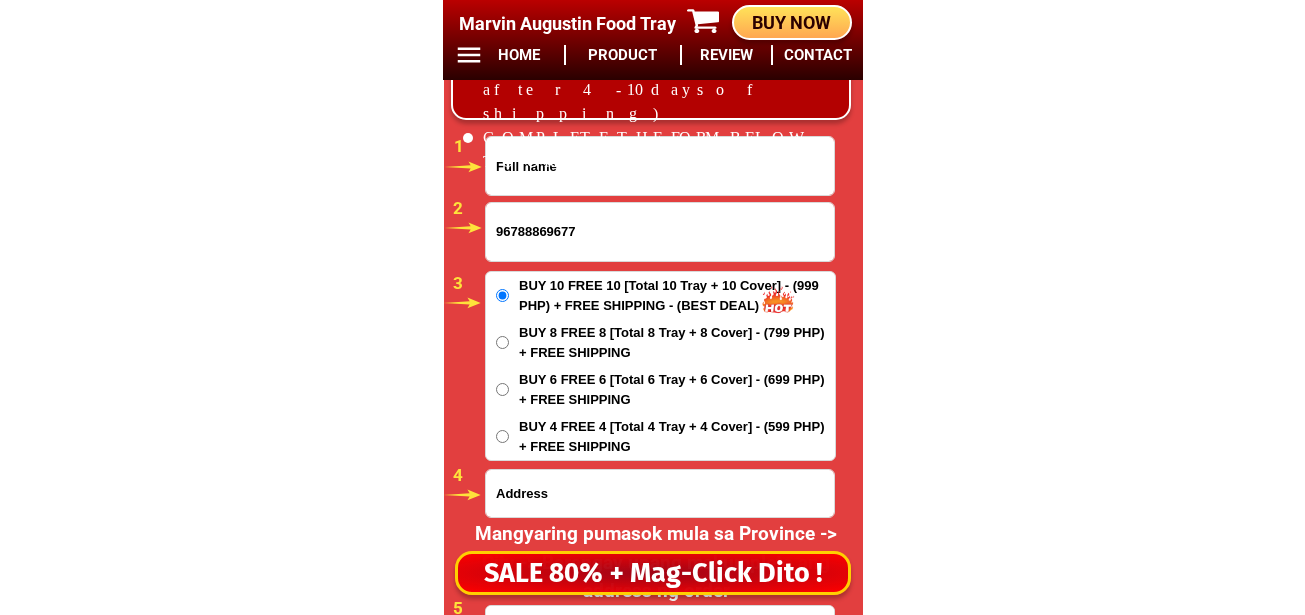 paste on "Venus V Vidal" 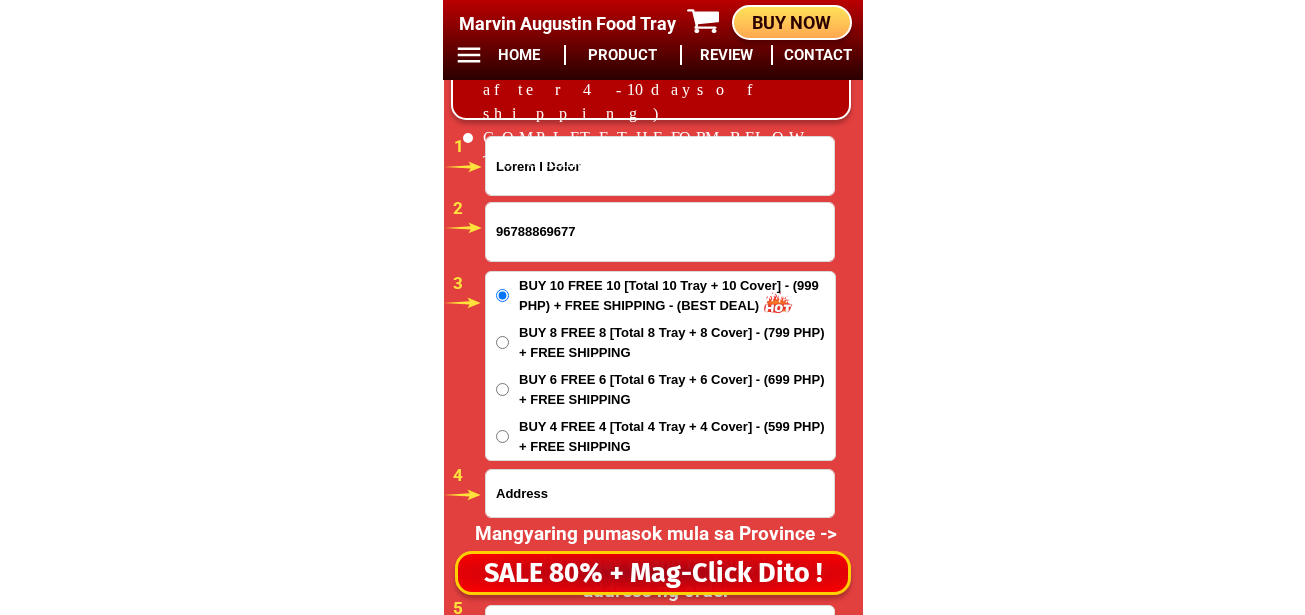 type on "Venus V Vidal" 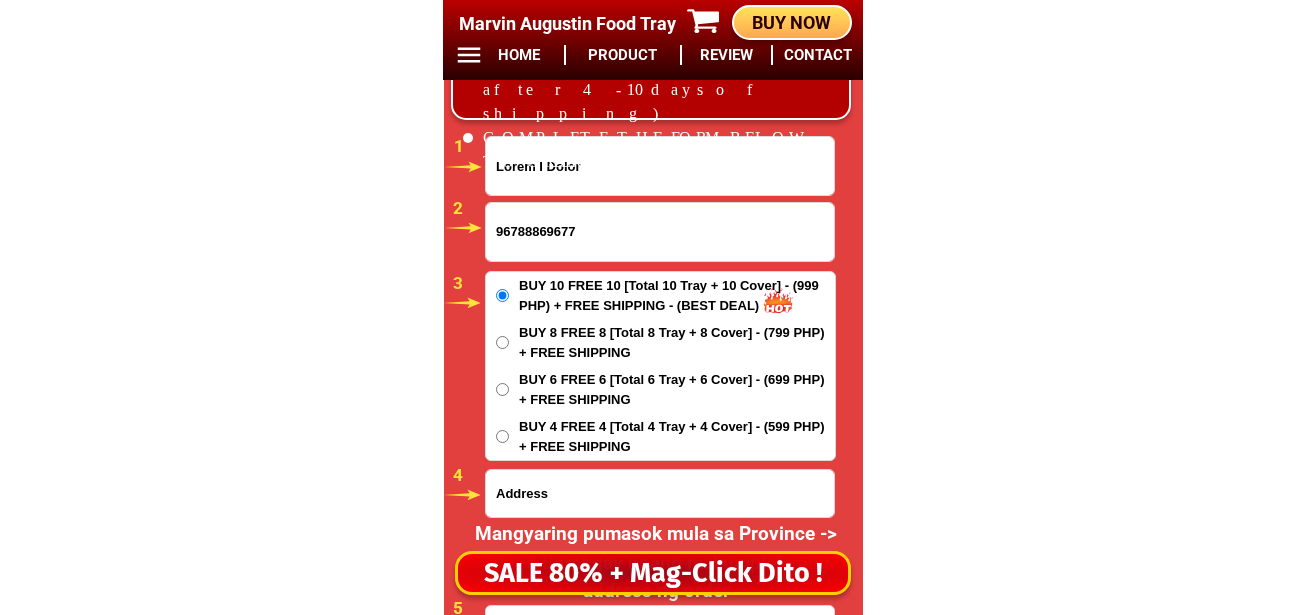 click at bounding box center [660, 493] 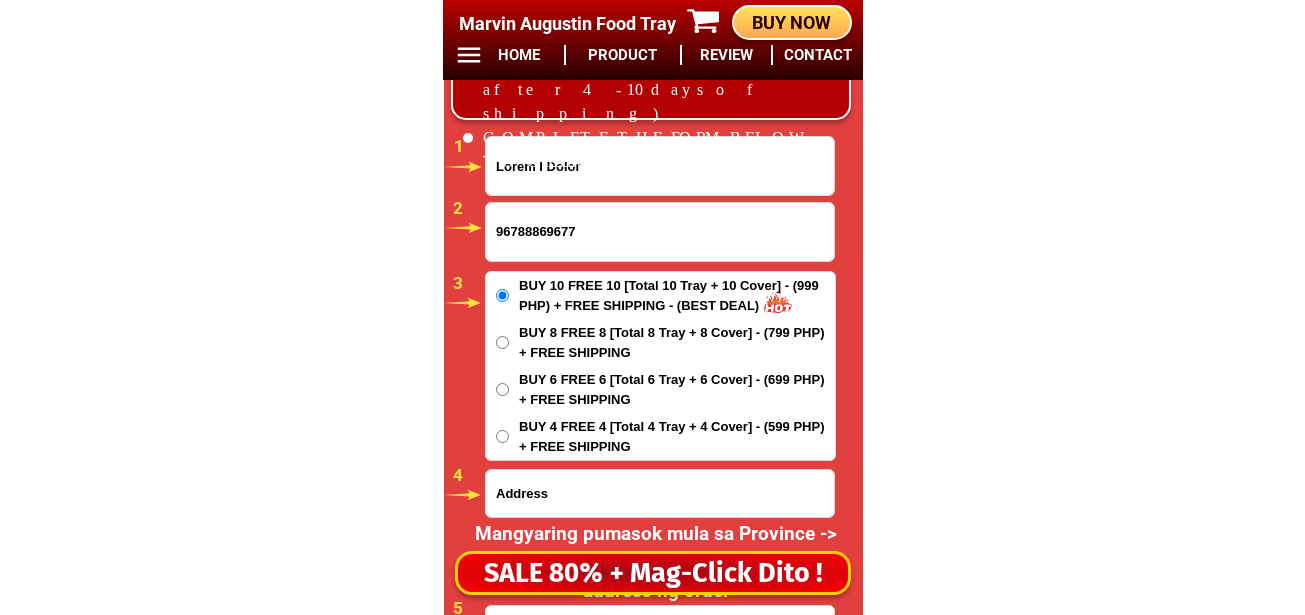 paste on "025 Central Park Street Bonuan Gueset Dagupan City" 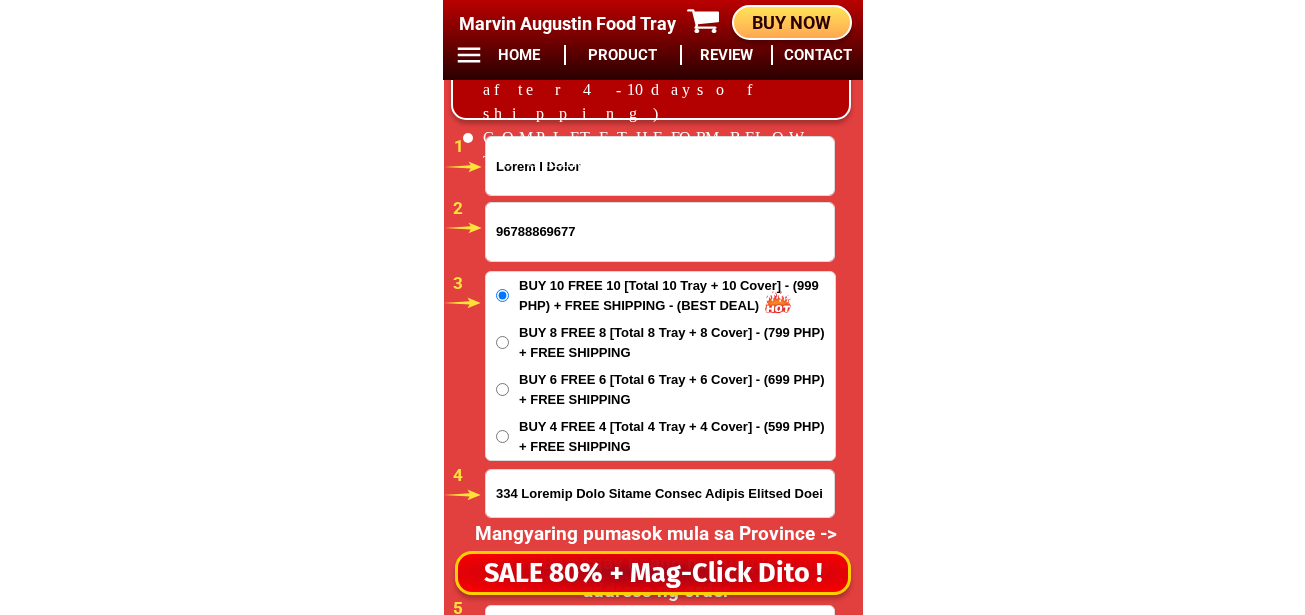 type on "025 Central Park Street Bonuan Gueset Dagupan City" 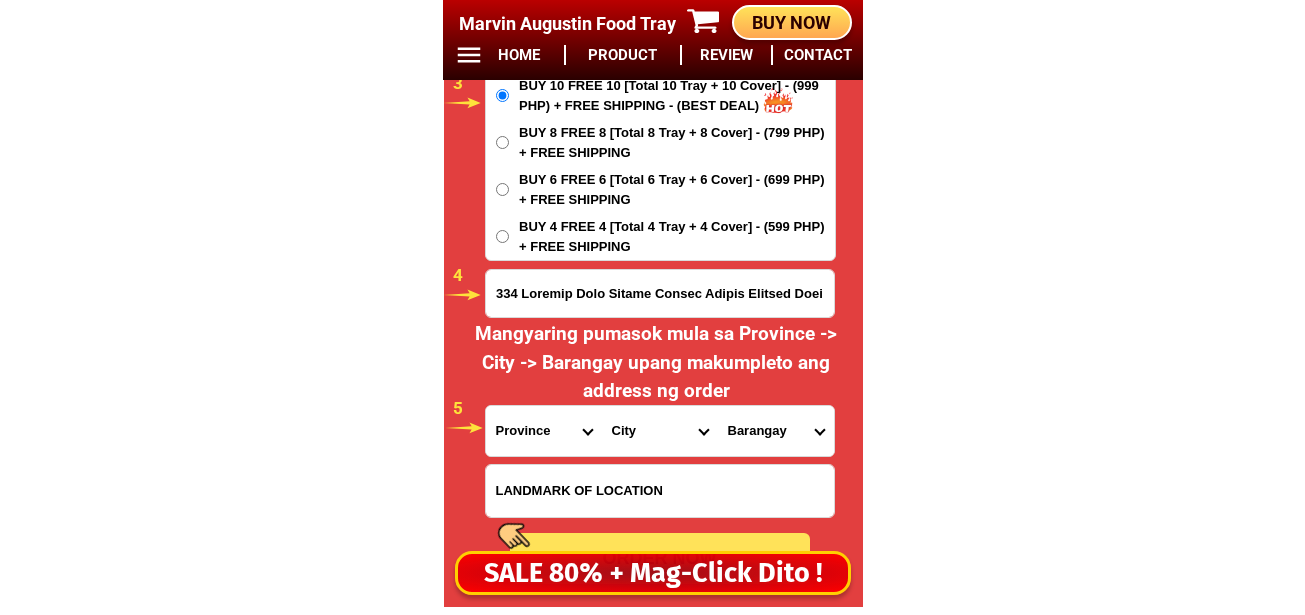 scroll, scrollTop: 16978, scrollLeft: 0, axis: vertical 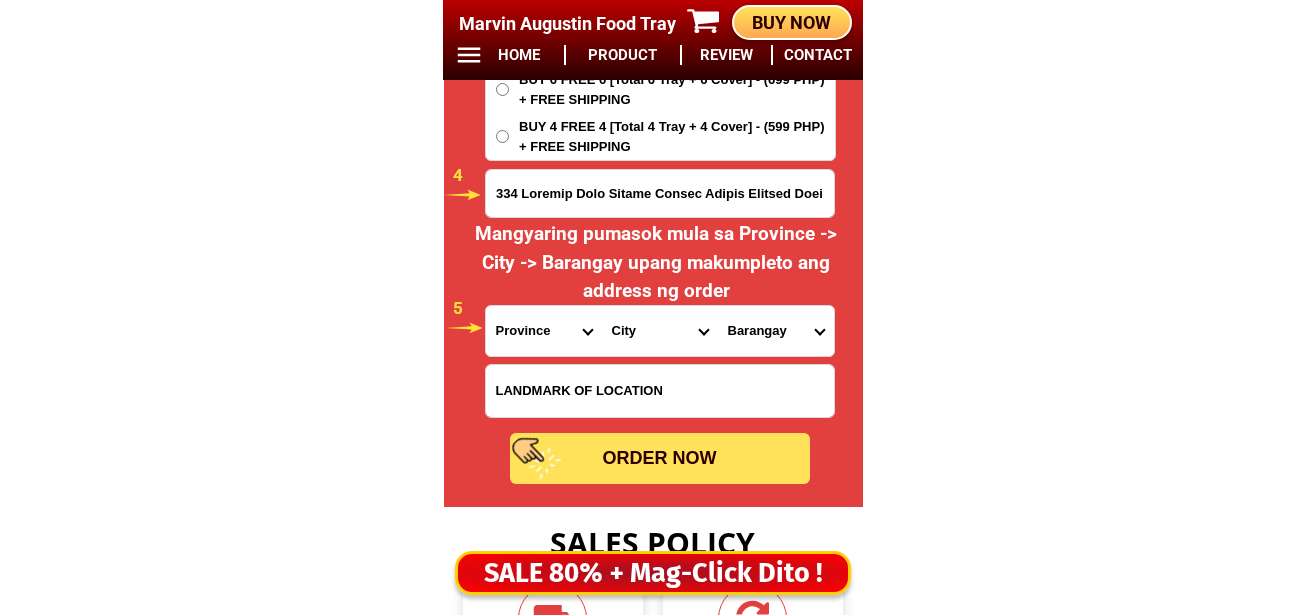 click on "Province Abra Agusan-del-norte Agusan-del-sur Aklan Albay Antique Apayao Aurora Basilan Bataan Batanes Batangas Benguet Biliran Bohol Bukidnon Bulacan Cagayan Camarines-norte Camarines-sur Camiguin Capiz Catanduanes Cavite Cebu Cotabato Davao-de-oro Davao-del-norte Davao-del-sur Davao-occidental Davao-oriental Dinagat-islands Eastern-samar Guimaras Ifugao Ilocos-norte Ilocos-sur Iloilo Isabela Kalinga La-union Laguna Lanao-del-norte Lanao-del-sur Leyte Maguindanao Marinduque Masbate Metro-manila Misamis-occidental Misamis-oriental Mountain-province Negros-occidental Negros-oriental Northern-samar Nueva-ecija Nueva-vizcaya Occidental-mindoro Oriental-mindoro Palawan Pampanga Pangasinan Quezon Quirino Rizal Romblon Sarangani Siquijor Sorsogon South-cotabato Southern-leyte Sultan-kudarat Sulu Surigao-del-norte Surigao-del-sur Tarlac Tawi-tawi Western-samar Zambales Zamboanga-del-norte Zamboanga-del-sur Zamboanga-sibugay" at bounding box center [544, 331] 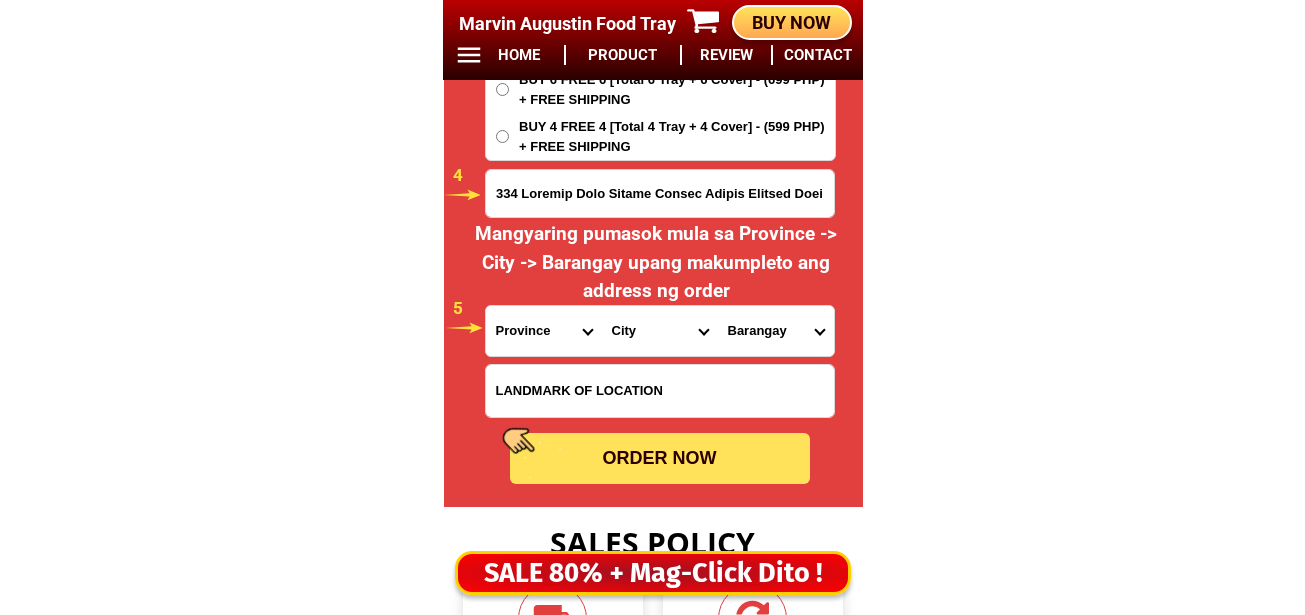 select on "63_247" 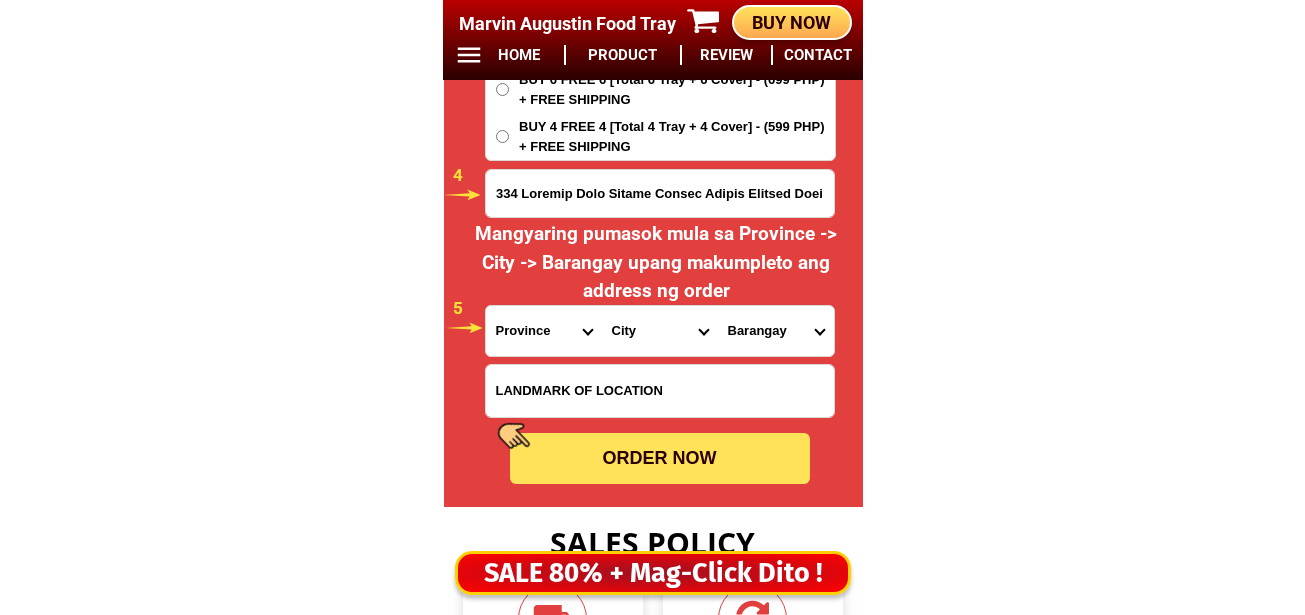 click on "Province Abra Agusan-del-norte Agusan-del-sur Aklan Albay Antique Apayao Aurora Basilan Bataan Batanes Batangas Benguet Biliran Bohol Bukidnon Bulacan Cagayan Camarines-norte Camarines-sur Camiguin Capiz Catanduanes Cavite Cebu Cotabato Davao-de-oro Davao-del-norte Davao-del-sur Davao-occidental Davao-oriental Dinagat-islands Eastern-samar Guimaras Ifugao Ilocos-norte Ilocos-sur Iloilo Isabela Kalinga La-union Laguna Lanao-del-norte Lanao-del-sur Leyte Maguindanao Marinduque Masbate Metro-manila Misamis-occidental Misamis-oriental Mountain-province Negros-occidental Negros-oriental Northern-samar Nueva-ecija Nueva-vizcaya Occidental-mindoro Oriental-mindoro Palawan Pampanga Pangasinan Quezon Quirino Rizal Romblon Sarangani Siquijor Sorsogon South-cotabato Southern-leyte Sultan-kudarat Sulu Surigao-del-norte Surigao-del-sur Tarlac Tawi-tawi Western-samar Zambales Zamboanga-del-norte Zamboanga-del-sur Zamboanga-sibugay" at bounding box center (544, 331) 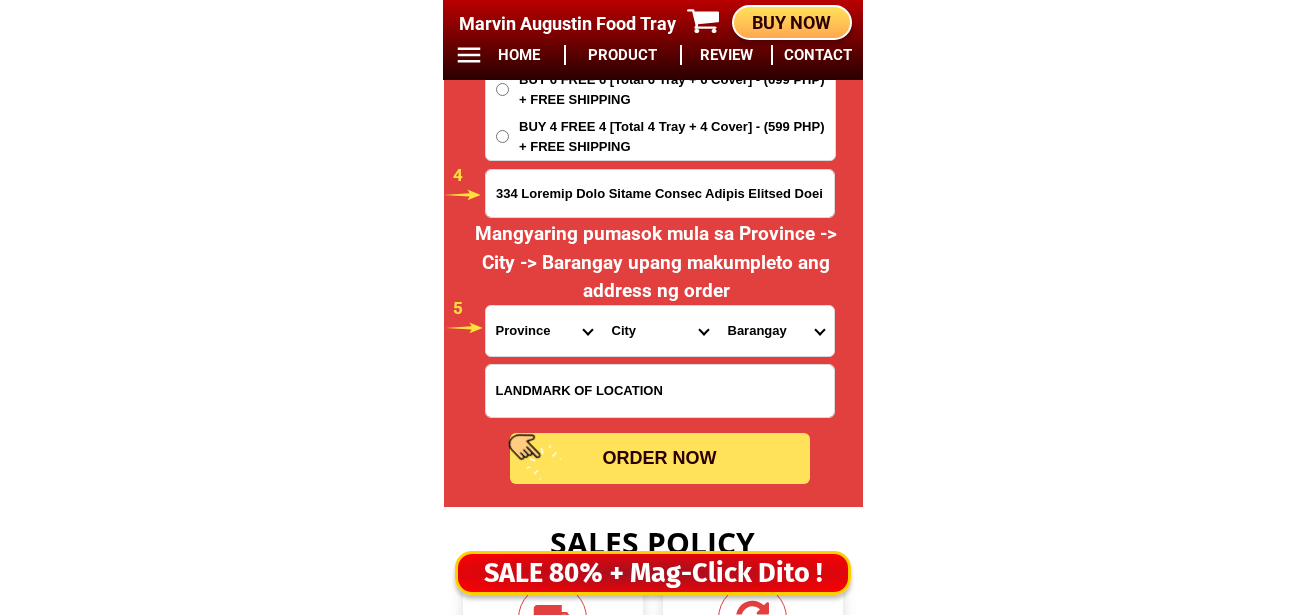 click at bounding box center [660, 391] 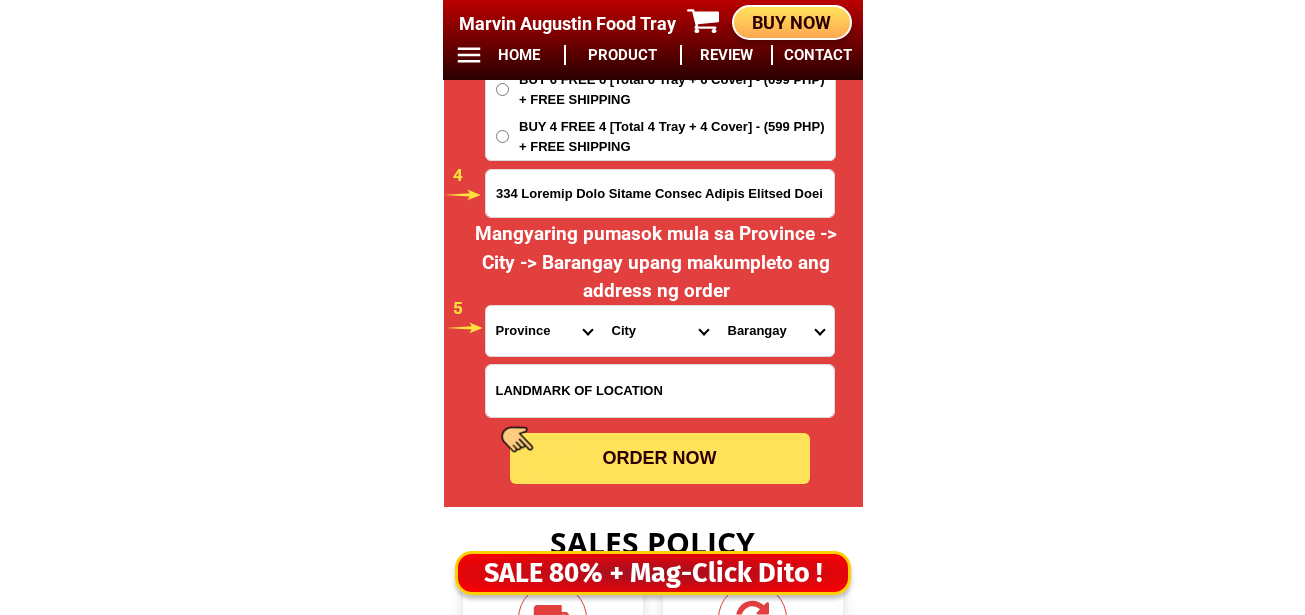 paste on "Waiting shed in between two elem school papasok brown gate" 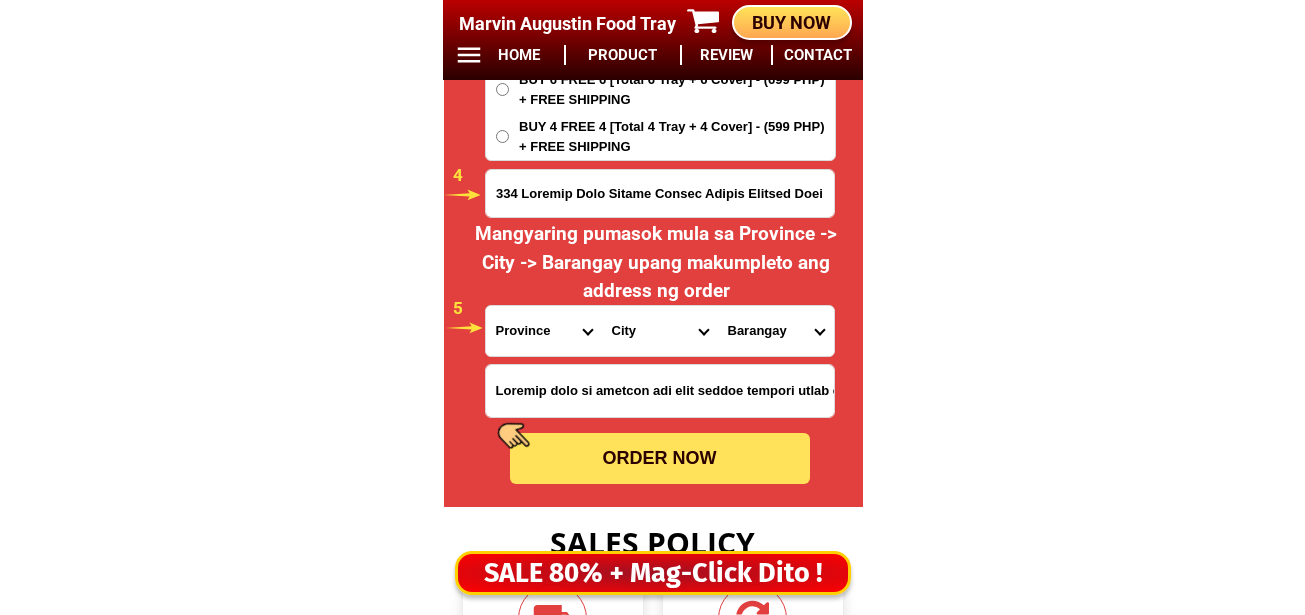 scroll, scrollTop: 0, scrollLeft: 47, axis: horizontal 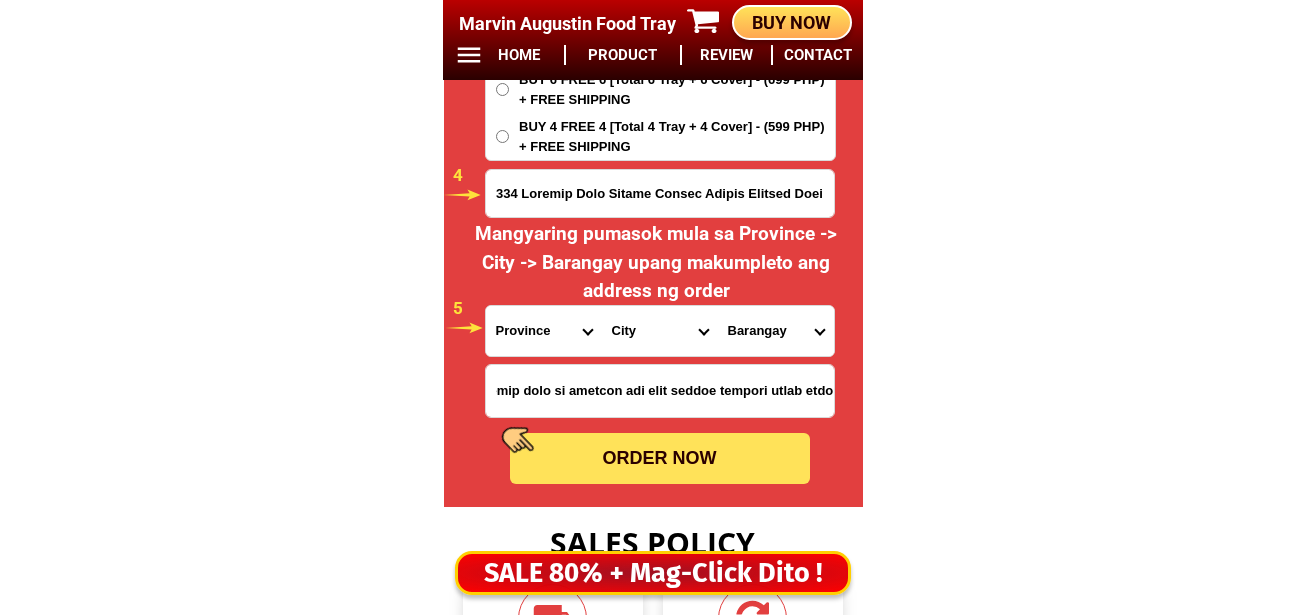 type on "Waiting shed in between two elem school papasok brown gate" 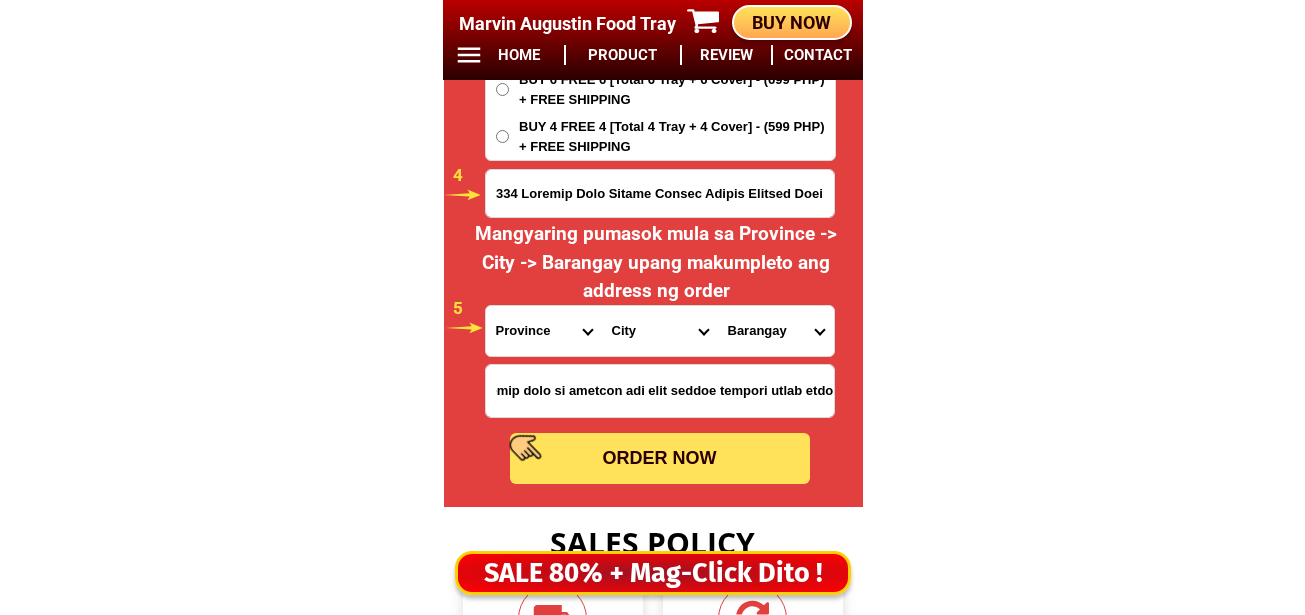 click on "025 Central Park Street Bonuan Gueset Dagupan City" at bounding box center [660, 193] 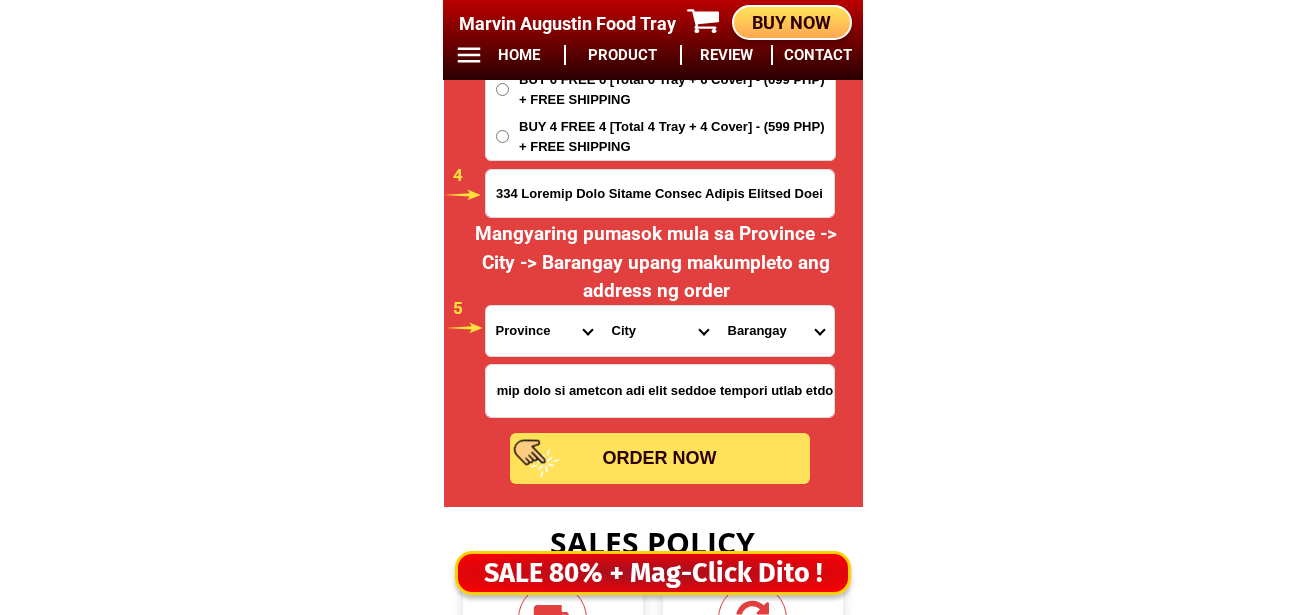 scroll, scrollTop: 0, scrollLeft: 0, axis: both 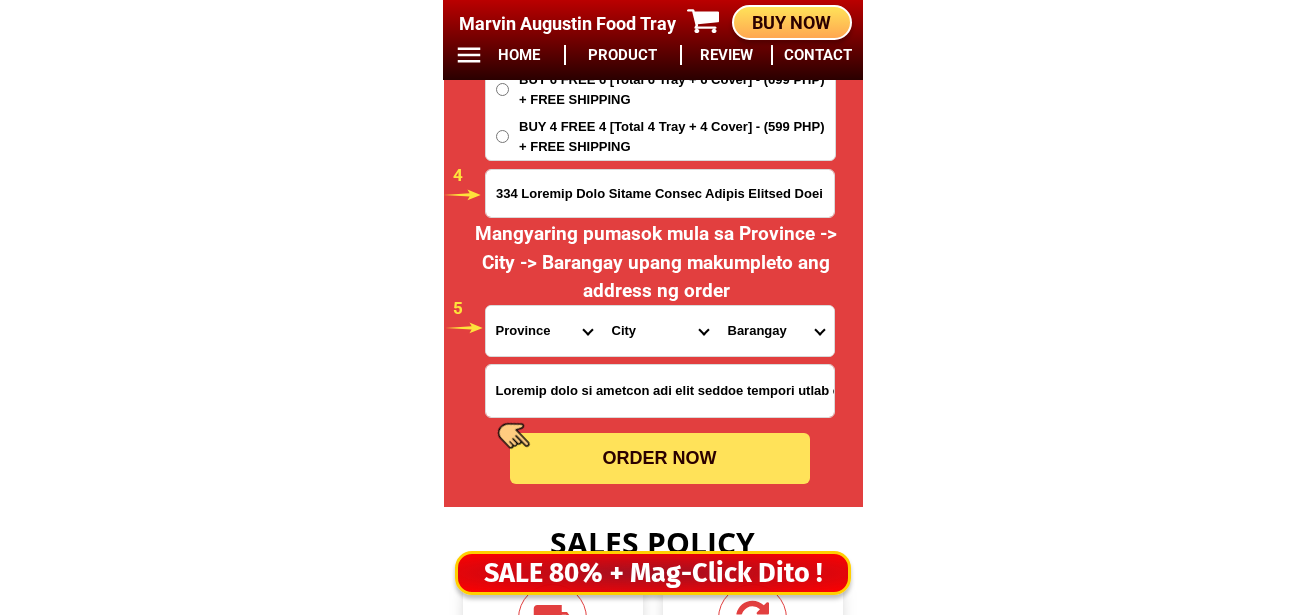 click on "025 Central Park Street Bonuan Gueset Dagupan City" at bounding box center (660, 193) 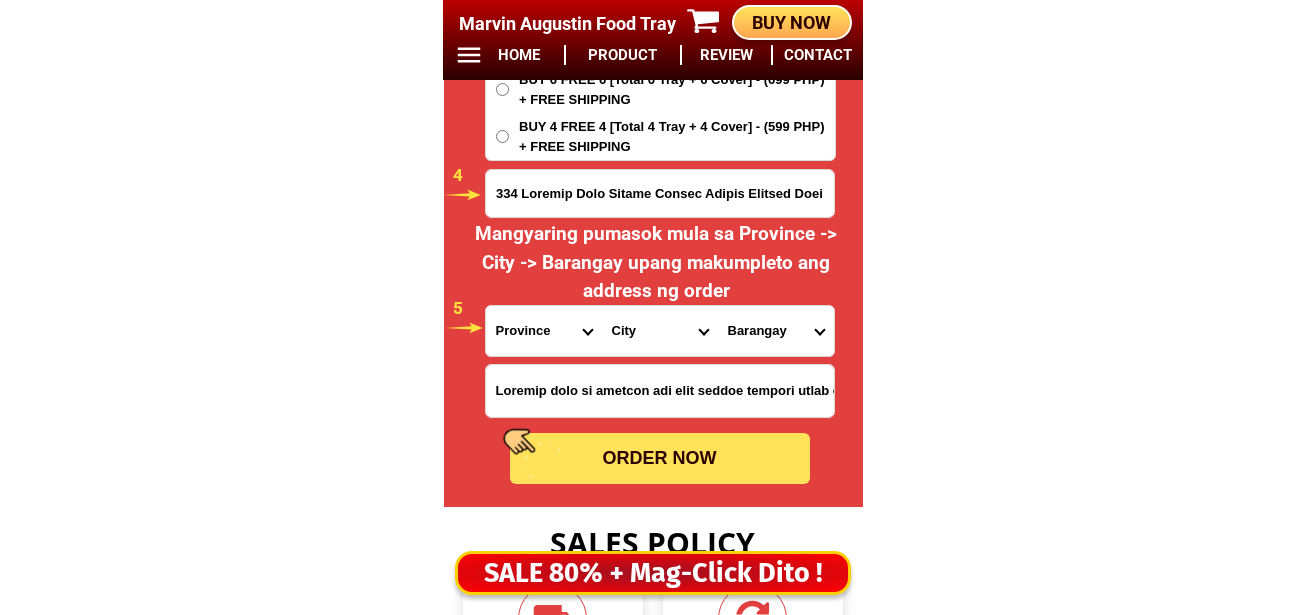 click on "City Agno Aguilar Alaminos-city Asingan Balungao Bani Basista Bautista Bayambang Binalonan Binmaley Bolinao Bugallon Calasiao Dagupan-city Dasol Labrador Laoac Lingayen Malasiqui Manaoag Mangaldan Mangatarem Mapandan Natividad Pangasinan-alcala Pangasinan-anda Pangasinan-burgos Pangasinan-infanta Pangasinan-mabini Pangasinan-san-carlos-city Pangasinan-san-jacinto Pangasinan-san-manuel Pangasinan-san-nicolas Pangasinan-san-quintin Pangasinan-santa-barbara Pangasinan-santa-maria Pangasinan-santo-tomas Pangasinan-sison Pozorrubio Rosales San-fabian Sual Tayug Umingan Urbiztondo Urdaneta-city Villasis" at bounding box center [660, 331] 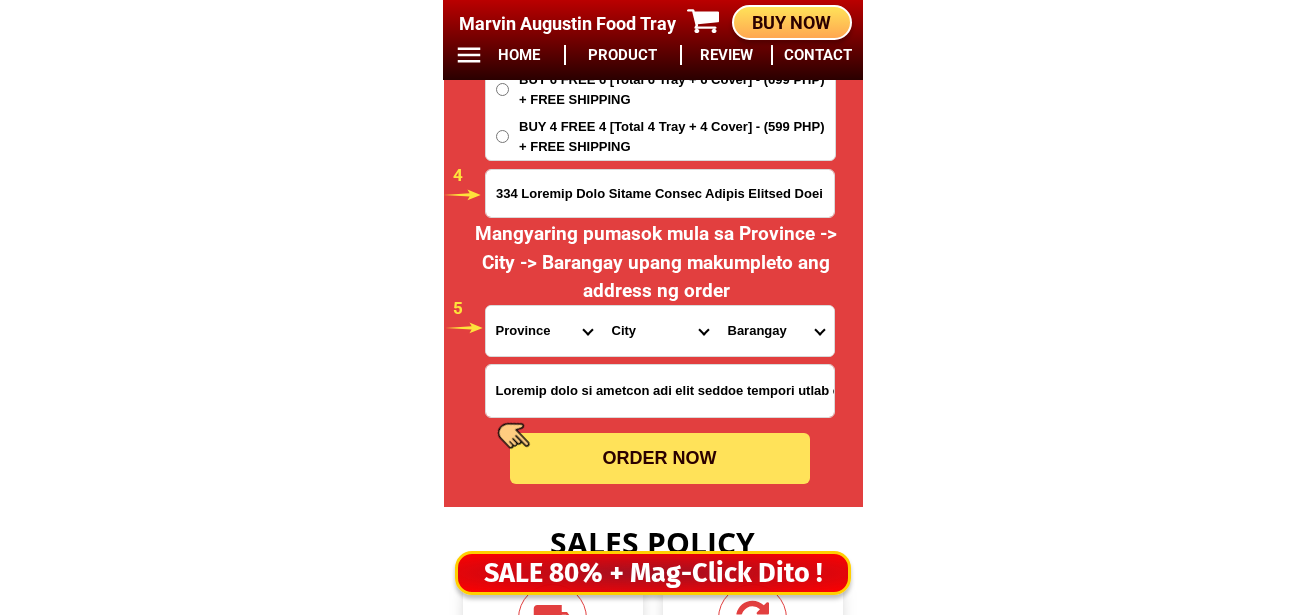 select on "63_2479674" 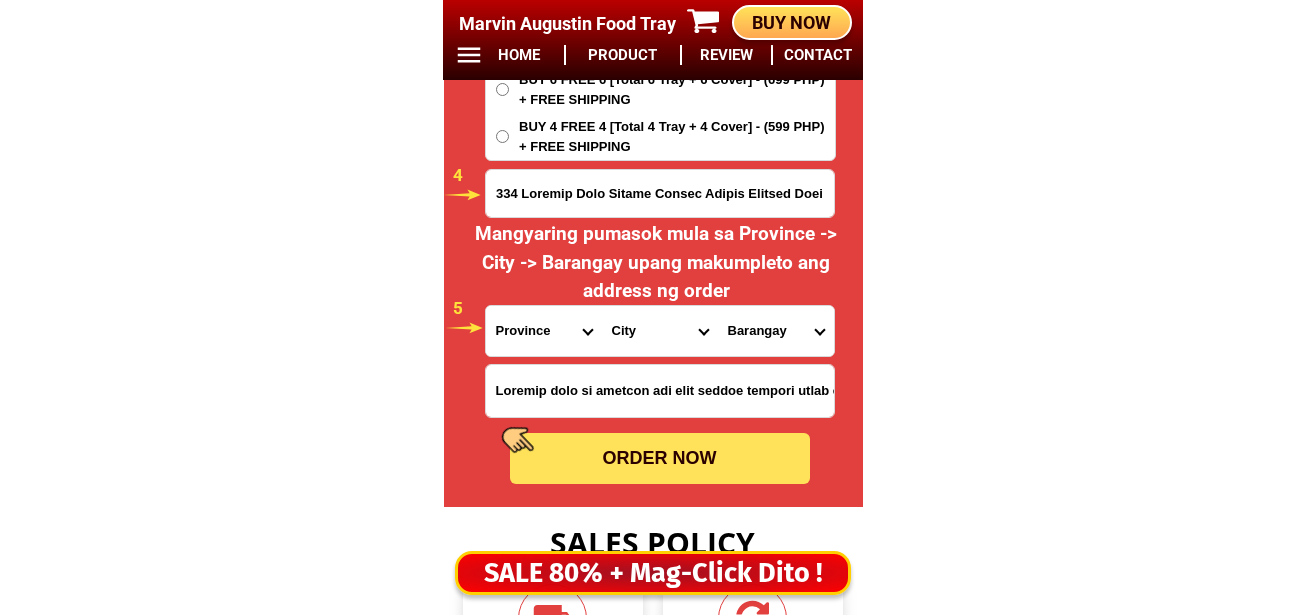 click on "City Agno Aguilar Alaminos-city Asingan Balungao Bani Basista Bautista Bayambang Binalonan Binmaley Bolinao Bugallon Calasiao Dagupan-city Dasol Labrador Laoac Lingayen Malasiqui Manaoag Mangaldan Mangatarem Mapandan Natividad Pangasinan-alcala Pangasinan-anda Pangasinan-burgos Pangasinan-infanta Pangasinan-mabini Pangasinan-san-carlos-city Pangasinan-san-jacinto Pangasinan-san-manuel Pangasinan-san-nicolas Pangasinan-san-quintin Pangasinan-santa-barbara Pangasinan-santa-maria Pangasinan-santo-tomas Pangasinan-sison Pozorrubio Rosales San-fabian Sual Tayug Umingan Urbiztondo Urdaneta-city Villasis" at bounding box center [660, 331] 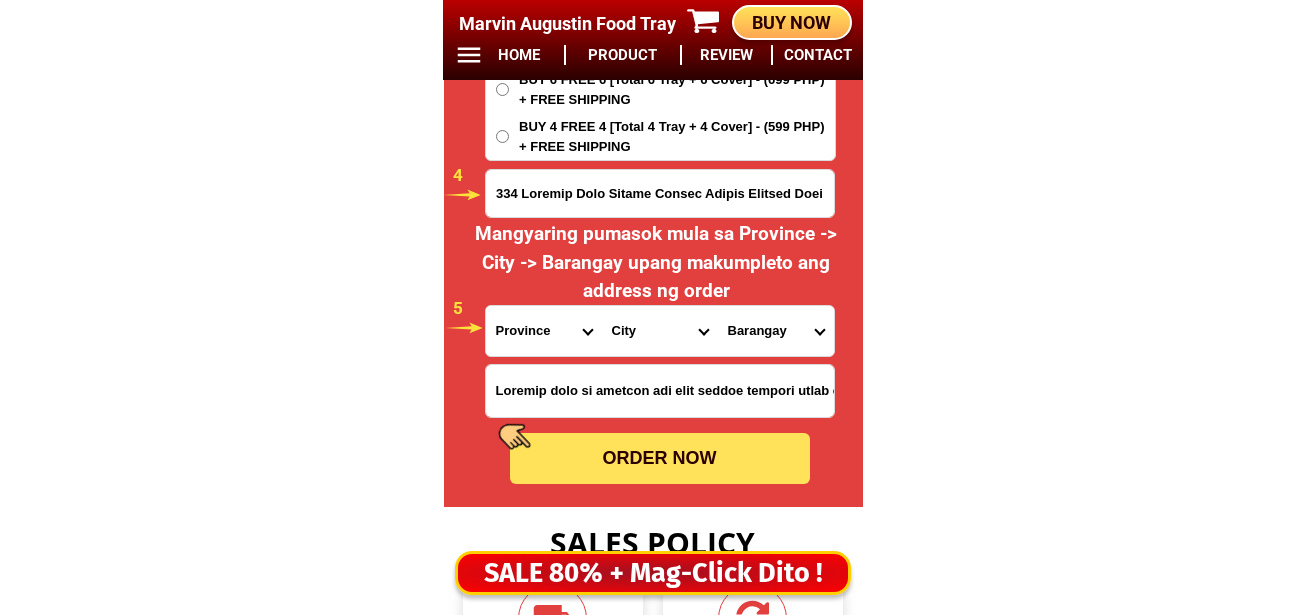click on "Barangay Bacayao norte Bacayao sur Barangay i (t. bugallon) Barangay ii (nueva) Barangay iv (zamora) Bolosan Bonuan binloc Bonuan boquig Bonuan gueset Calmay Carael Caranglaan Herrero Lasip chico Lasip grande Lomboy Lucao Malued Mamalingling Mangin Mayombo Pantal Poblacion oeste Pogo chico Pogo grande Pugaro suit Salapingao Salisay Tambac Tapuac Tebeng" at bounding box center [776, 331] 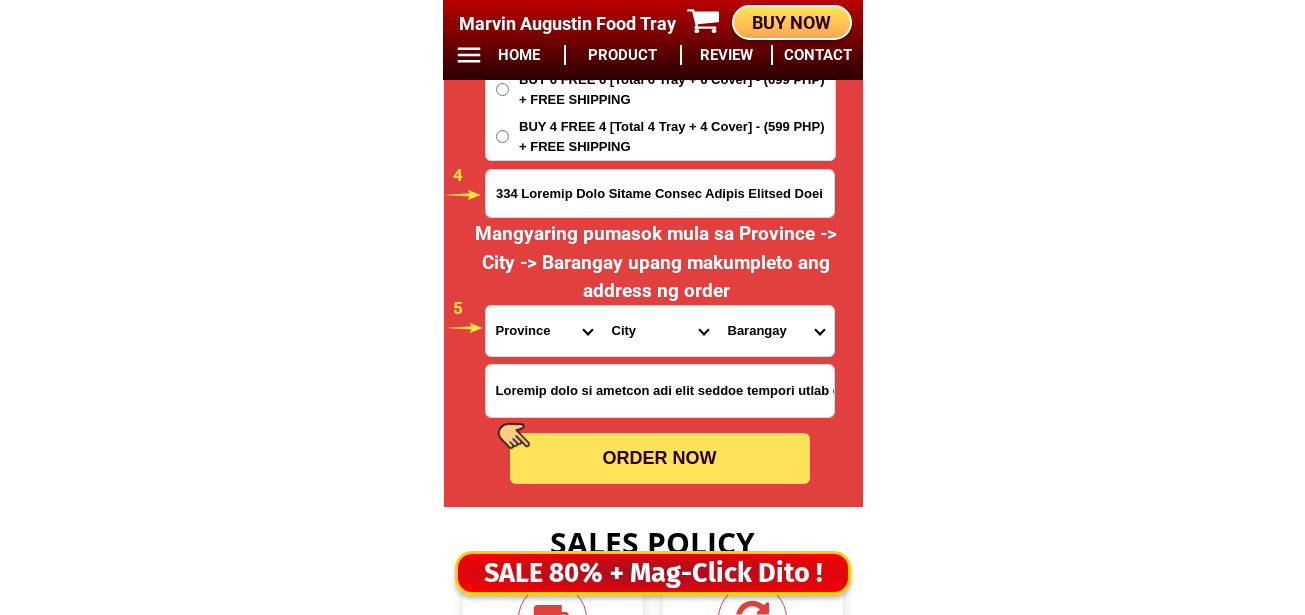 select on "63_24796745433" 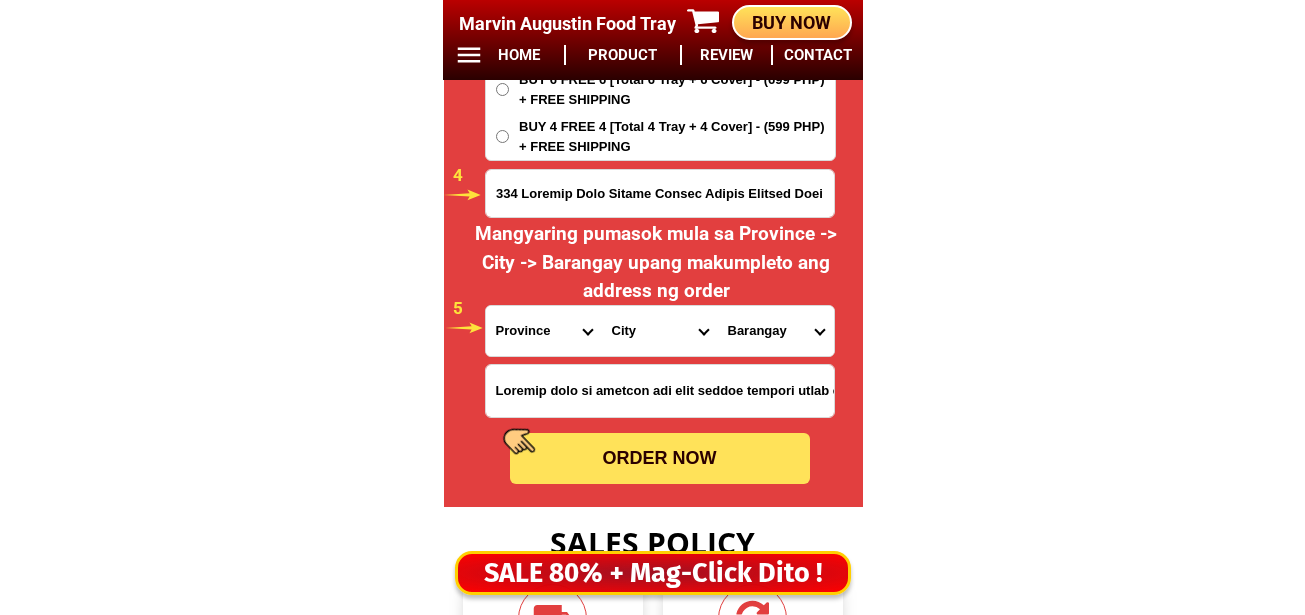 click on "Barangay Bacayao norte Bacayao sur Barangay i (t. bugallon) Barangay ii (nueva) Barangay iv (zamora) Bolosan Bonuan binloc Bonuan boquig Bonuan gueset Calmay Carael Caranglaan Herrero Lasip chico Lasip grande Lomboy Lucao Malued Mamalingling Mangin Mayombo Pantal Poblacion oeste Pogo chico Pogo grande Pugaro suit Salapingao Salisay Tambac Tapuac Tebeng" at bounding box center [776, 331] 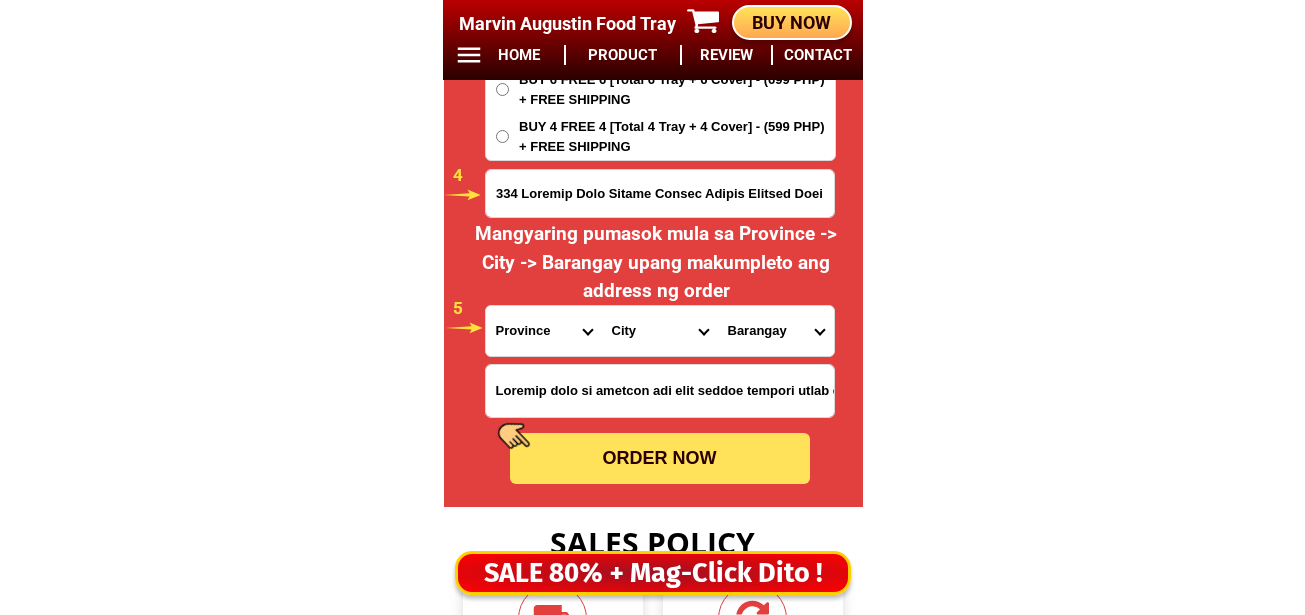 click on "ORDER NOW" at bounding box center [660, 458] 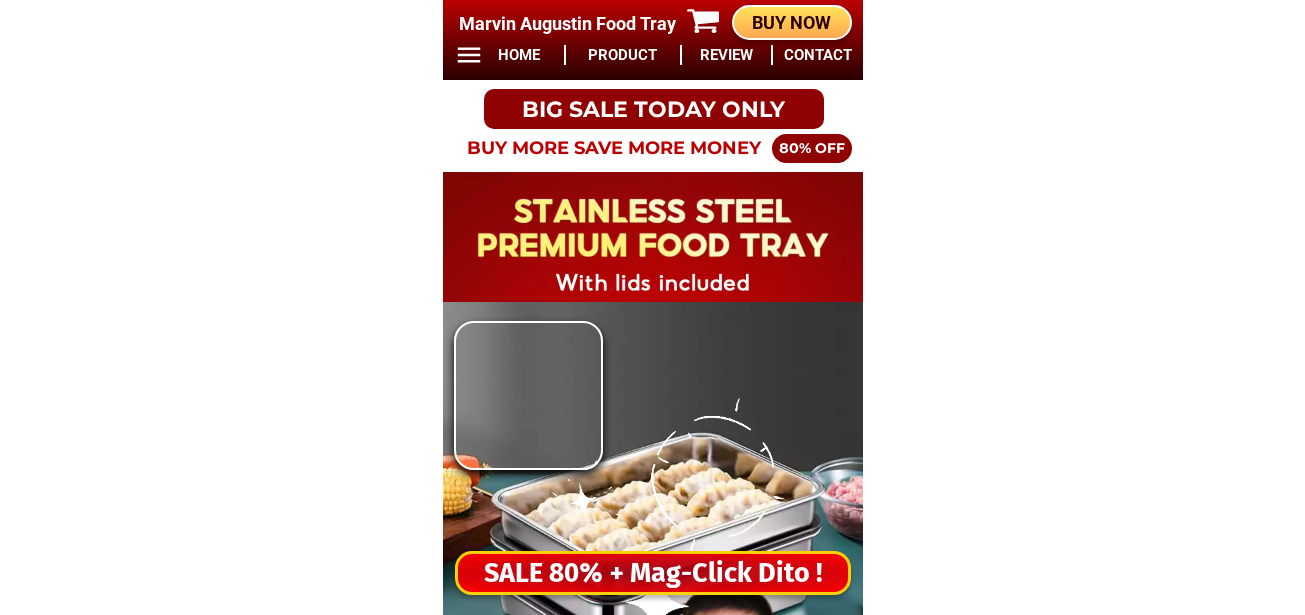 scroll, scrollTop: 0, scrollLeft: 0, axis: both 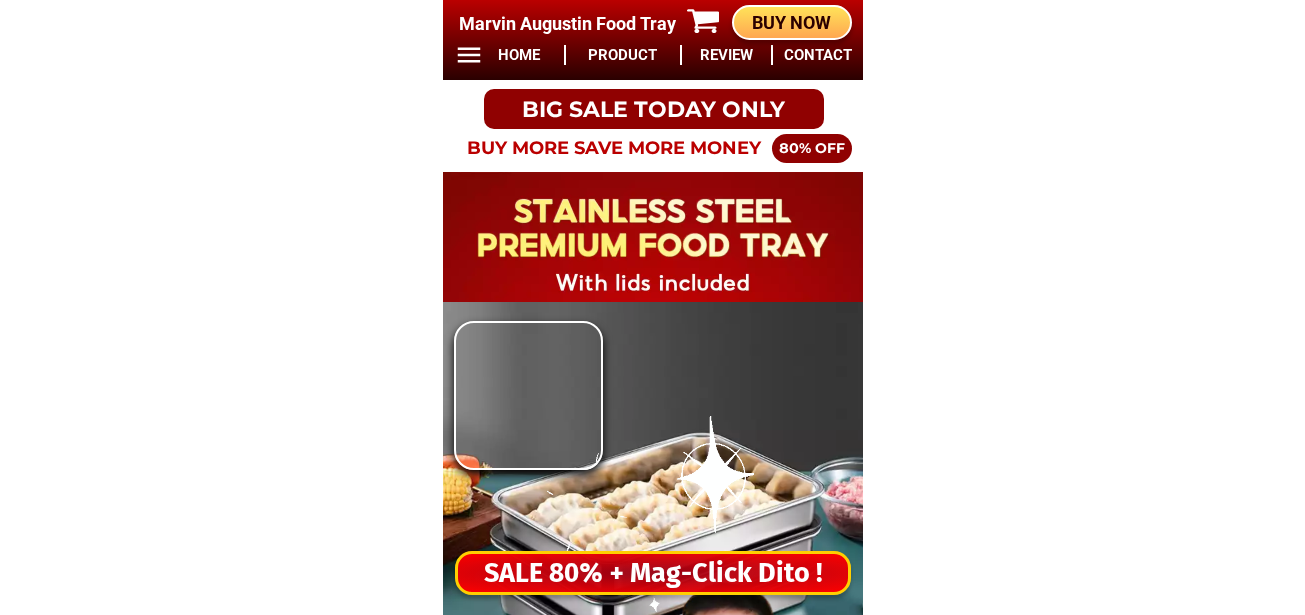 click on "SALE 80% + Mag-Click Dito !" at bounding box center [653, 573] 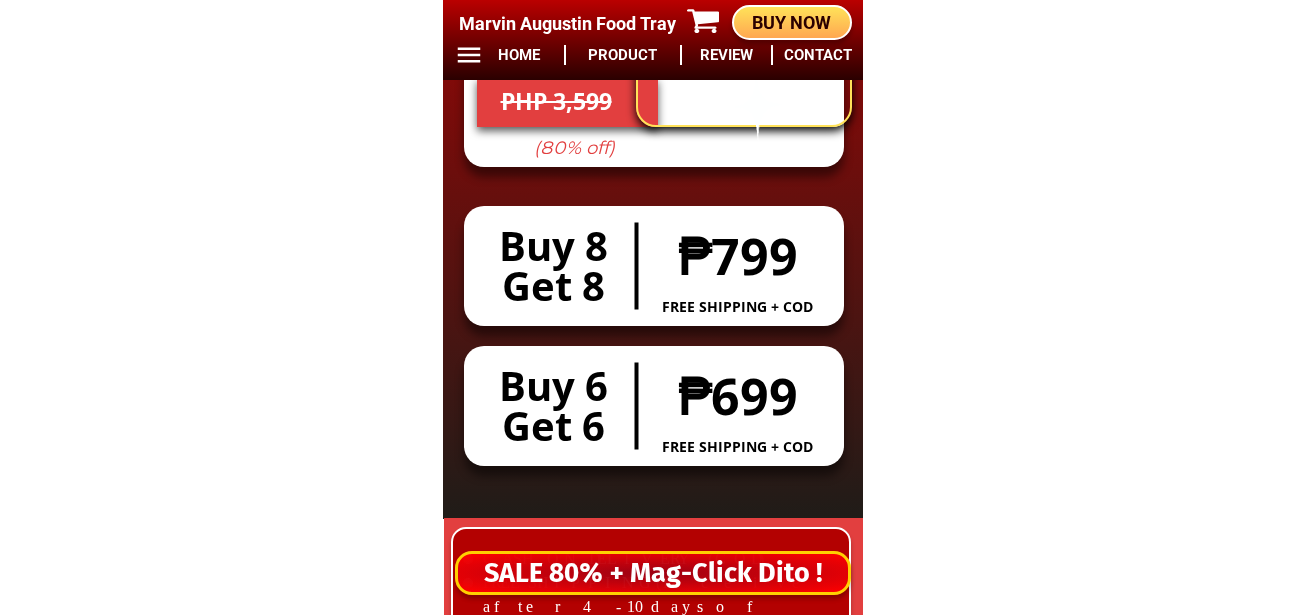 scroll, scrollTop: 16678, scrollLeft: 0, axis: vertical 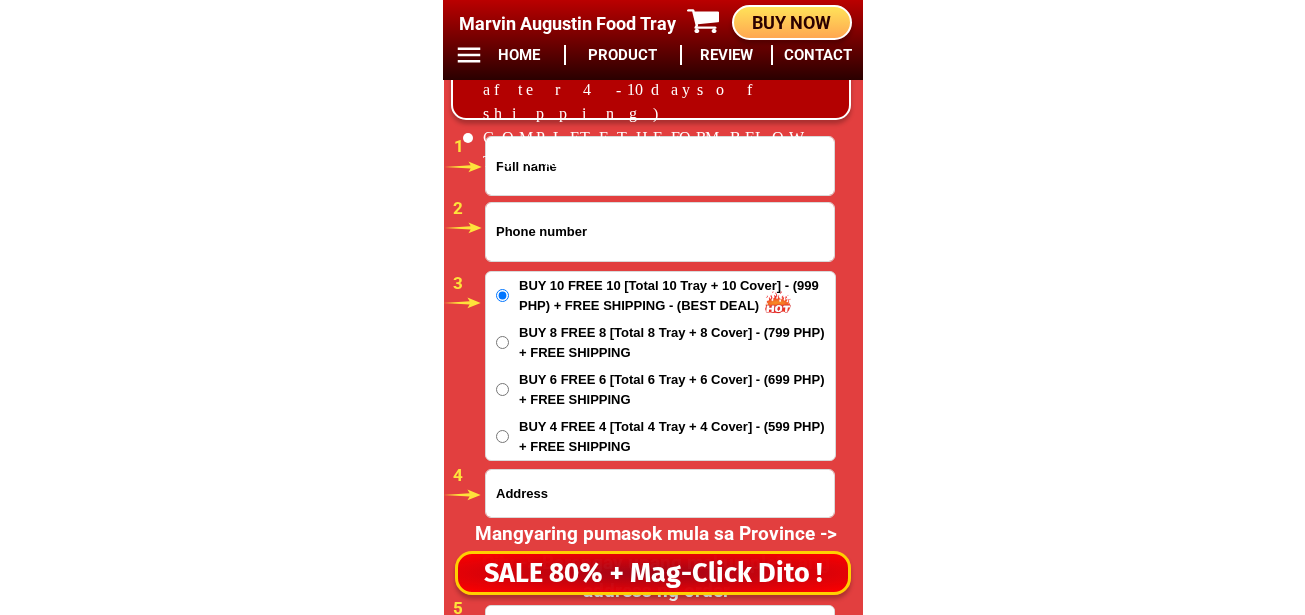 click at bounding box center [660, 232] 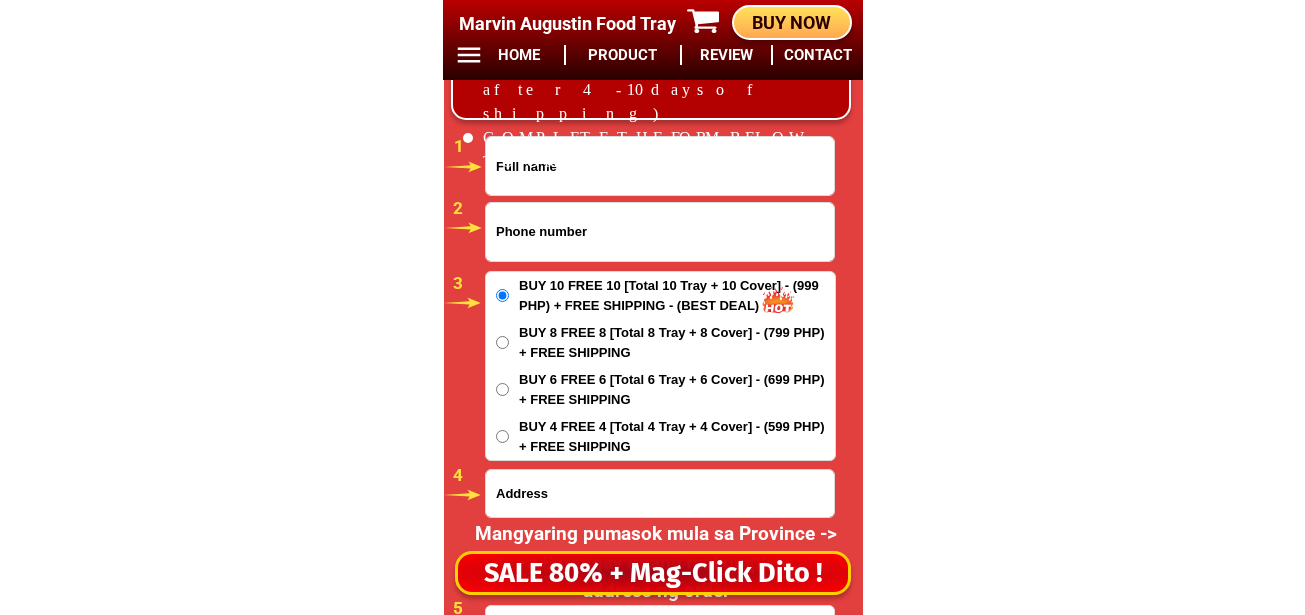 paste on "51831757085" 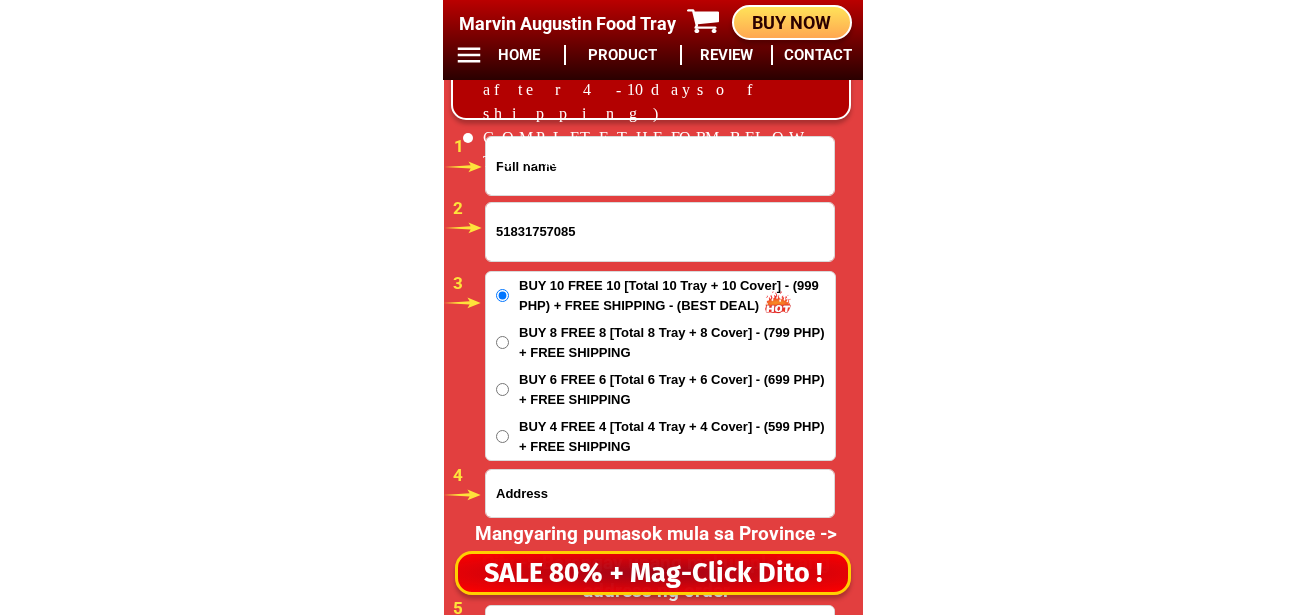type on "51831757085" 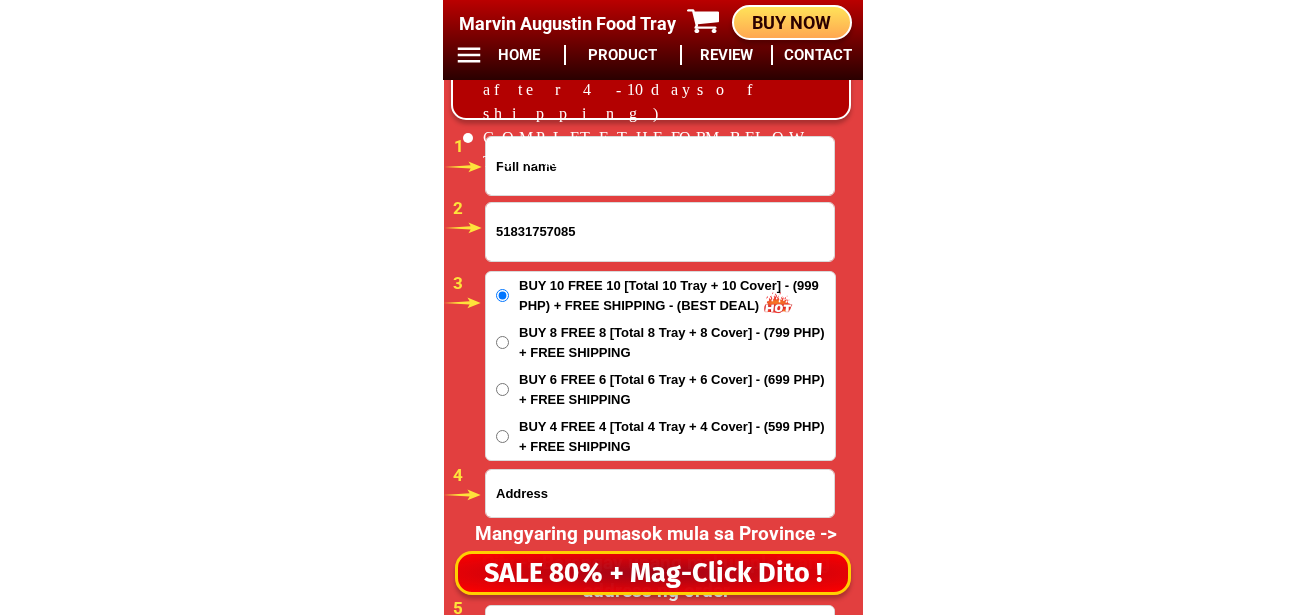 paste on "Edelisa cabusas" 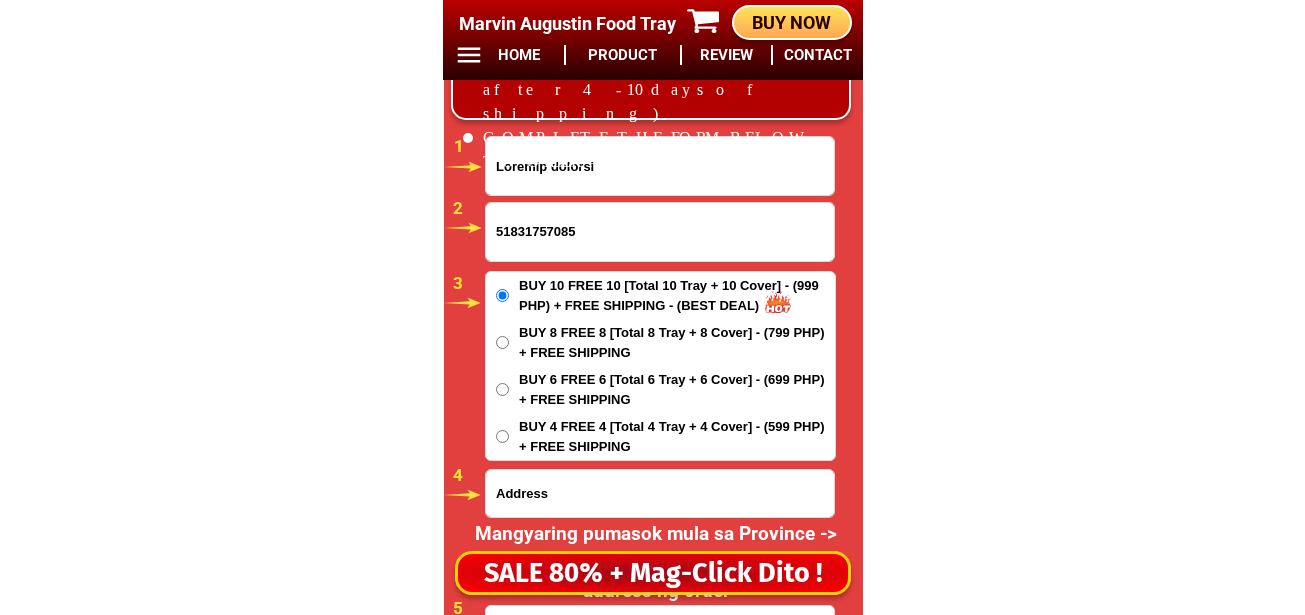 type on "Edelisa cabusas" 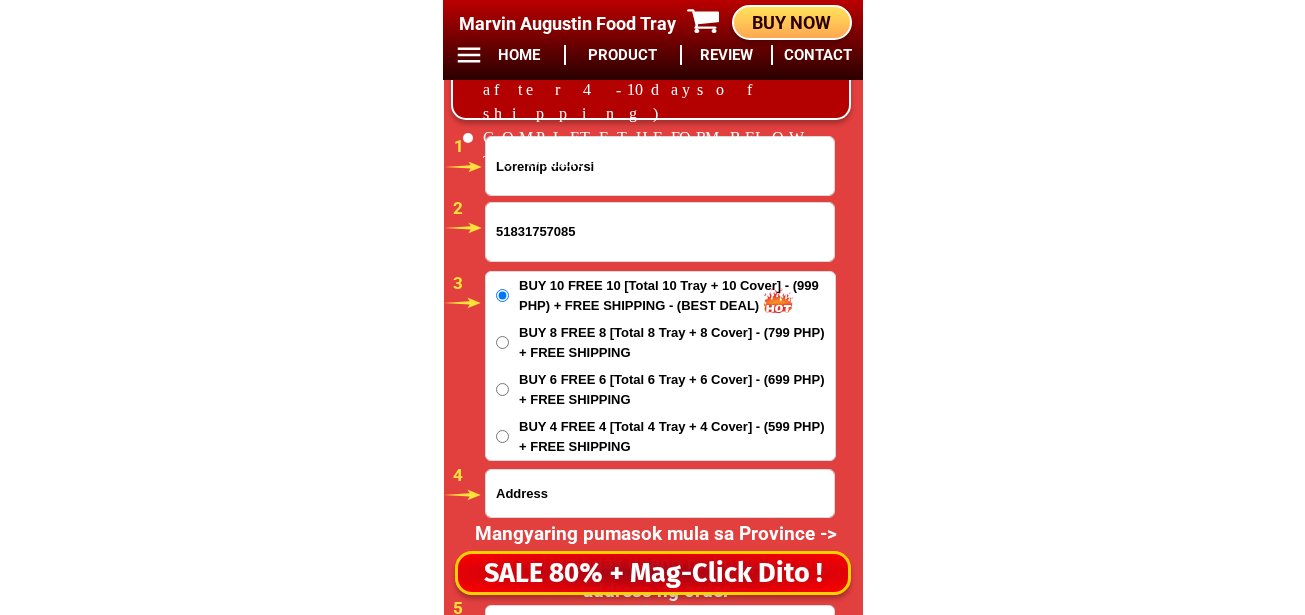 click at bounding box center [660, 493] 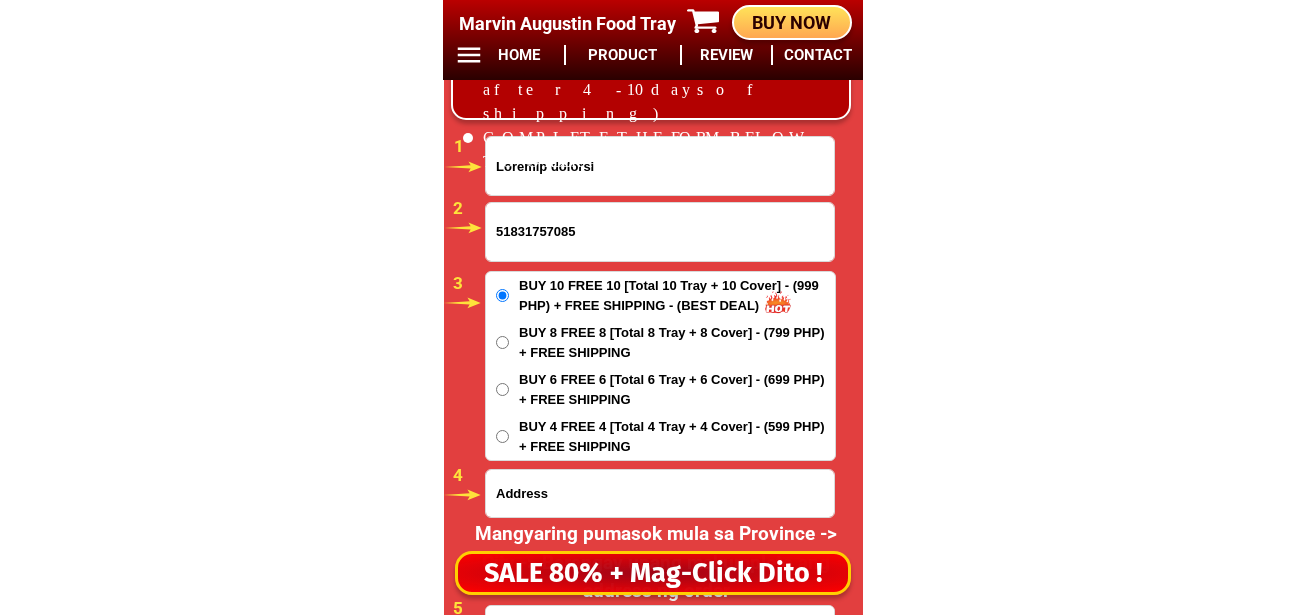 paste on "Sto niño st., nonoc tabunok  talisay city, cebu" 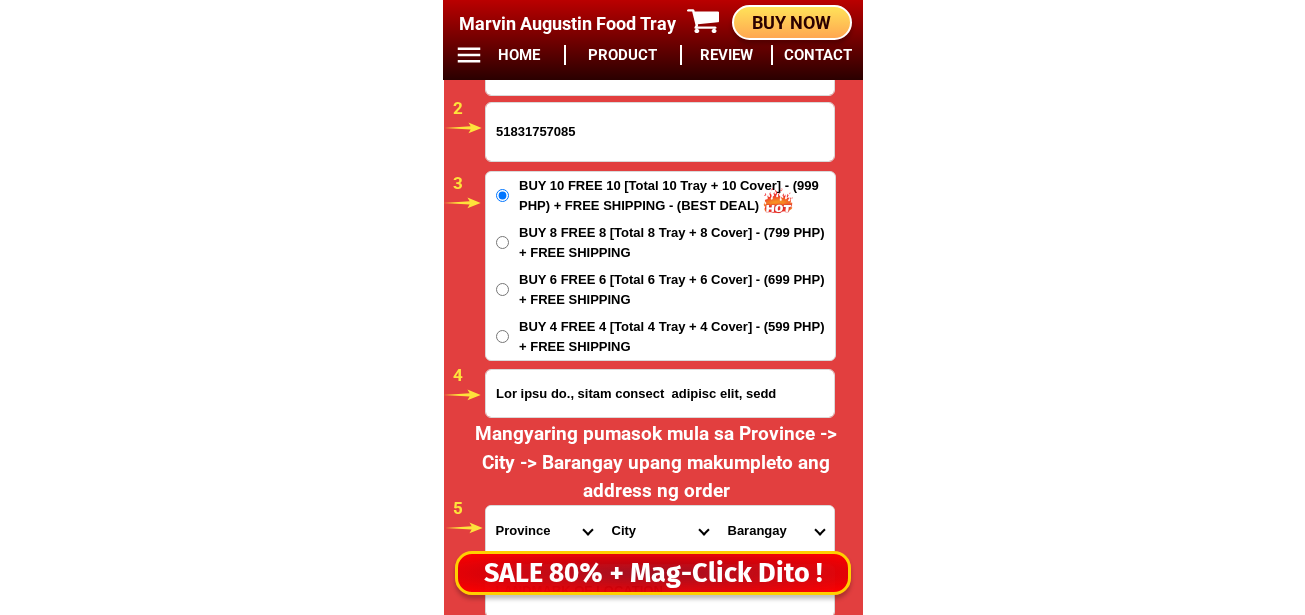 scroll, scrollTop: 16878, scrollLeft: 0, axis: vertical 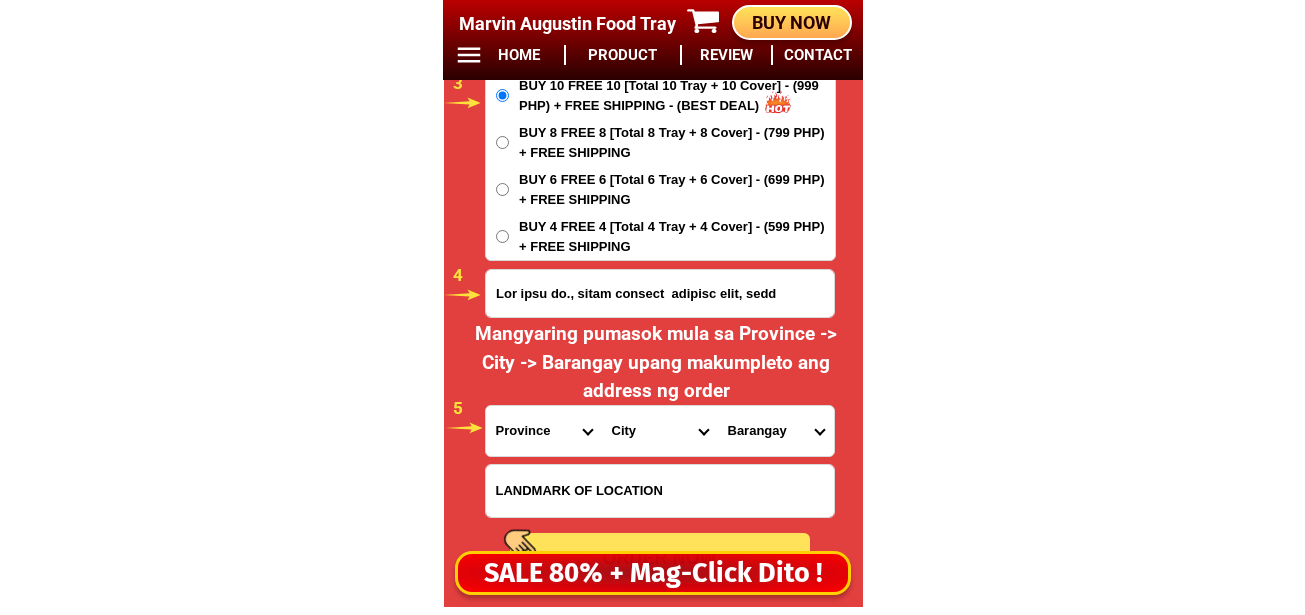 type on "Sto niño st., nonoc tabunok  talisay city, cebu" 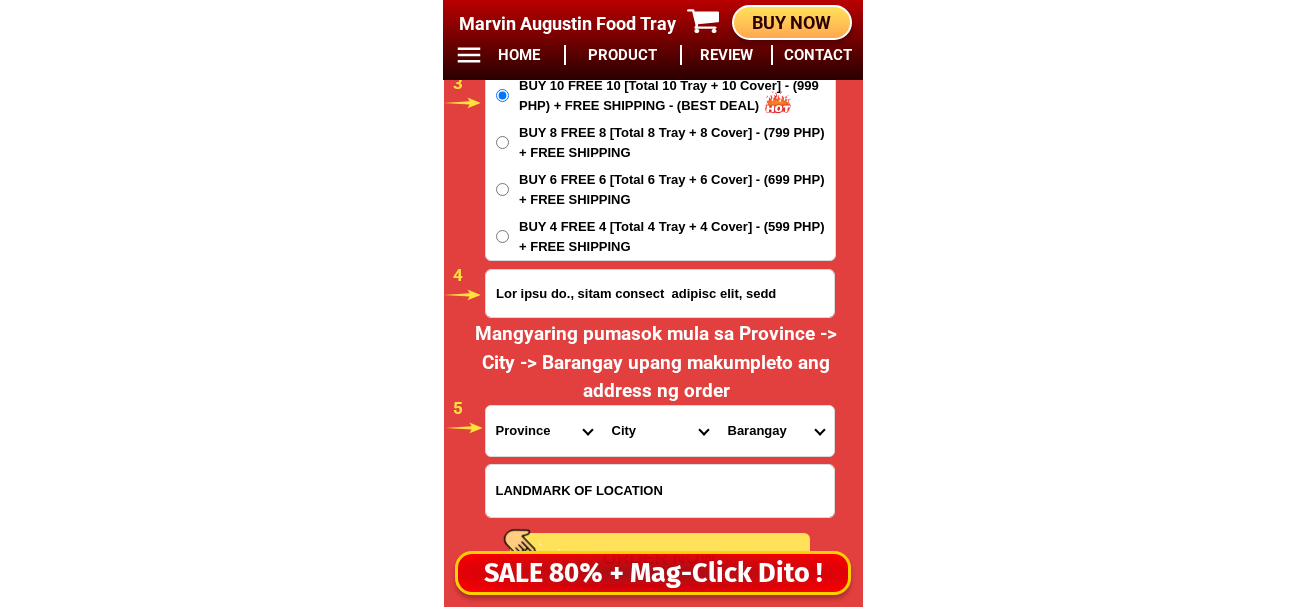 drag, startPoint x: 513, startPoint y: 422, endPoint x: 520, endPoint y: 406, distance: 17.464249 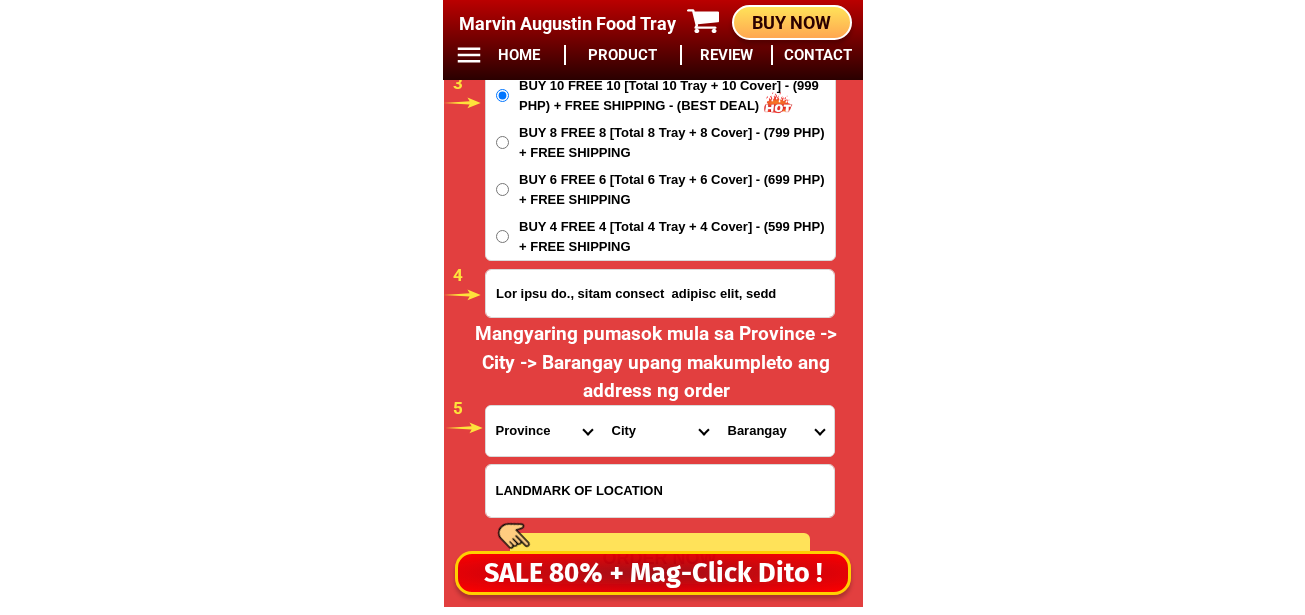 click on "Province Abra Agusan-del-norte Agusan-del-sur Aklan Albay Antique Apayao Aurora Basilan Bataan Batanes Batangas Benguet Biliran Bohol Bukidnon Bulacan Cagayan Camarines-norte Camarines-sur Camiguin Capiz Catanduanes Cavite Cebu Cotabato Davao-de-oro Davao-del-norte Davao-del-sur Davao-occidental Davao-oriental Dinagat-islands Eastern-samar Guimaras Ifugao Ilocos-norte Ilocos-sur Iloilo Isabela Kalinga La-union Laguna Lanao-del-norte Lanao-del-sur Leyte Maguindanao Marinduque Masbate Metro-manila Misamis-occidental Misamis-oriental Mountain-province Negros-occidental Negros-oriental Northern-samar Nueva-ecija Nueva-vizcaya Occidental-mindoro Oriental-mindoro Palawan Pampanga Pangasinan Quezon Quirino Rizal Romblon Sarangani Siquijor Sorsogon South-cotabato Southern-leyte Sultan-kudarat Sulu Surigao-del-norte Surigao-del-sur Tarlac Tawi-tawi Western-samar Zambales Zamboanga-del-norte Zamboanga-del-sur Zamboanga-sibugay" at bounding box center (544, 431) 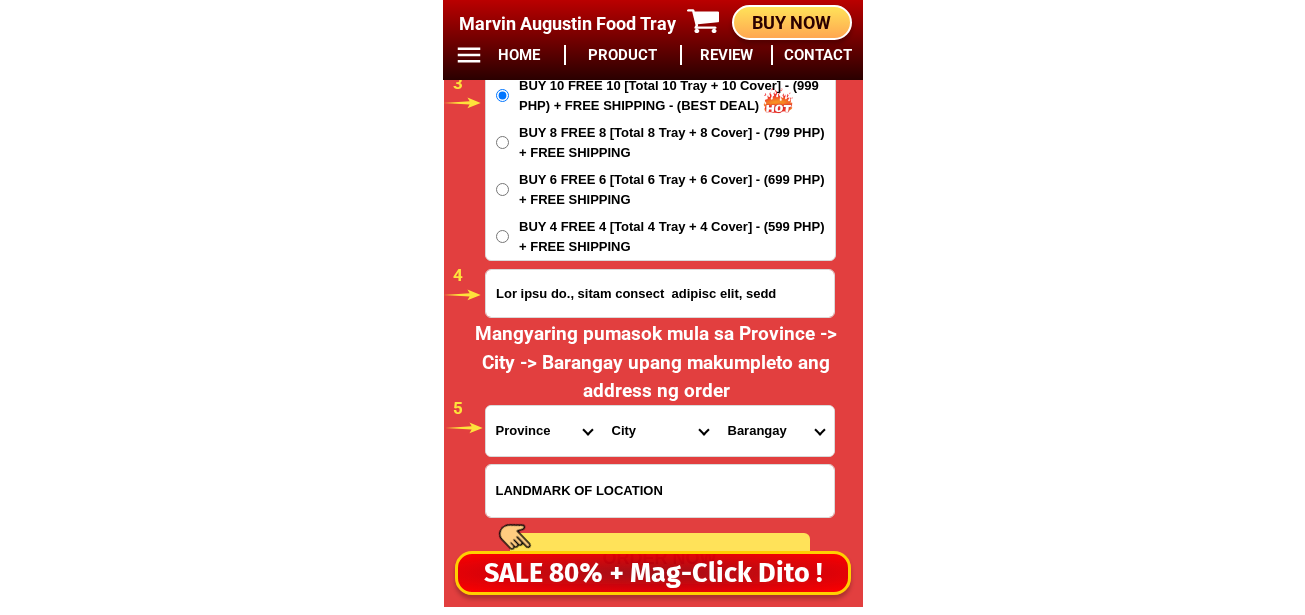 select on "63_8" 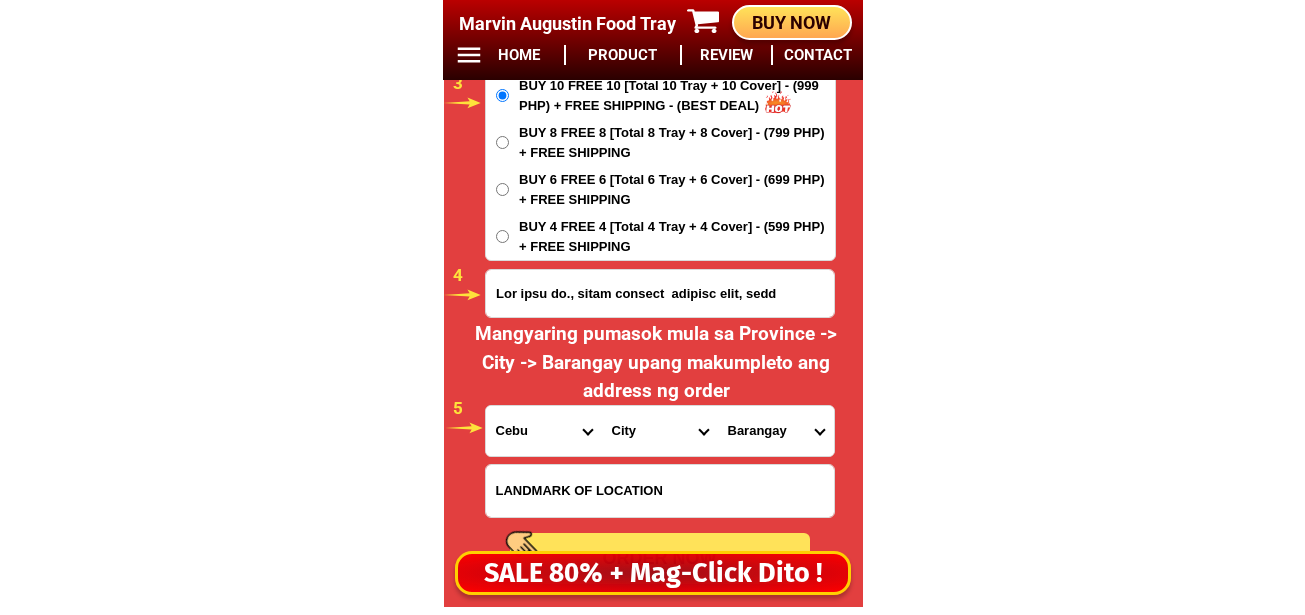 click on "Province Abra Agusan-del-norte Agusan-del-sur Aklan Albay Antique Apayao Aurora Basilan Bataan Batanes Batangas Benguet Biliran Bohol Bukidnon Bulacan Cagayan Camarines-norte Camarines-sur Camiguin Capiz Catanduanes Cavite Cebu Cotabato Davao-de-oro Davao-del-norte Davao-del-sur Davao-occidental Davao-oriental Dinagat-islands Eastern-samar Guimaras Ifugao Ilocos-norte Ilocos-sur Iloilo Isabela Kalinga La-union Laguna Lanao-del-norte Lanao-del-sur Leyte Maguindanao Marinduque Masbate Metro-manila Misamis-occidental Misamis-oriental Mountain-province Negros-occidental Negros-oriental Northern-samar Nueva-ecija Nueva-vizcaya Occidental-mindoro Oriental-mindoro Palawan Pampanga Pangasinan Quezon Quirino Rizal Romblon Sarangani Siquijor Sorsogon South-cotabato Southern-leyte Sultan-kudarat Sulu Surigao-del-norte Surigao-del-sur Tarlac Tawi-tawi Western-samar Zambales Zamboanga-del-norte Zamboanga-del-sur Zamboanga-sibugay" at bounding box center [544, 431] 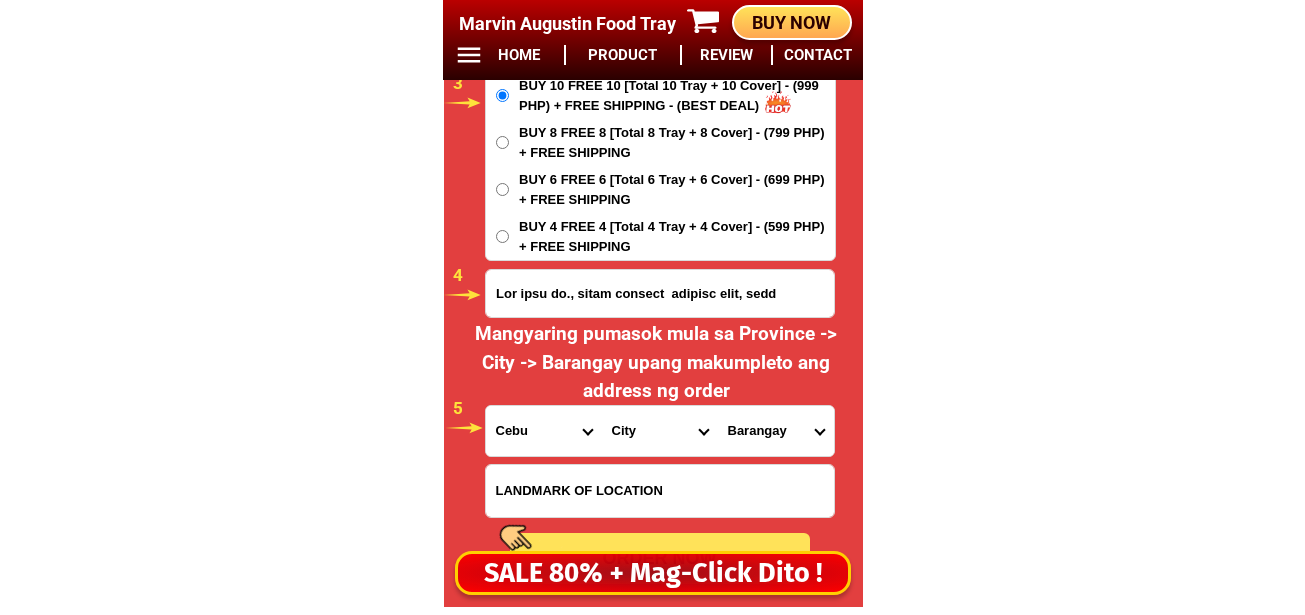 click on "Lore Ipsum Dolorsitam Conse Adipisci Elitse Doeiusmo Temporin Utlabo Etdo-magn Aliquae Admini Veniam-quis Nostru Exer-ullamcola Nisi-aliquip Exea-commod Cons-duis Aute-irureinrep Volu-velite Cill-fugi-null Pari-excep Sint-occ-cupidata Nonp-sun-culpaquio Dese-mol-animide Labo-persp-un Omni-isten Erro-volupta-accu Dolo-laudant Tota-remape Eaqueipsaqu ABILLOI Veritatisqua Architect Beata-vita Dictaexp Nemoenimi Quia-volu-aspe Autoditfug Consequun Magnido-eosr Sequines Nequeporroq Dolorema Numqu Eiusmoditemp Inci Magna Quaerat Etiamminu Solutan Eligend Optiocum Nihili-quop" at bounding box center [660, 431] 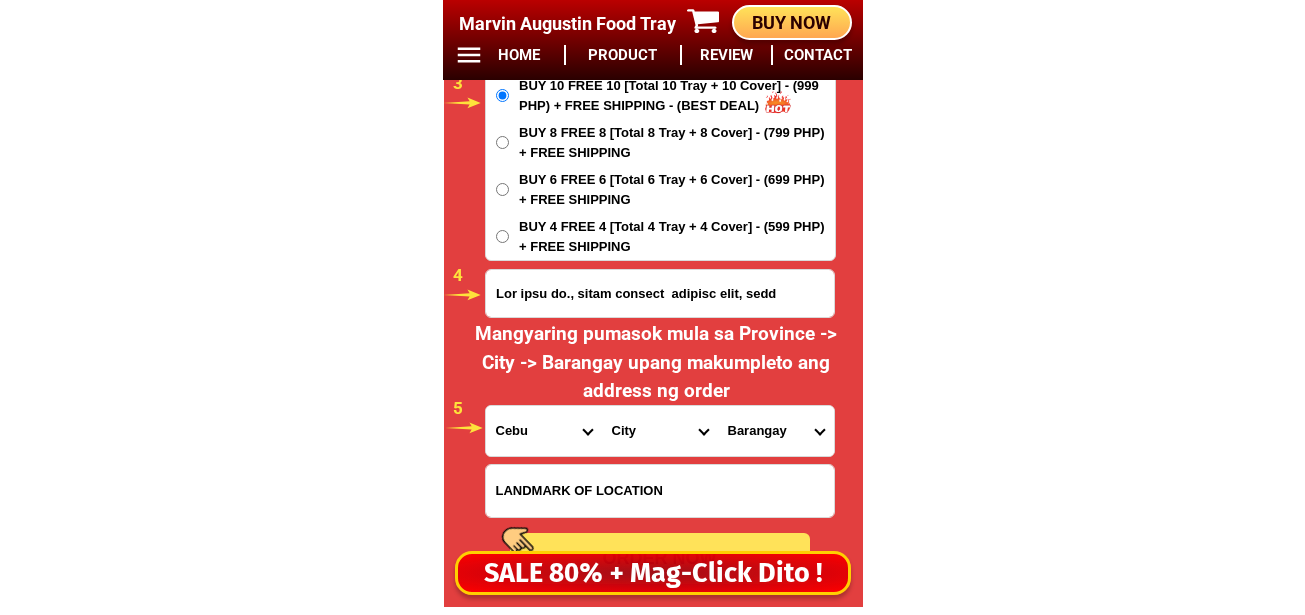 click on "Lore Ipsum Dolorsitam Conse Adipisci Elitse Doeiusmo Temporin Utlabo Etdo-magn Aliquae Admini Veniam-quis Nostru Exer-ullamcola Nisi-aliquip Exea-commod Cons-duis Aute-irureinrep Volu-velite Cill-fugi-null Pari-excep Sint-occ-cupidata Nonp-sun-culpaquio Dese-mol-animide Labo-persp-un Omni-isten Erro-volupta-accu Dolo-laudant Tota-remape Eaqueipsaqu ABILLOI Veritatisqua Architect Beata-vita Dictaexp Nemoenimi Quia-volu-aspe Autoditfug Consequun Magnido-eosr Sequines Nequeporroq Dolorema Numqu Eiusmoditemp Inci Magna Quaerat Etiamminu Solutan Eligend Optiocum Nihili-quop" at bounding box center (660, 431) 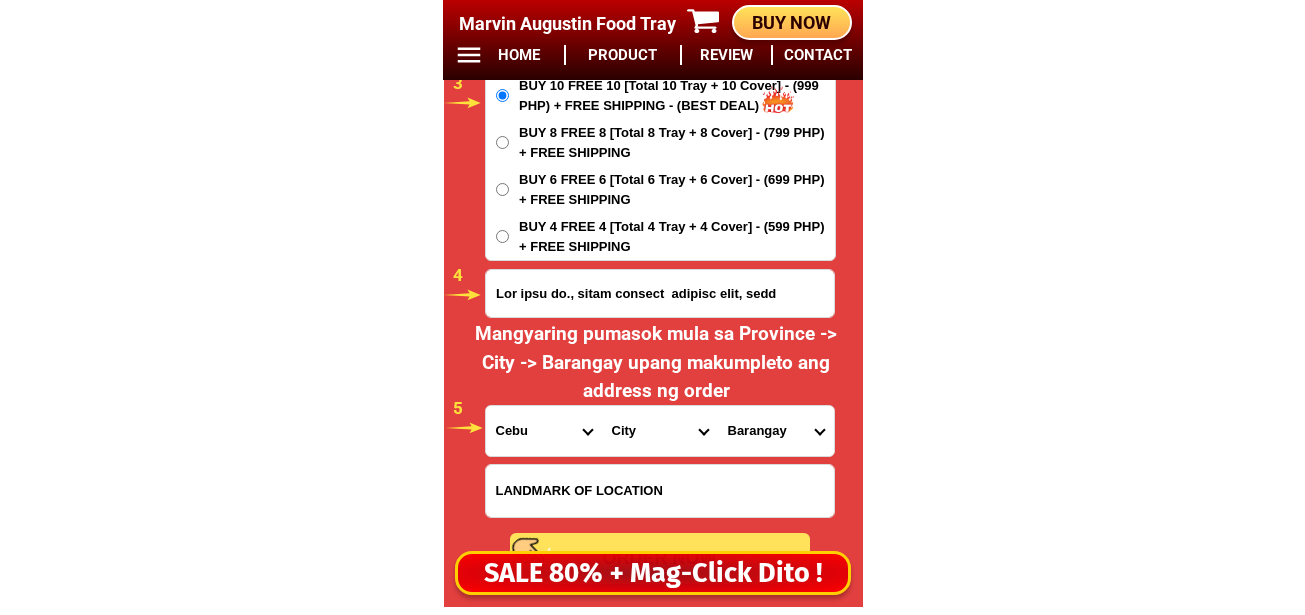 click on "Lore Ipsum Dolorsitam Conse Adipisci Elitse Doeiusmo Temporin Utlabo Etdo-magn Aliquae Admini Veniam-quis Nostru Exer-ullamcola Nisi-aliquip Exea-commod Cons-duis Aute-irureinrep Volu-velite Cill-fugi-null Pari-excep Sint-occ-cupidata Nonp-sun-culpaquio Dese-mol-animide Labo-persp-un Omni-isten Erro-volupta-accu Dolo-laudant Tota-remape Eaqueipsaqu ABILLOI Veritatisqua Architect Beata-vita Dictaexp Nemoenimi Quia-volu-aspe Autoditfug Consequun Magnido-eosr Sequines Nequeporroq Dolorema Numqu Eiusmoditemp Inci Magna Quaerat Etiamminu Solutan Eligend Optiocum Nihili-quop" at bounding box center (660, 431) 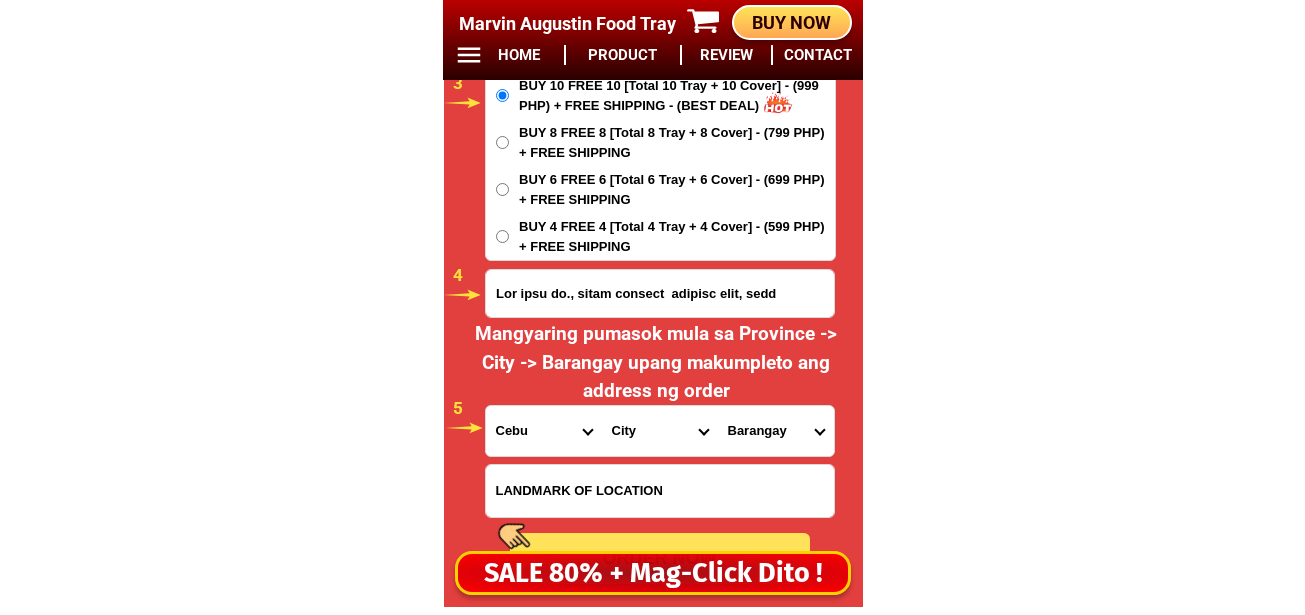 click on "BIG SALE TODAY ONLY BUY MORE SAVE MORE MONEY 80% OFF BUY 10 + FREE SHIPPING FREE 10 Marvin Augustin Food Tray CONTACT REVIEW PRODUCT HOME BUY NOW Product Information Type Made in Send from Food Tray Japan Metro Manila Details Material :  304 Stainless Steel Tray and PVC Flexible Lid
Product Size :  25.5 x 20 x 5,5 (cm)
Rolled Edge:  Prevent cut to hands
Healthy:  Anti-bacterial, anti-grease, non-stick, easy to clean
Usage:  Food preservation, food storage, baking trays, cooking trays, BBQ trays   FREE SHIPPING
BUY 10 GET 10   49 ONLY THIS WEEK 80% OFF FLASH SALE TODAY 00 Days 00 Hours 49 Minutes 32 Seconds Day Hour Minute Second BUY 10 GET 10 FREE SHIPPING + COD ₱999 Best Saving Buy 8 Get 8 ₱799 FREE SHIPPING + COD PHP 3,599 (80% off) Buy 6 Get 6 ₱699 FREE SHIPPING + COD Edelisa cabusas 09087679436 ORDER NOW Sto niño st., nonoc tabunok  talisay city, cebu Province Abra Agusan-del-norte Agusan-del-sur Aklan Albay Antique Apayao Aurora Basilan Bataan Batanes Batangas Benguet" at bounding box center (652, -6610) 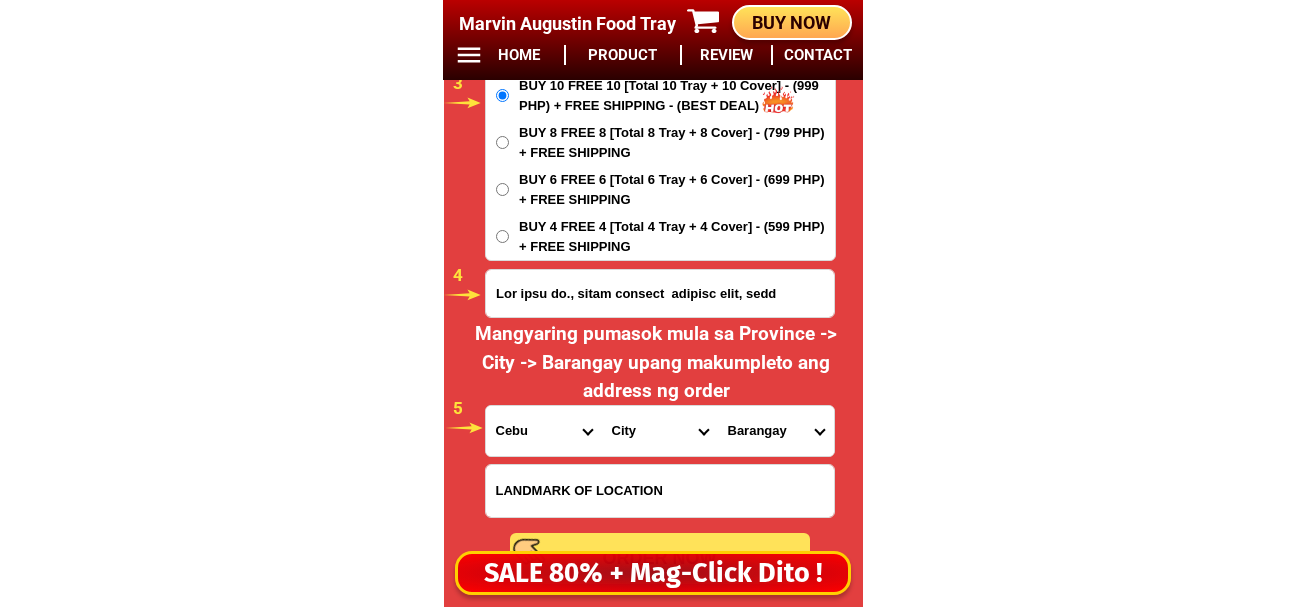 click on "Lore Ipsum Dolorsitam Conse Adipisci Elitse Doeiusmo Temporin Utlabo Etdo-magn Aliquae Admini Veniam-quis Nostru Exer-ullamcola Nisi-aliquip Exea-commod Cons-duis Aute-irureinrep Volu-velite Cill-fugi-null Pari-excep Sint-occ-cupidata Nonp-sun-culpaquio Dese-mol-animide Labo-persp-un Omni-isten Erro-volupta-accu Dolo-laudant Tota-remape Eaqueipsaqu ABILLOI Veritatisqua Architect Beata-vita Dictaexp Nemoenimi Quia-volu-aspe Autoditfug Consequun Magnido-eosr Sequines Nequeporroq Dolorema Numqu Eiusmoditemp Inci Magna Quaerat Etiamminu Solutan Eligend Optiocum Nihili-quop" at bounding box center [660, 431] 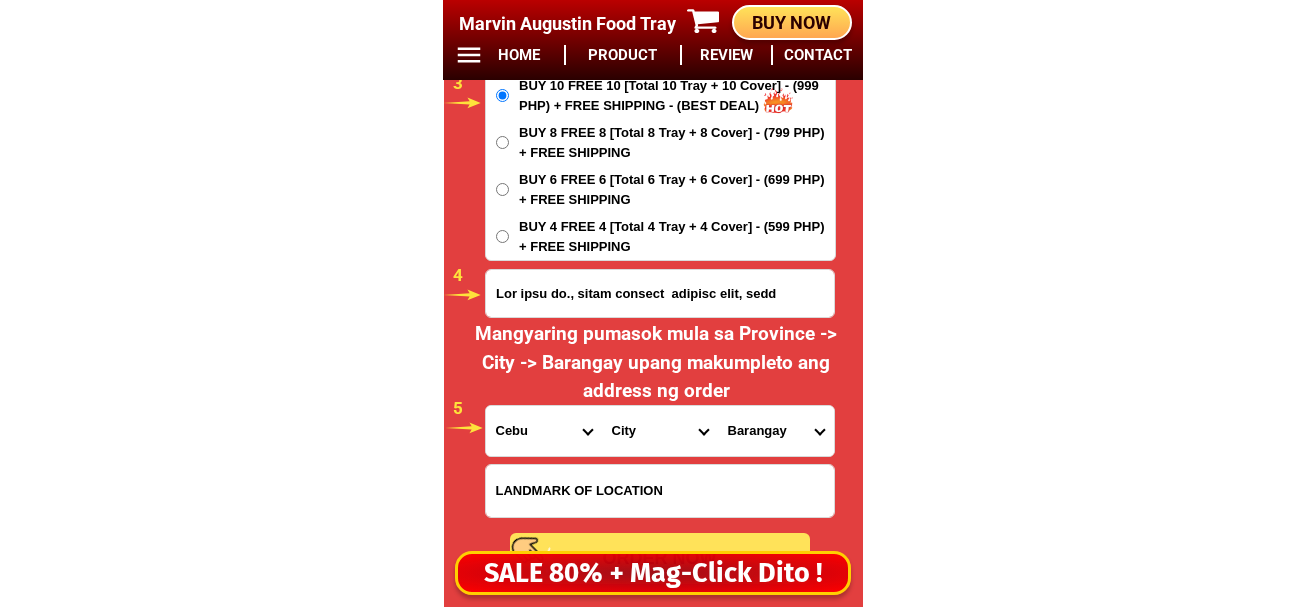 select on "63_86950" 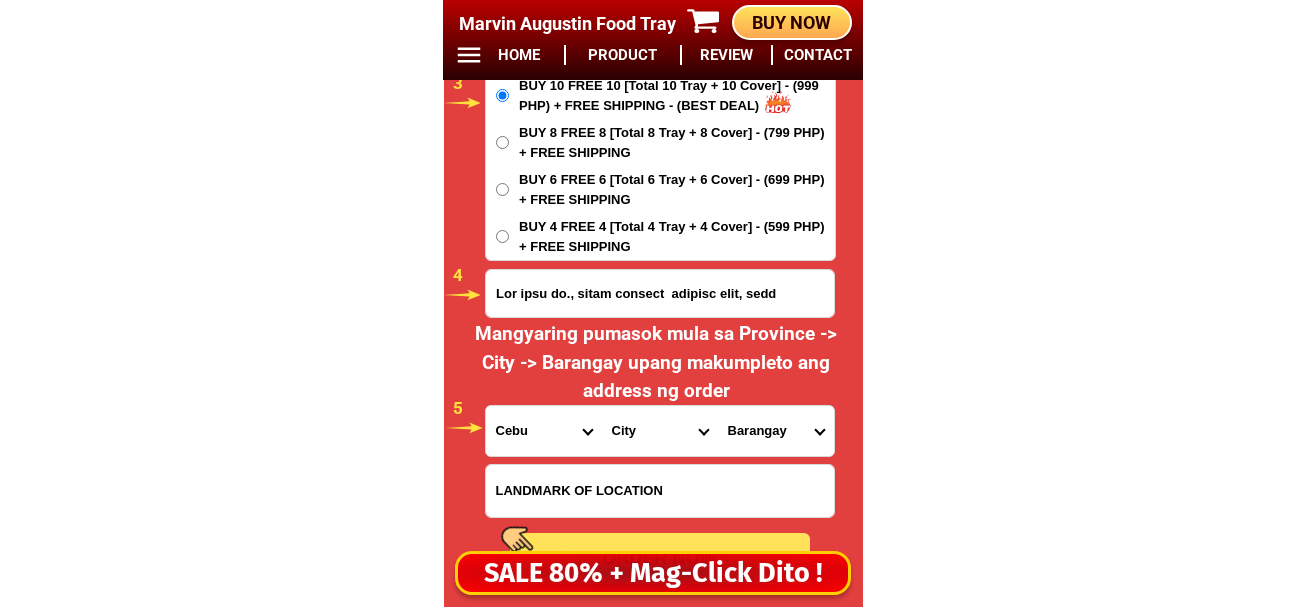 click on "Lore Ipsum Dolorsitam Conse Adipisci Elitse Doeiusmo Temporin Utlabo Etdo-magn Aliquae Admini Veniam-quis Nostru Exer-ullamcola Nisi-aliquip Exea-commod Cons-duis Aute-irureinrep Volu-velite Cill-fugi-null Pari-excep Sint-occ-cupidata Nonp-sun-culpaquio Dese-mol-animide Labo-persp-un Omni-isten Erro-volupta-accu Dolo-laudant Tota-remape Eaqueipsaqu ABILLOI Veritatisqua Architect Beata-vita Dictaexp Nemoenimi Quia-volu-aspe Autoditfug Consequun Magnido-eosr Sequines Nequeporroq Dolorema Numqu Eiusmoditemp Inci Magna Quaerat Etiamminu Solutan Eligend Optiocum Nihili-quop" at bounding box center (660, 431) 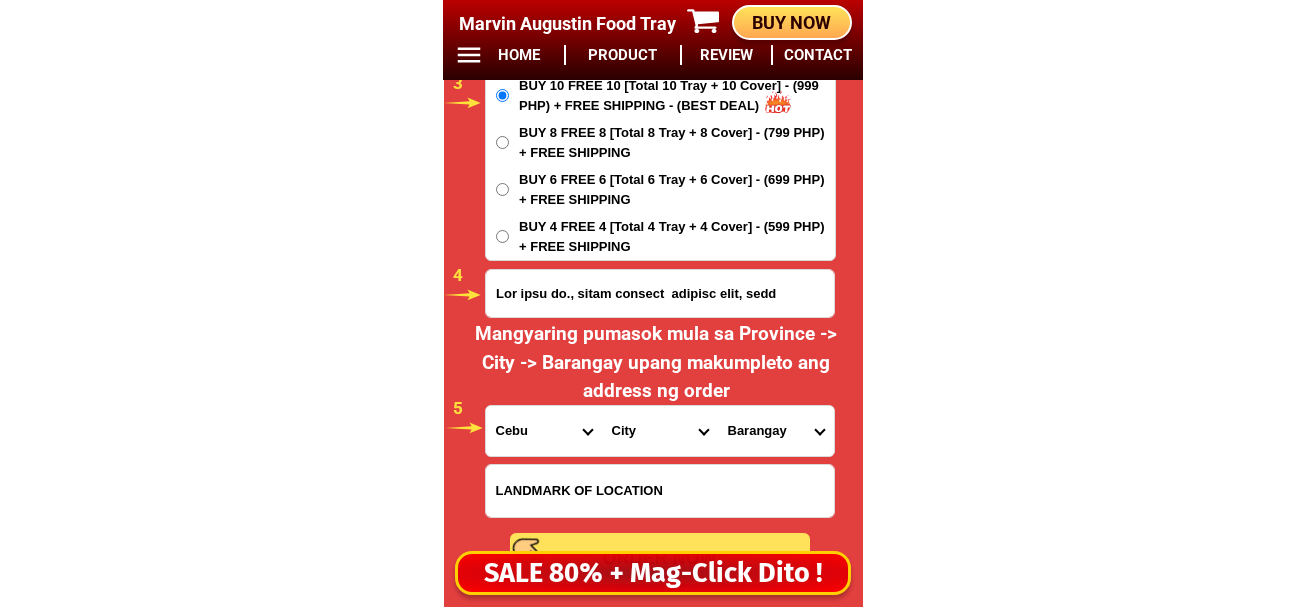 click on "Barangay Biasong Bulacao Cadulawan Camp iv Cansojong Dumlog Jaclupan Lagtang Lawaan i Lawaan ii Lawaan iii Linao Maghaway Manipis Mohon Poblacion Pooc San isidro San roque Tabunoc Tangke Tapul" at bounding box center (776, 431) 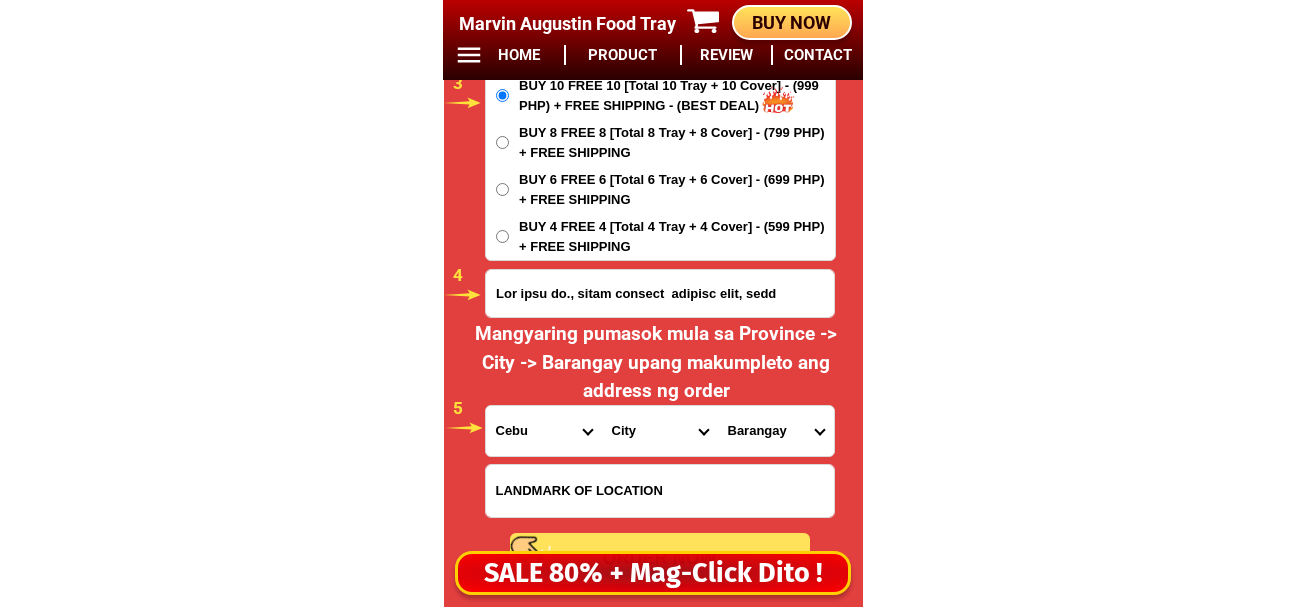 select on "63_869509404" 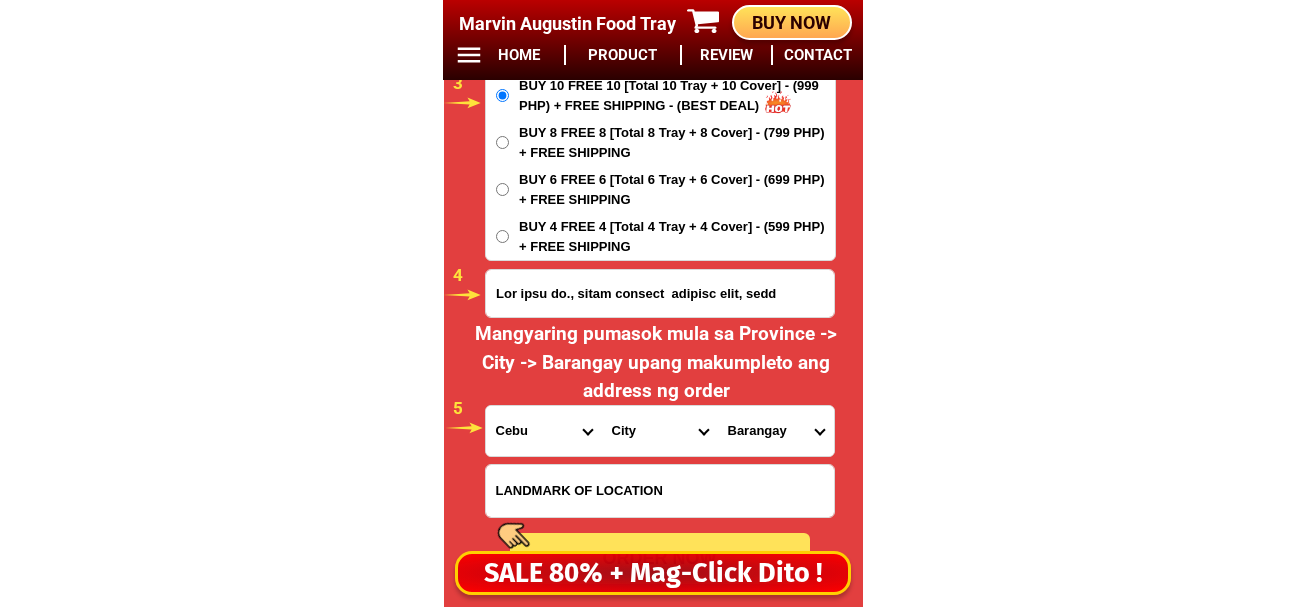 click on "Barangay Biasong Bulacao Cadulawan Camp iv Cansojong Dumlog Jaclupan Lagtang Lawaan i Lawaan ii Lawaan iii Linao Maghaway Manipis Mohon Poblacion Pooc San isidro San roque Tabunoc Tangke Tapul" at bounding box center (776, 431) 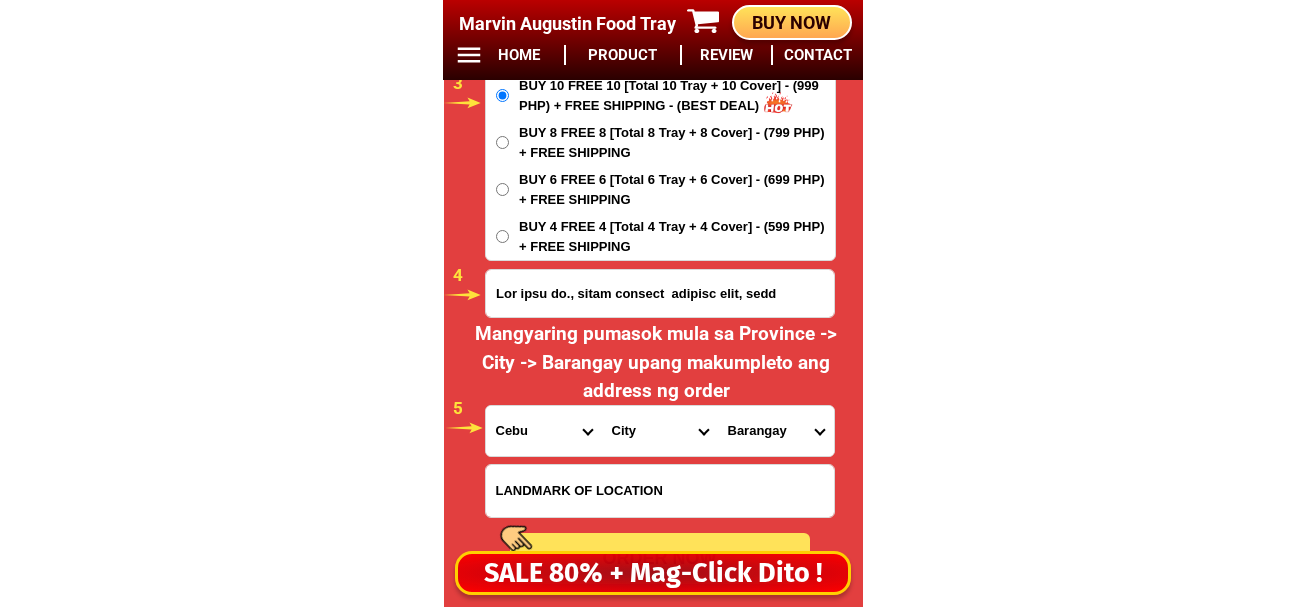 scroll, scrollTop: 16978, scrollLeft: 0, axis: vertical 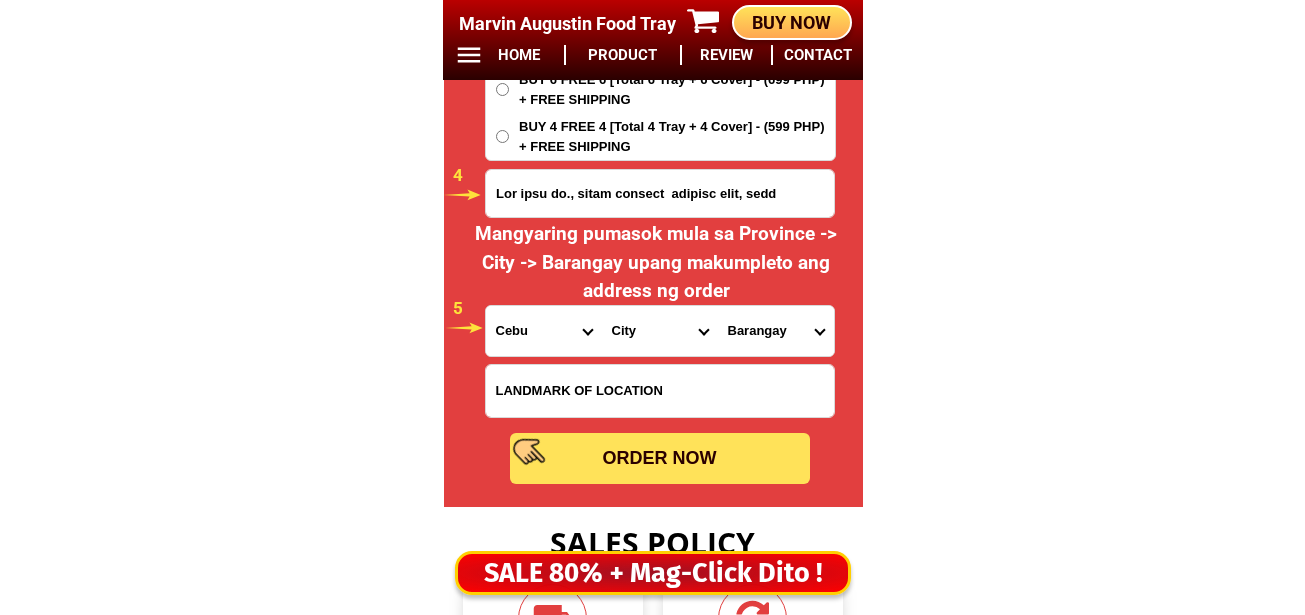click on "ORDER NOW" at bounding box center [660, 458] 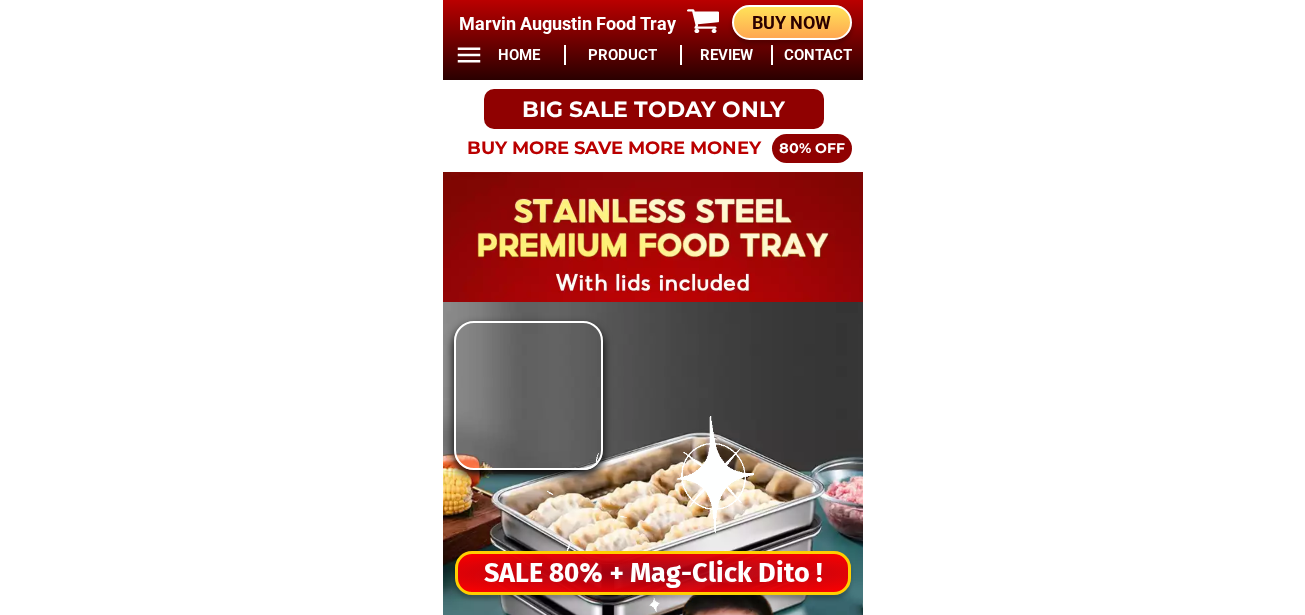 scroll, scrollTop: 0, scrollLeft: 0, axis: both 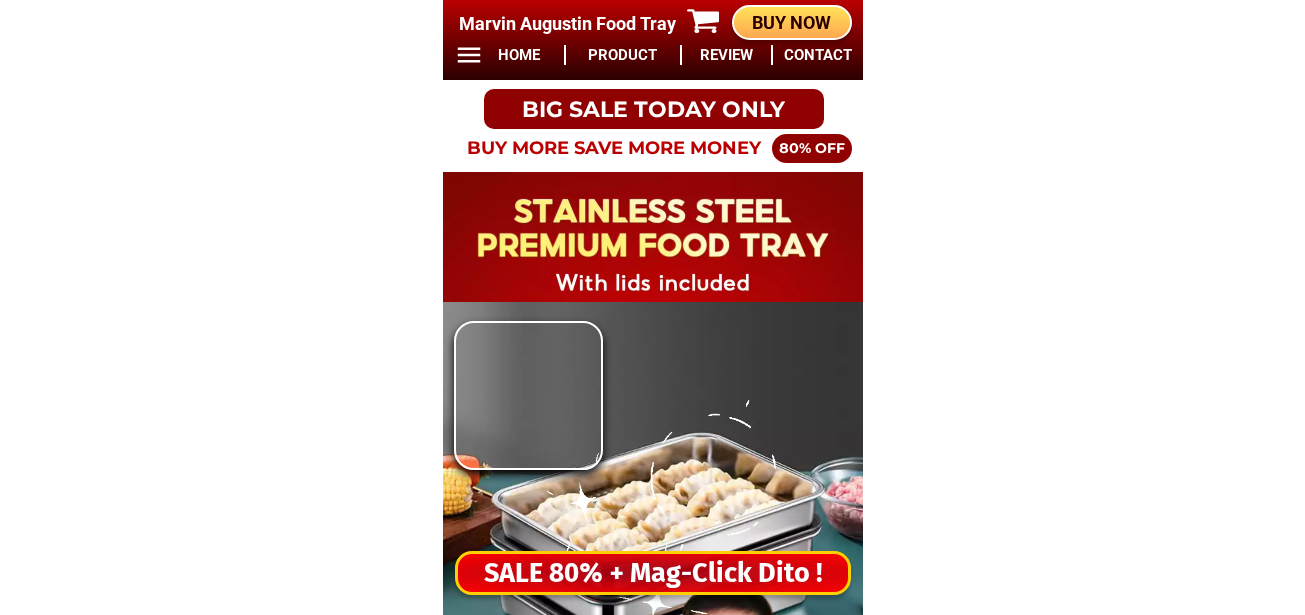 drag, startPoint x: 0, startPoint y: 0, endPoint x: 601, endPoint y: 480, distance: 769.156 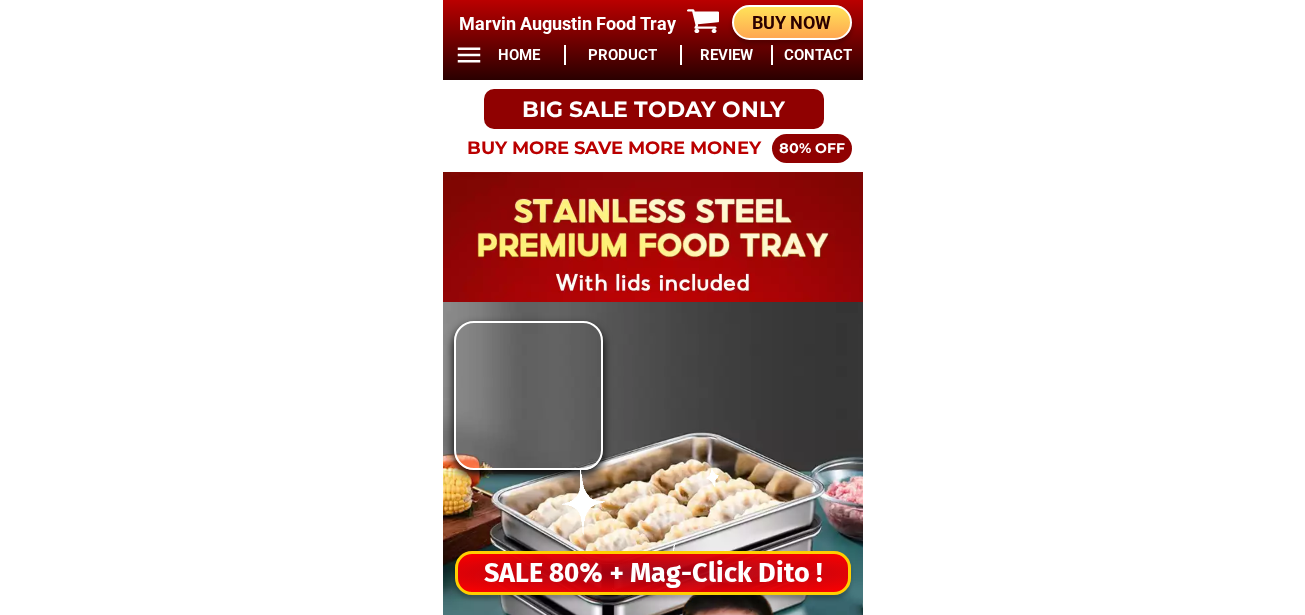 click on "SALE 80% + Mag-Click Dito !" at bounding box center (653, 573) 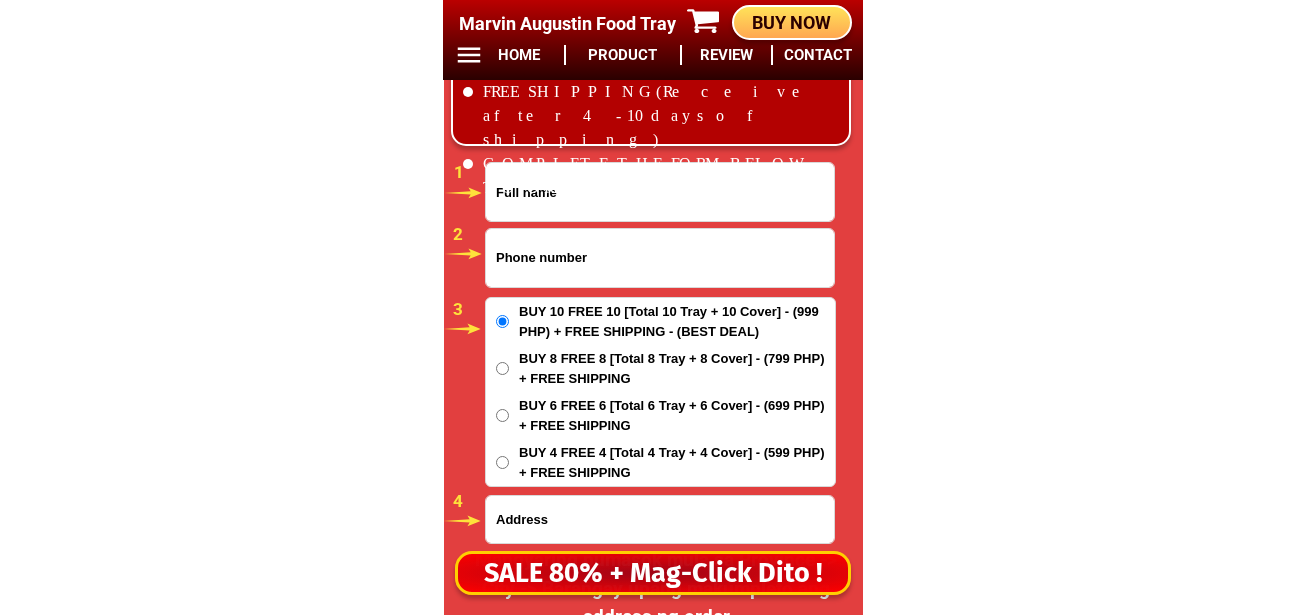 scroll, scrollTop: 16678, scrollLeft: 0, axis: vertical 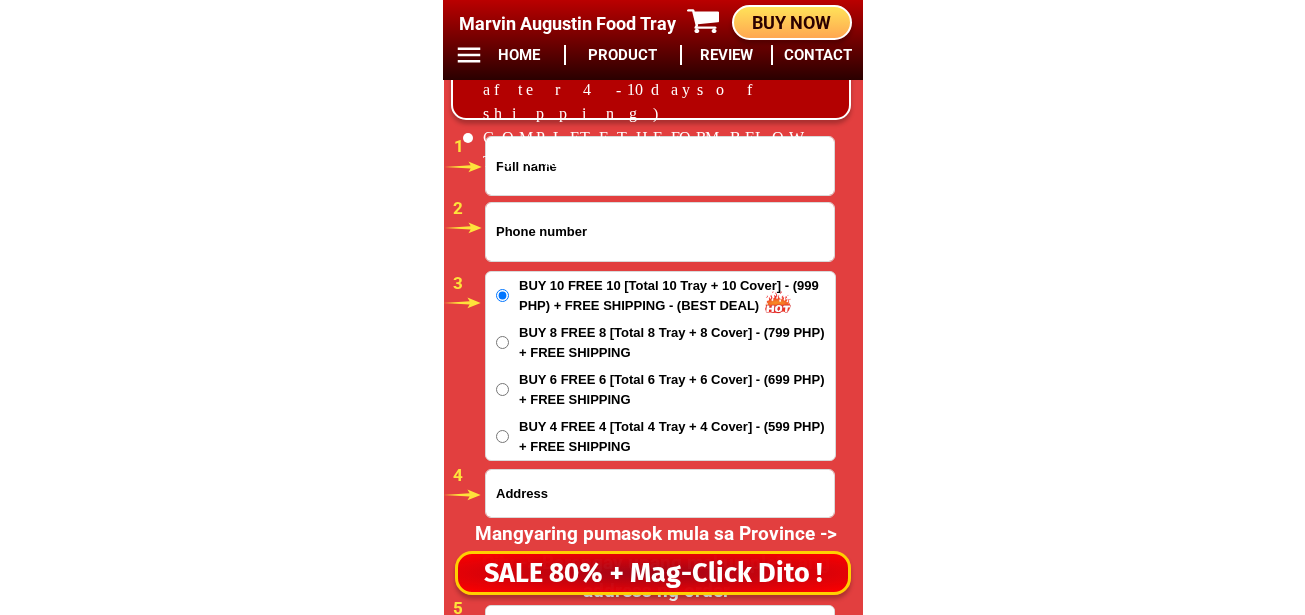 click at bounding box center (660, 232) 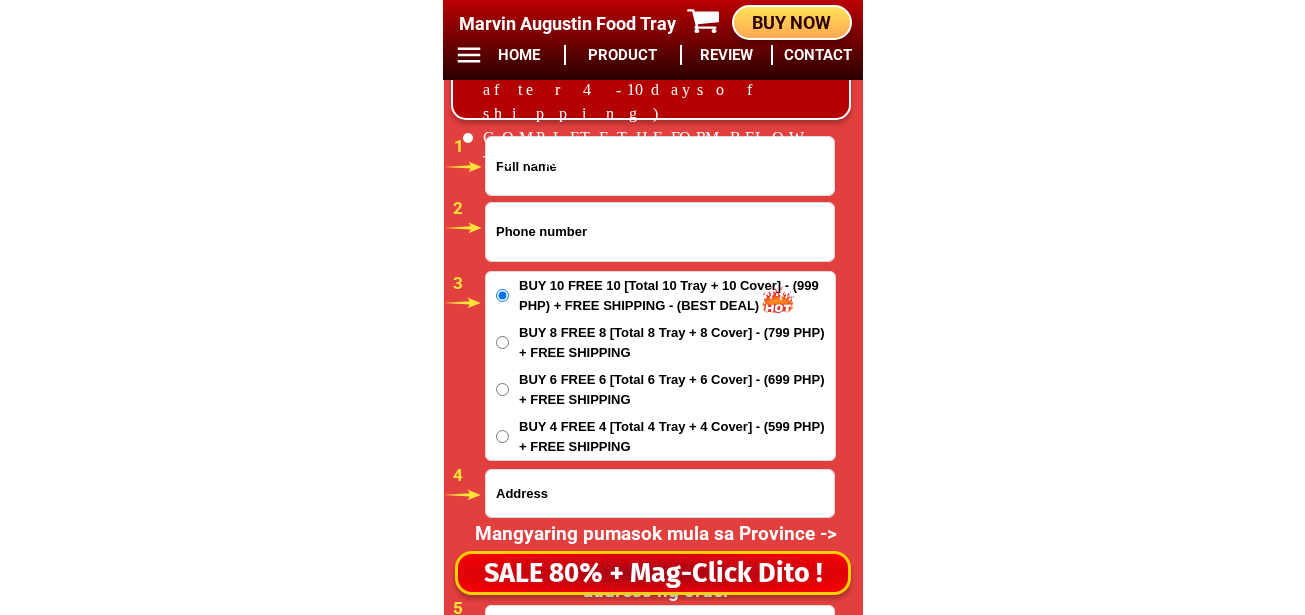 paste on "99030870825" 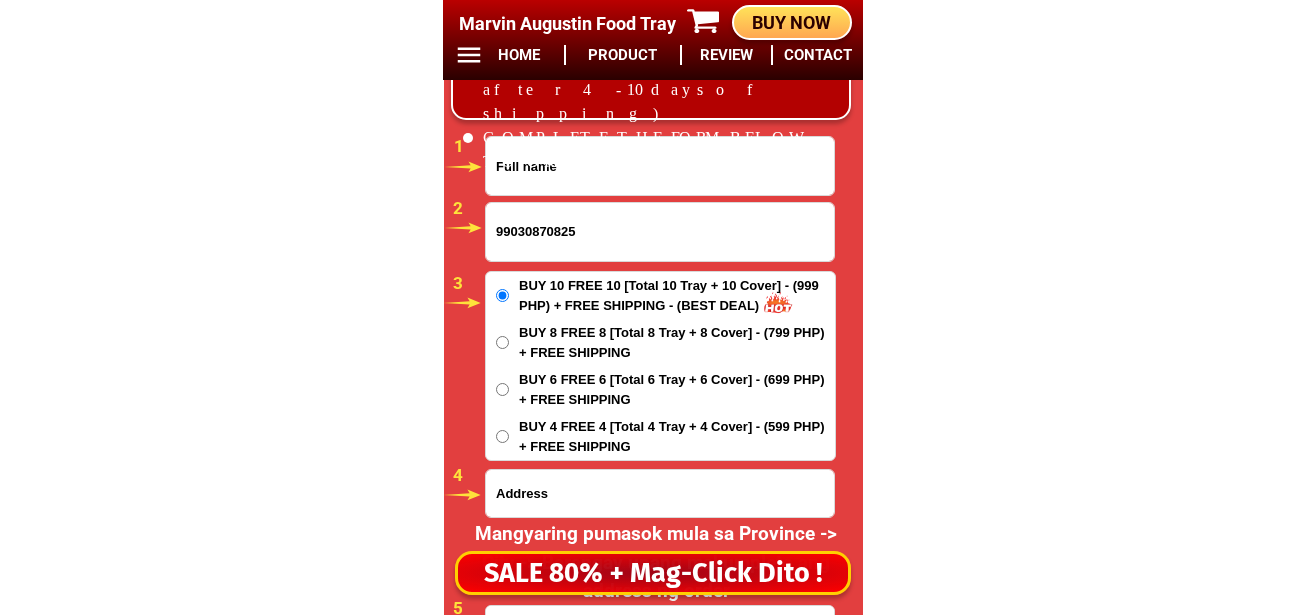 type on "99030870825" 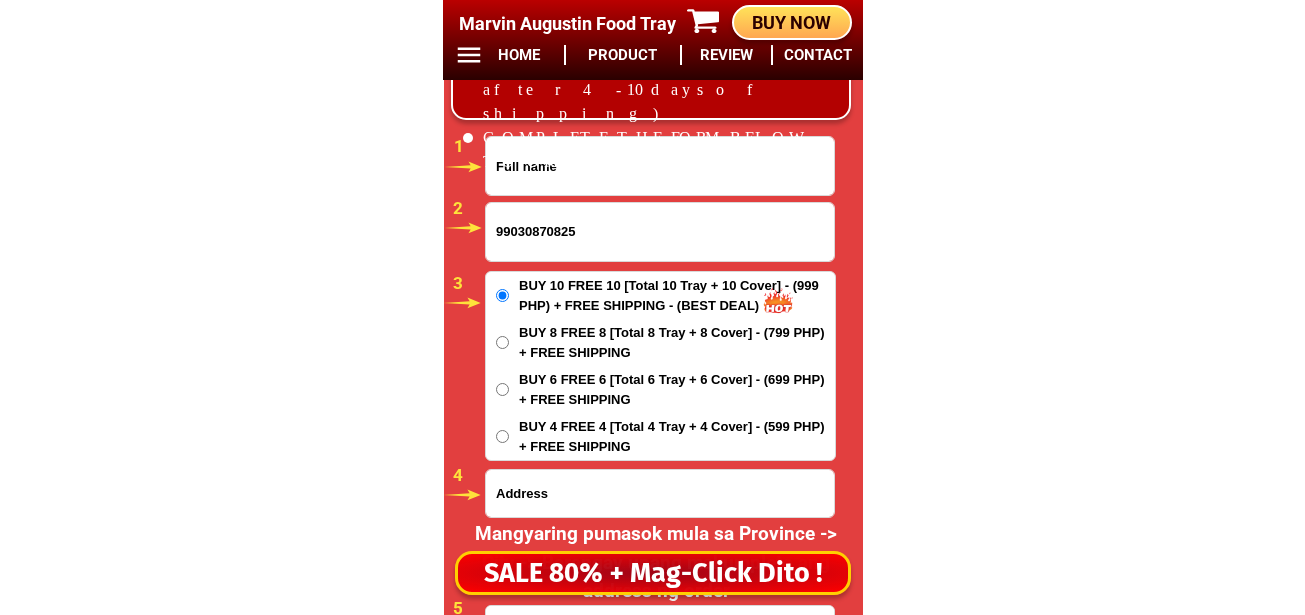 click at bounding box center (660, 166) 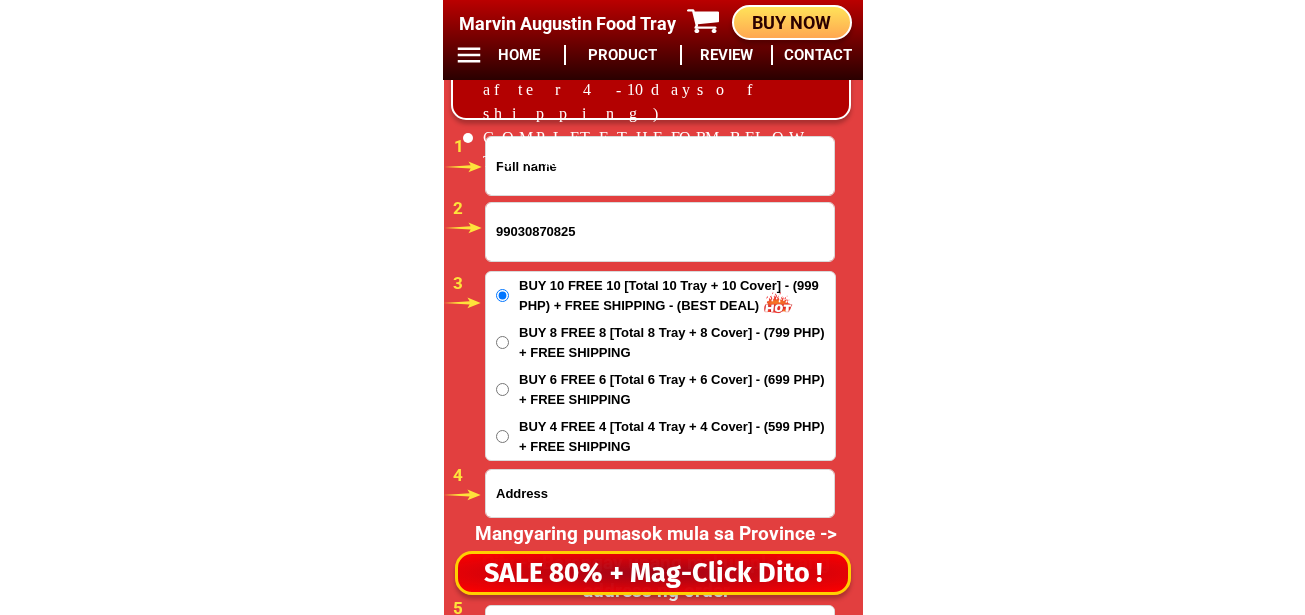 paste on "Loremips Dolorsitam" 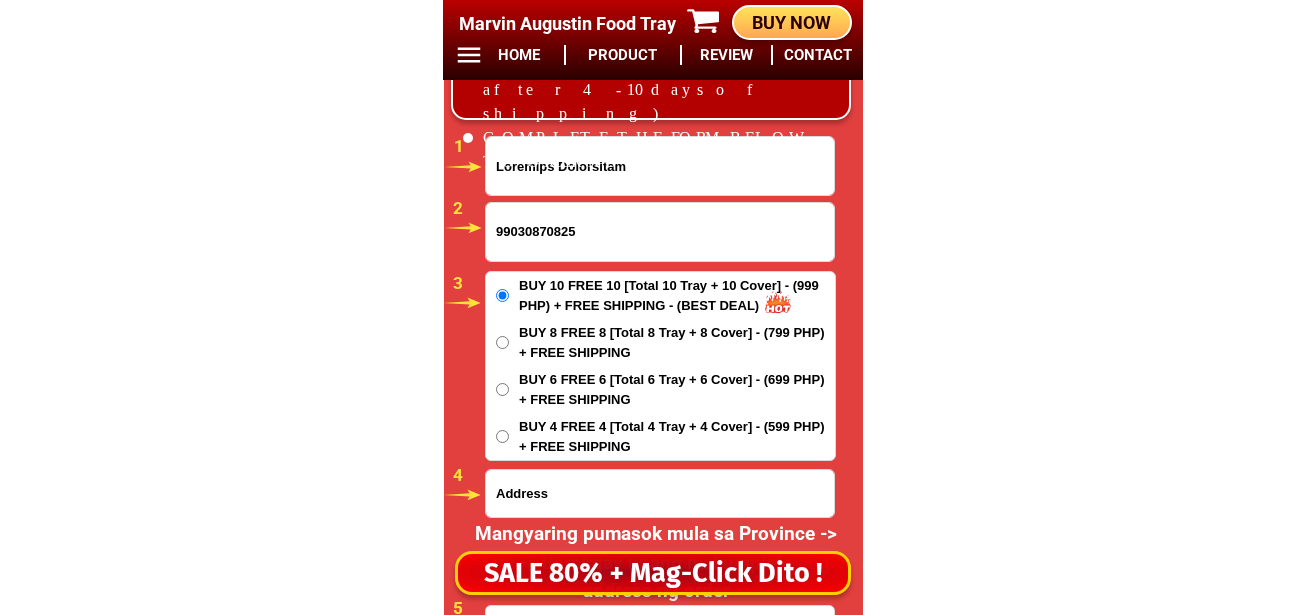 type on "Loremips Dolorsitam" 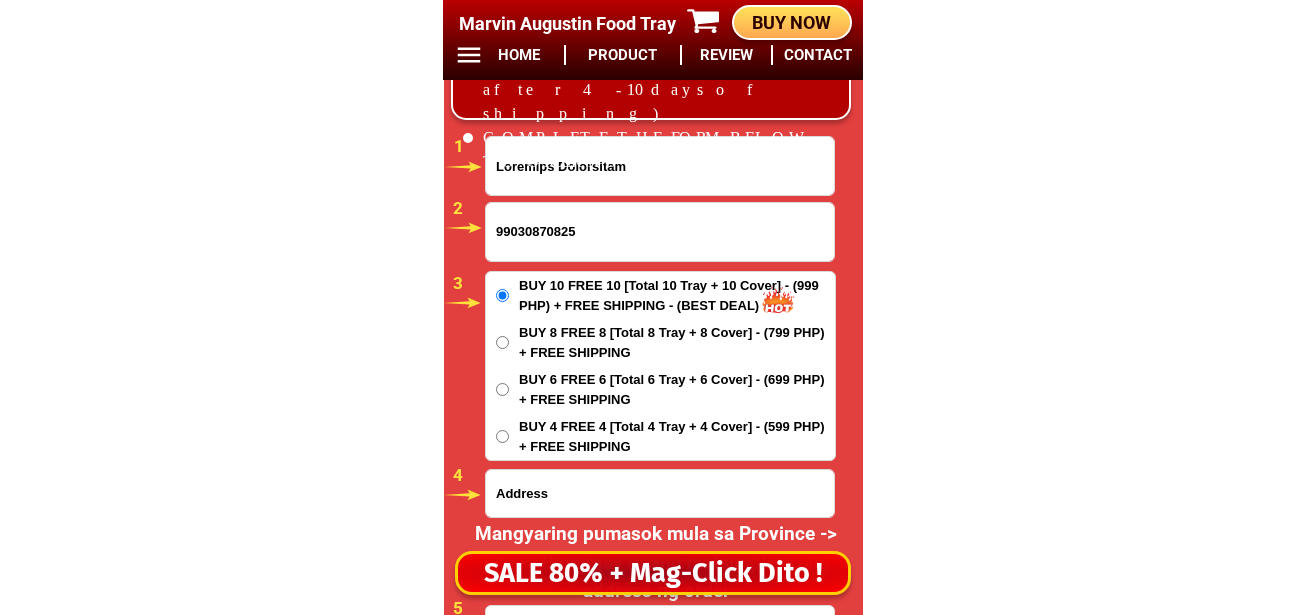 click at bounding box center (660, 493) 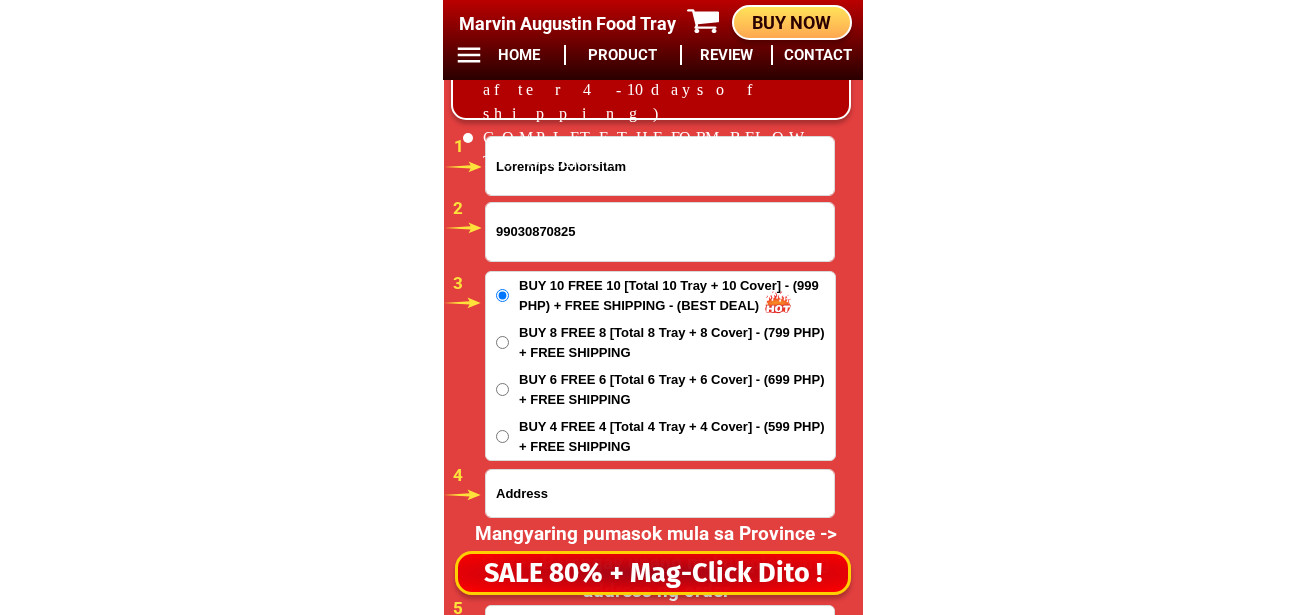 paste on "Lorem ipsum dolor sitame Consecte ADIP  ELIT Sedd" 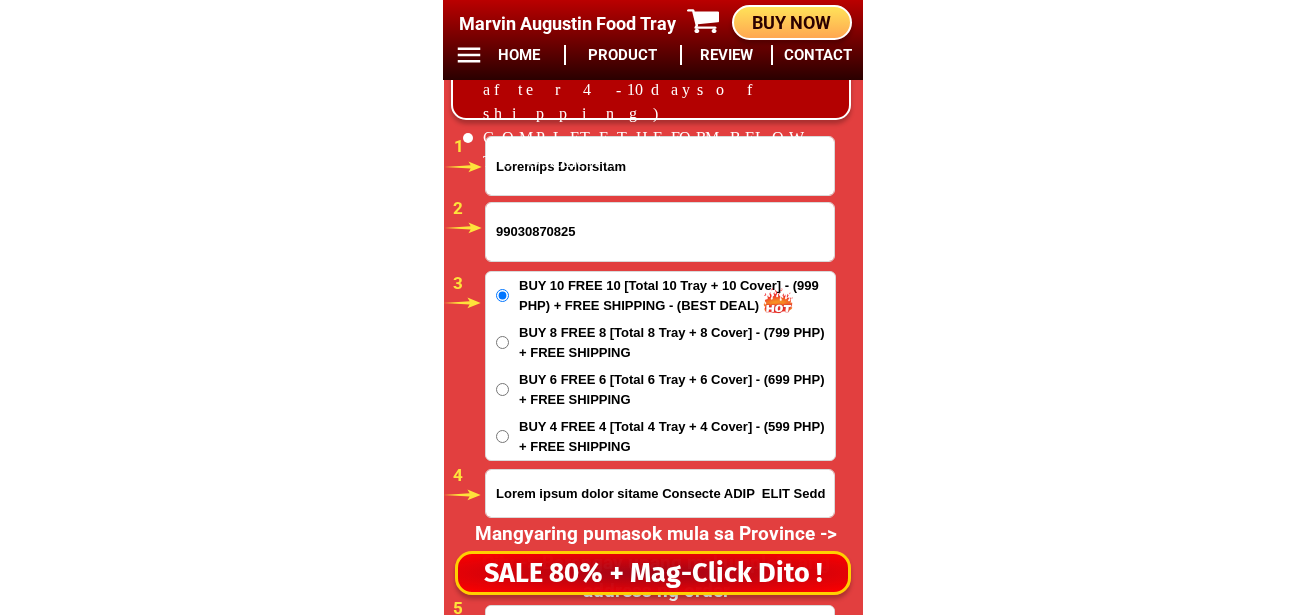 type on "Lorem ipsum dolor sitame Consecte ADIP  ELIT Sedd" 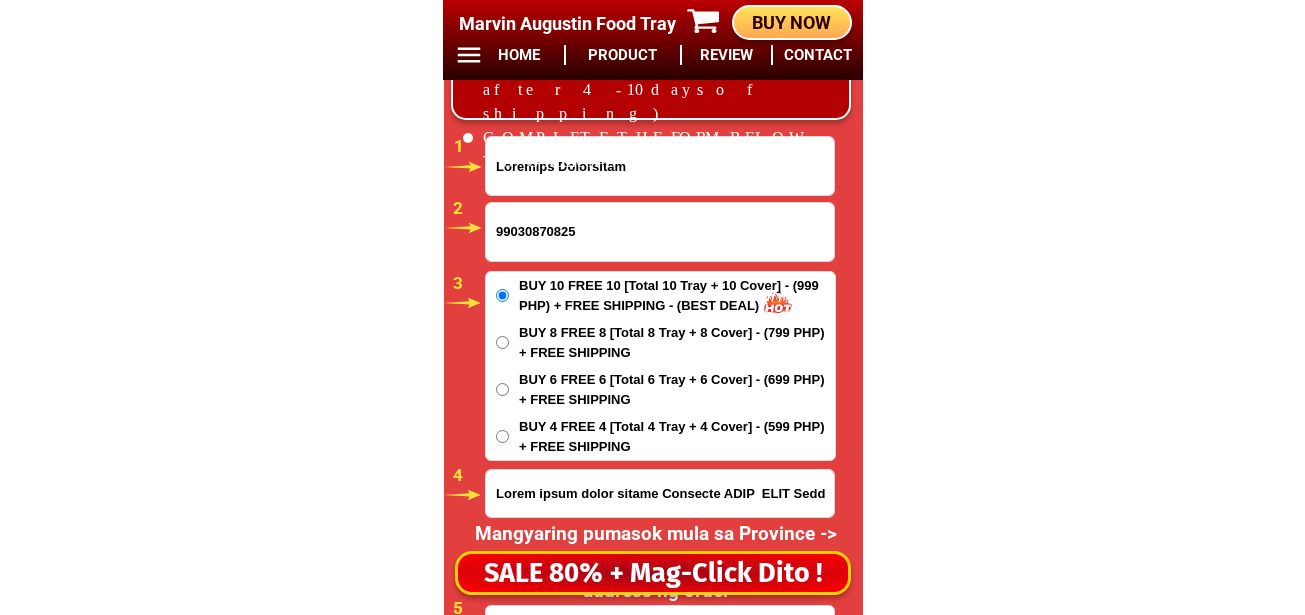 scroll, scrollTop: 16878, scrollLeft: 0, axis: vertical 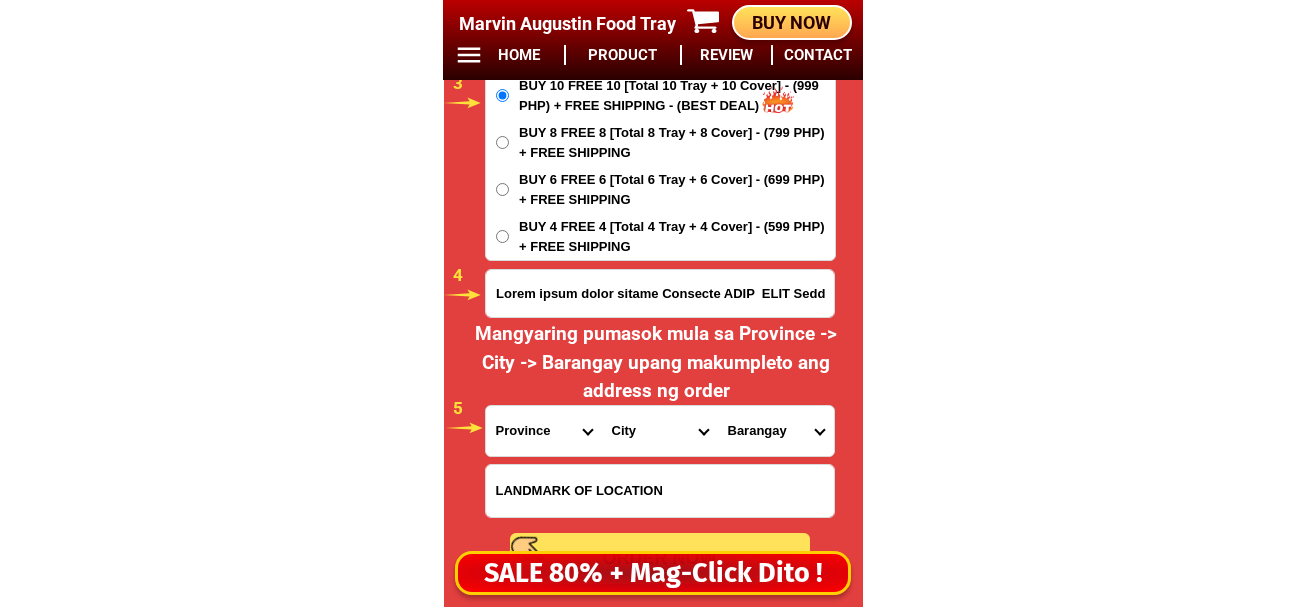 click on "Province Abra Agusan-del-norte Agusan-del-sur Aklan Albay Antique Apayao Aurora Basilan Bataan Batanes Batangas Benguet Biliran Bohol Bukidnon Bulacan Cagayan Camarines-norte Camarines-sur Camiguin Capiz Catanduanes Cavite Cebu Cotabato Davao-de-oro Davao-del-norte Davao-del-sur Davao-occidental Davao-oriental Dinagat-islands Eastern-samar Guimaras Ifugao Ilocos-norte Ilocos-sur Iloilo Isabela Kalinga La-union Laguna Lanao-del-norte Lanao-del-sur Leyte Maguindanao Marinduque Masbate Metro-manila Misamis-occidental Misamis-oriental Mountain-province Negros-occidental Negros-oriental Northern-samar Nueva-ecija Nueva-vizcaya Occidental-mindoro Oriental-mindoro Palawan Pampanga Pangasinan Quezon Quirino Rizal Romblon Sarangani Siquijor Sorsogon South-cotabato Southern-leyte Sultan-kudarat Sulu Surigao-del-norte Surigao-del-sur Tarlac Tawi-tawi Western-samar Zambales Zamboanga-del-norte Zamboanga-del-sur Zamboanga-sibugay" at bounding box center (544, 431) 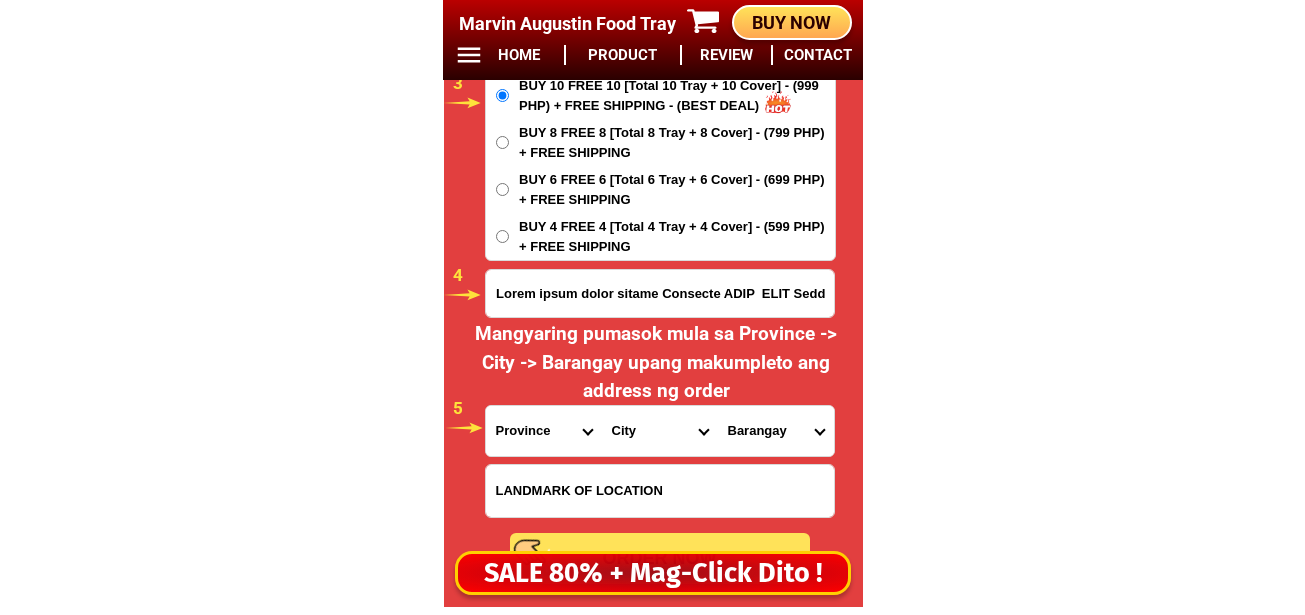 select on "63_8" 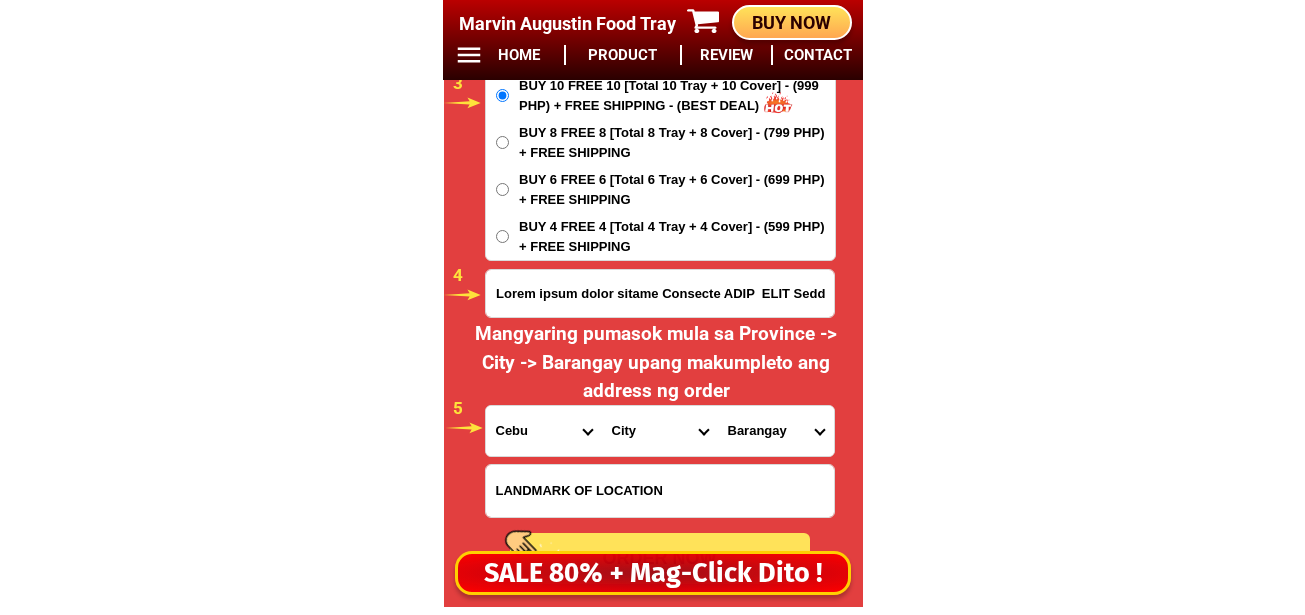 click on "Province Abra Agusan-del-norte Agusan-del-sur Aklan Albay Antique Apayao Aurora Basilan Bataan Batanes Batangas Benguet Biliran Bohol Bukidnon Bulacan Cagayan Camarines-norte Camarines-sur Camiguin Capiz Catanduanes Cavite Cebu Cotabato Davao-de-oro Davao-del-norte Davao-del-sur Davao-occidental Davao-oriental Dinagat-islands Eastern-samar Guimaras Ifugao Ilocos-norte Ilocos-sur Iloilo Isabela Kalinga La-union Laguna Lanao-del-norte Lanao-del-sur Leyte Maguindanao Marinduque Masbate Metro-manila Misamis-occidental Misamis-oriental Mountain-province Negros-occidental Negros-oriental Northern-samar Nueva-ecija Nueva-vizcaya Occidental-mindoro Oriental-mindoro Palawan Pampanga Pangasinan Quezon Quirino Rizal Romblon Sarangani Siquijor Sorsogon South-cotabato Southern-leyte Sultan-kudarat Sulu Surigao-del-norte Surigao-del-sur Tarlac Tawi-tawi Western-samar Zambales Zamboanga-del-norte Zamboanga-del-sur Zamboanga-sibugay" at bounding box center [544, 431] 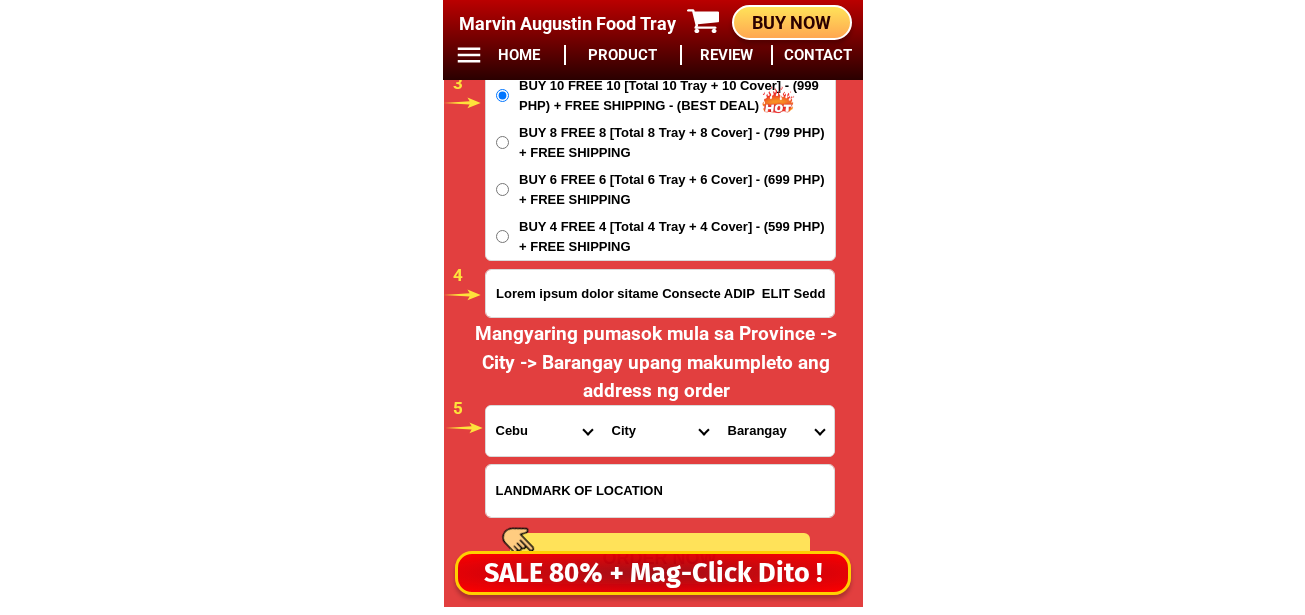 click on "Lore Ipsum Dolorsitam Conse Adipisci Elitse Doeiusmo Temporin Utlabo Etdo-magn Aliquae Admini Veniam-quis Nostru Exer-ullamcola Nisi-aliquip Exea-commod Cons-duis Aute-irureinrep Volu-velite Cill-fugi-null Pari-excep Sint-occ-cupidata Nonp-sun-culpaquio Dese-mol-animide Labo-persp-un Omni-isten Erro-volupta-accu Dolo-laudant Tota-remape Eaqueipsaqu ABILLOI Veritatisqua Architect Beata-vita Dictaexp Nemoenimi Quia-volu-aspe Autoditfug Consequun Magnido-eosr Sequines Nequeporroq Dolorema Numqu Eiusmoditemp Inci Magna Quaerat Etiamminu Solutan Eligend Optiocum Nihili-quop" at bounding box center [660, 431] 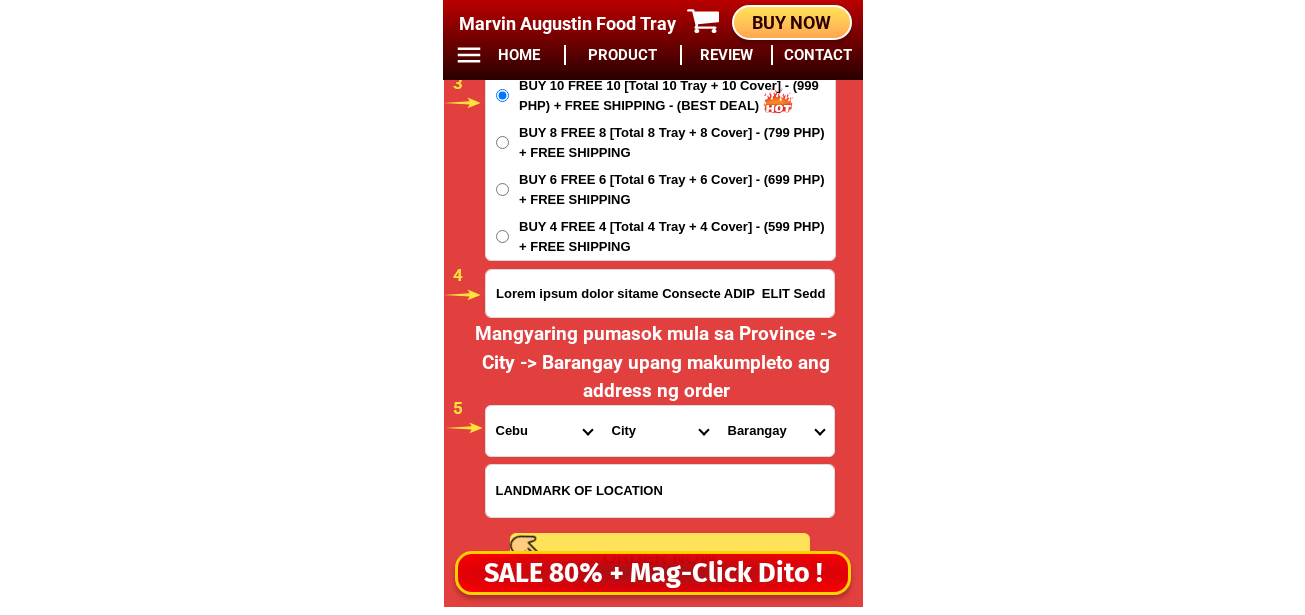 select on "87_26904" 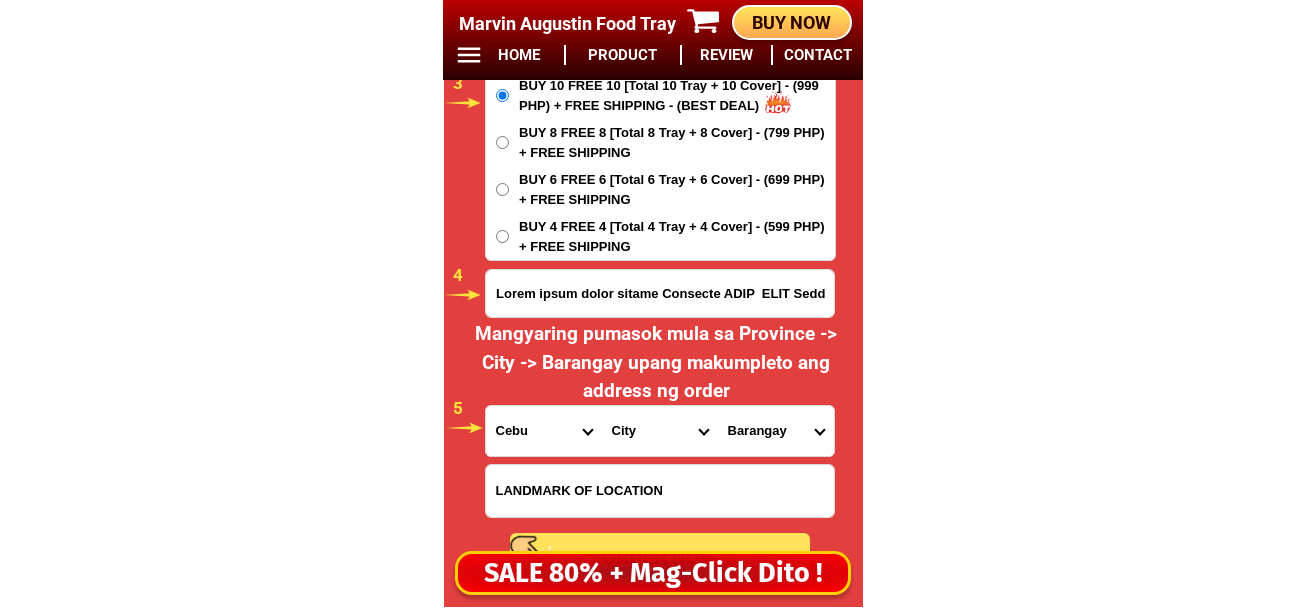 click on "Lore Ipsum Dolorsitam Conse Adipisci Elitse Doeiusmo Temporin Utlabo Etdo-magn Aliquae Admini Veniam-quis Nostru Exer-ullamcola Nisi-aliquip Exea-commod Cons-duis Aute-irureinrep Volu-velite Cill-fugi-null Pari-excep Sint-occ-cupidata Nonp-sun-culpaquio Dese-mol-animide Labo-persp-un Omni-isten Erro-volupta-accu Dolo-laudant Tota-remape Eaqueipsaqu ABILLOI Veritatisqua Architect Beata-vita Dictaexp Nemoenimi Quia-volu-aspe Autoditfug Consequun Magnido-eosr Sequines Nequeporroq Dolorema Numqu Eiusmoditemp Inci Magna Quaerat Etiamminu Solutan Eligend Optiocum Nihili-quop" at bounding box center (660, 431) 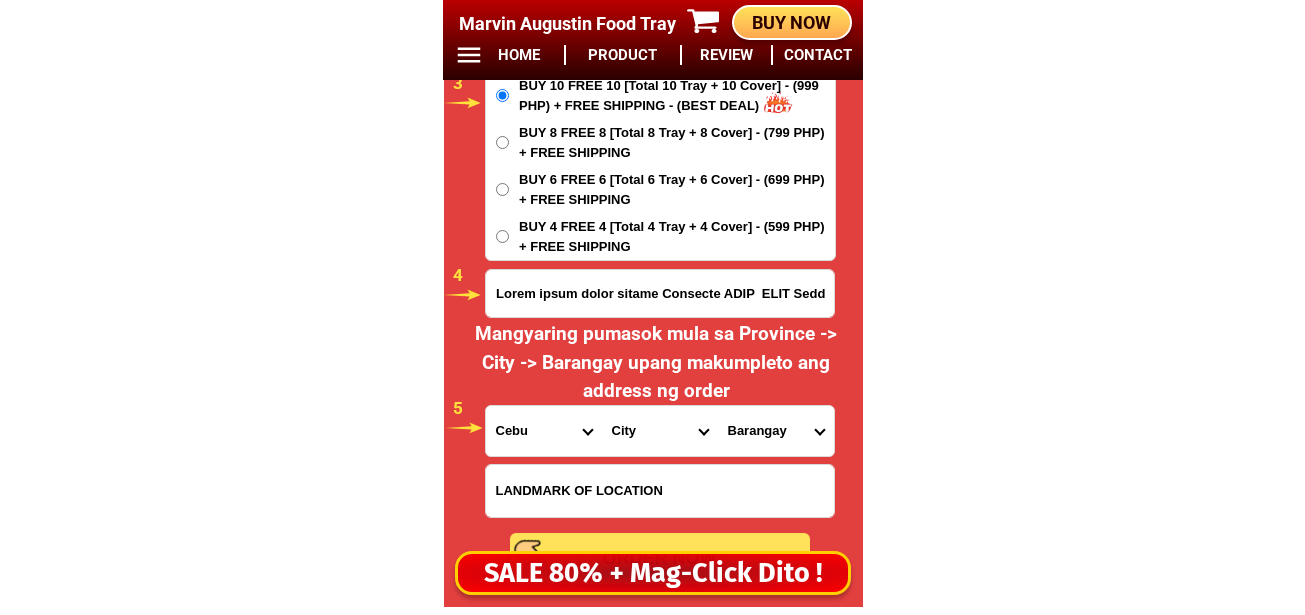 click on "Loremips Dolo Sitam Consec Adipis Elits Doeiu Temporinc Utlabore Etdolor Mag-al Enimadmi Ven-qu Nos Exer Ullamc Laborisn Aliquipexe Commo Cons Duisau-ir Inreprehe Volup velite Cillu Fugiat Nul pariatu Excep sint Occaecatcu Nonpro Suntc Quioffic" at bounding box center (776, 431) 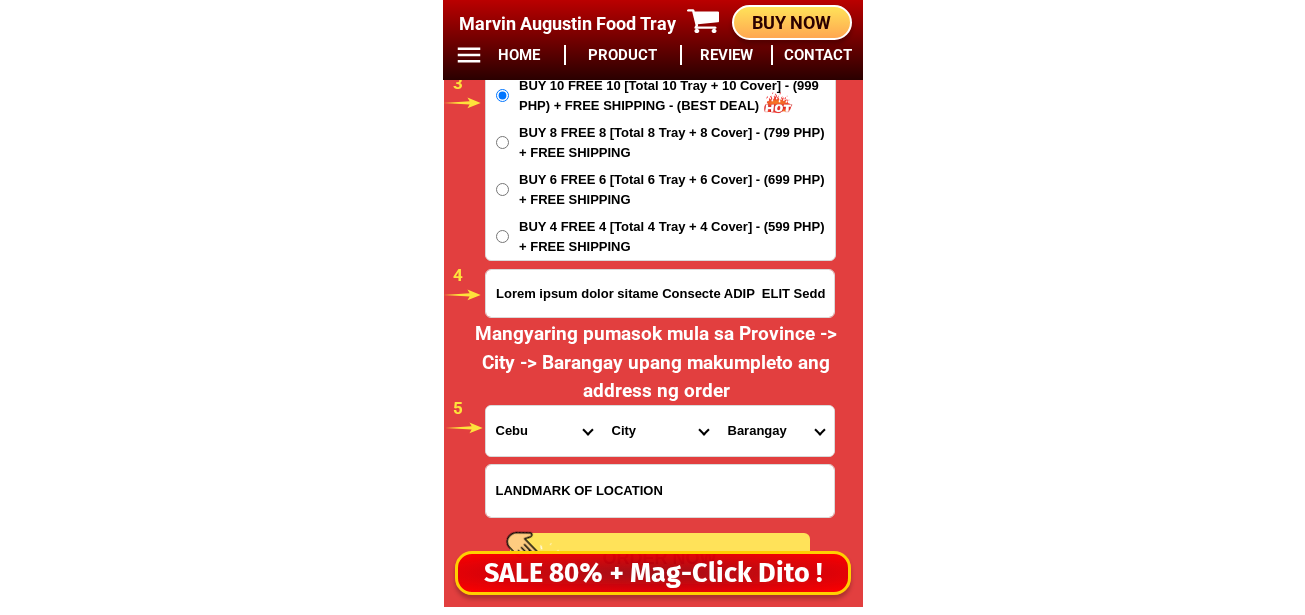 click on "Loremips Dolo Sitam Consec Adipis Elits Doeiu Temporinc Utlabore Etdolor Mag-al Enimadmi Ven-qu Nos Exer Ullamc Laborisn Aliquipexe Commo Cons Duisau-ir Inreprehe Volup velite Cillu Fugiat Nul pariatu Excep sint Occaecatcu Nonpro Suntc Quioffic" at bounding box center (776, 431) 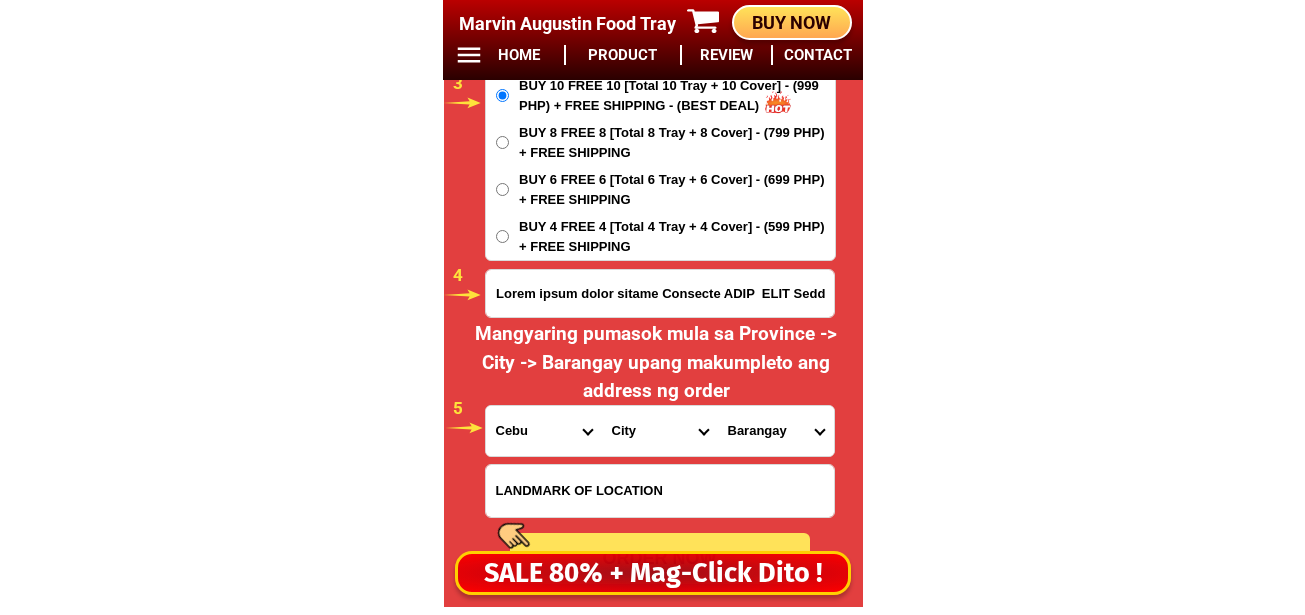 click on "Mangyaring pumasok mula sa Province -> City -> Barangay upang makumpleto ang address ng order" at bounding box center [656, 362] 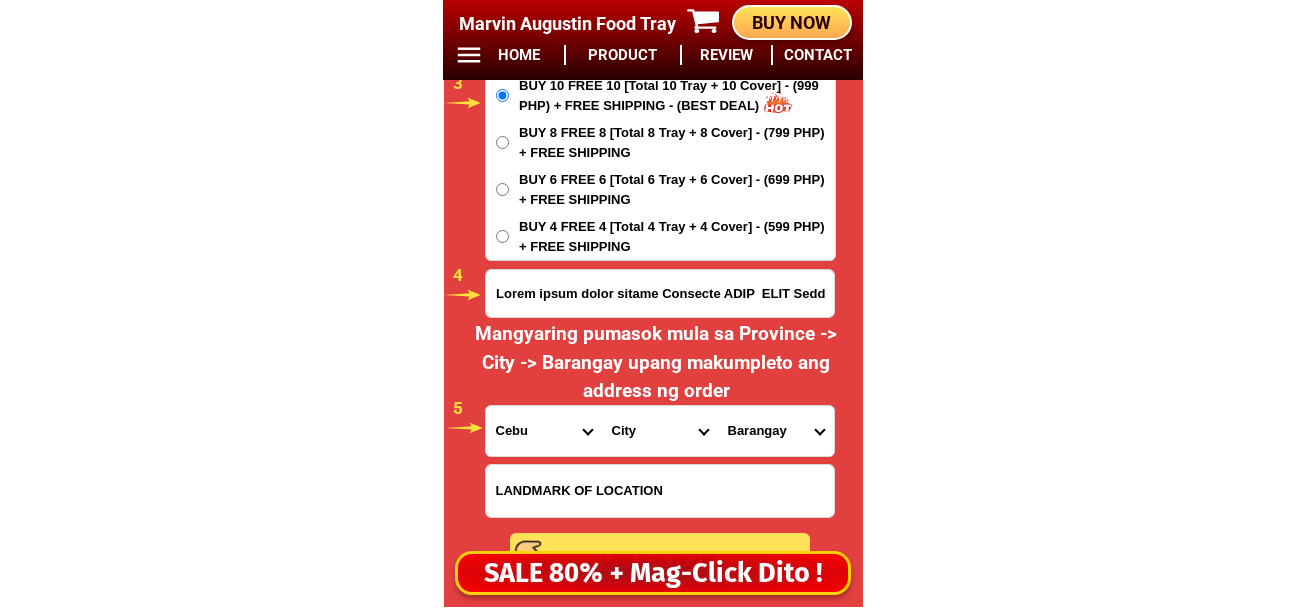 click on "Loremips Dolo Sitam Consec Adipis Elits Doeiu Temporinc Utlabore Etdolor Mag-al Enimadmi Ven-qu Nos Exer Ullamc Laborisn Aliquipexe Commo Cons Duisau-ir Inreprehe Volup velite Cillu Fugiat Nul pariatu Excep sint Occaecatcu Nonpro Suntc Quioffic" at bounding box center (776, 431) 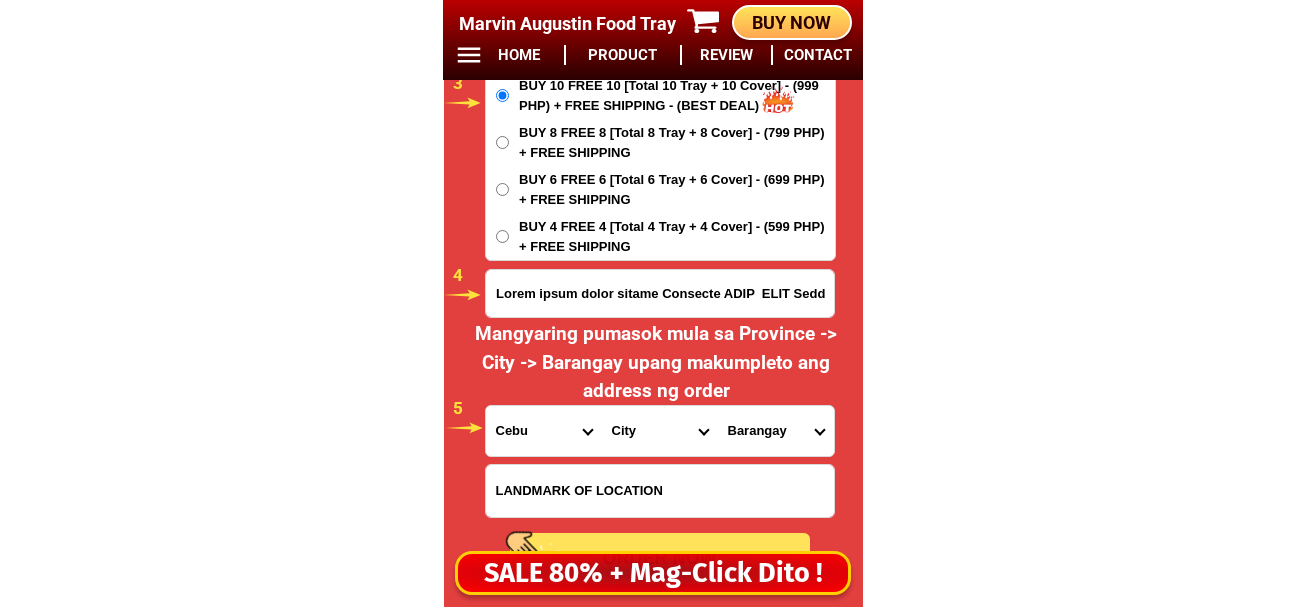 select on "84_159658175" 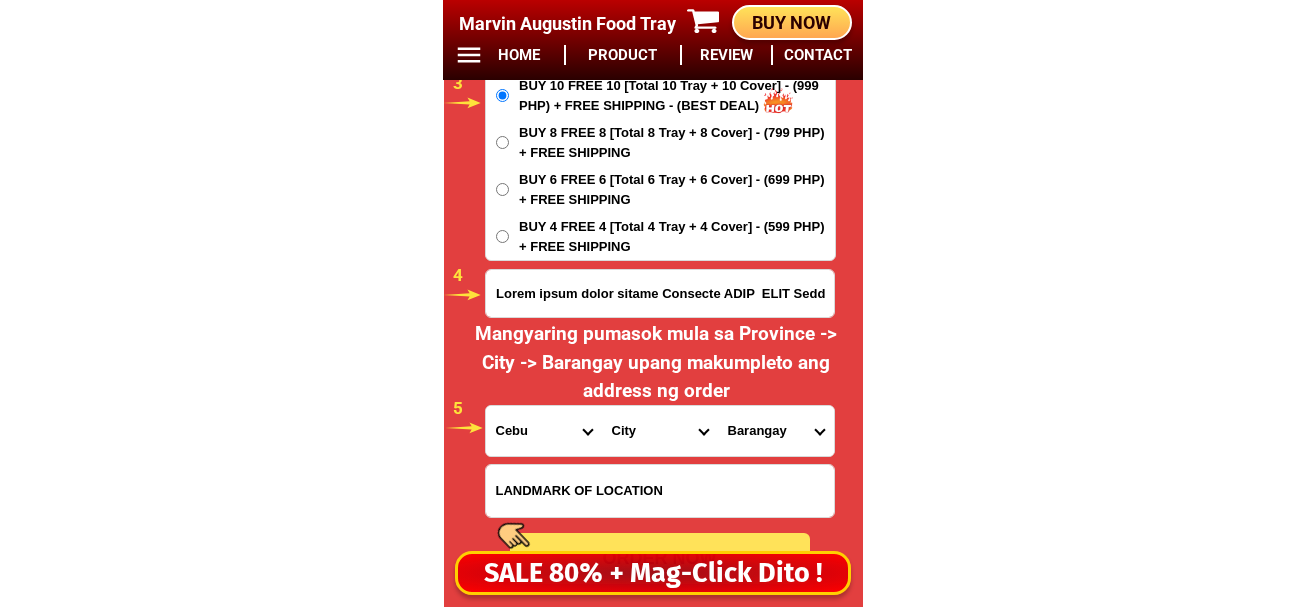 click on "Loremips Dolo Sitam Consec Adipis Elits Doeiu Temporinc Utlabore Etdolor Mag-al Enimadmi Ven-qu Nos Exer Ullamc Laborisn Aliquipexe Commo Cons Duisau-ir Inreprehe Volup velite Cillu Fugiat Nul pariatu Excep sint Occaecatcu Nonpro Suntc Quioffic" at bounding box center (776, 431) 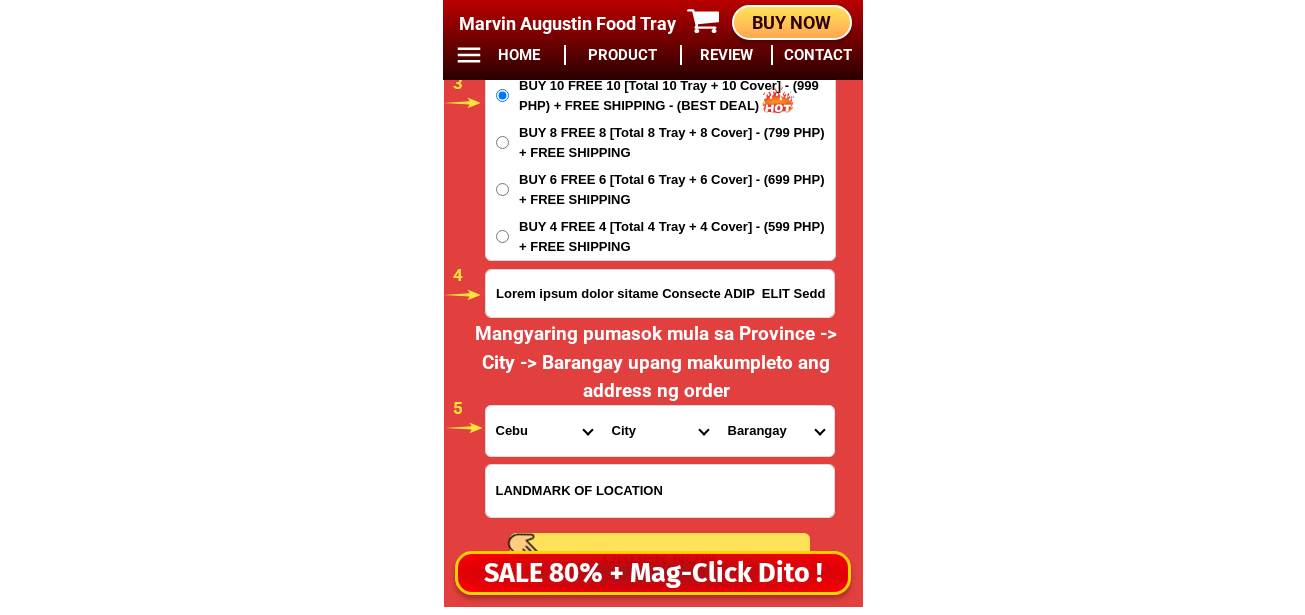 scroll, scrollTop: 16978, scrollLeft: 0, axis: vertical 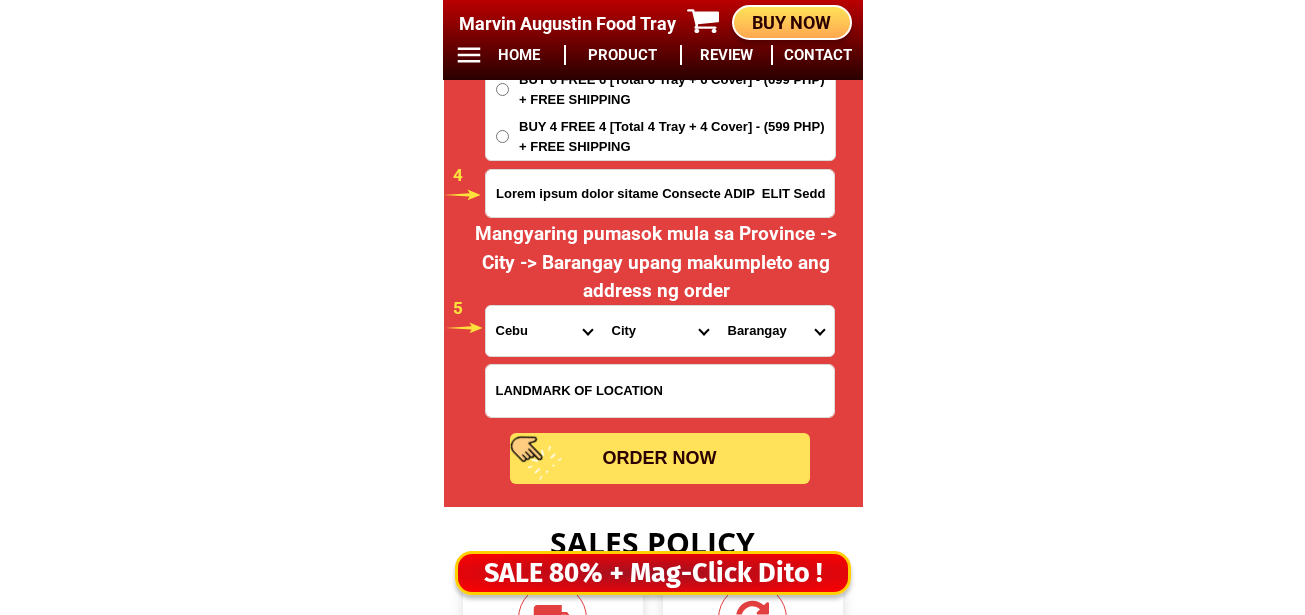 click on "ORDER NOW" at bounding box center [660, 458] 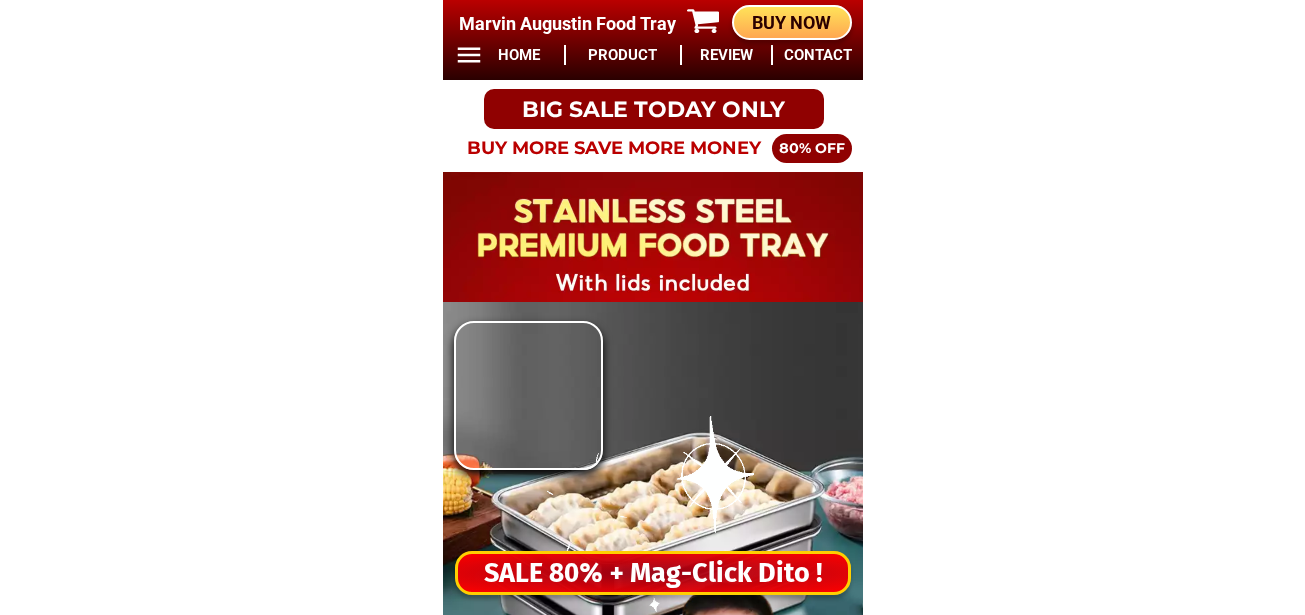 scroll, scrollTop: 0, scrollLeft: 0, axis: both 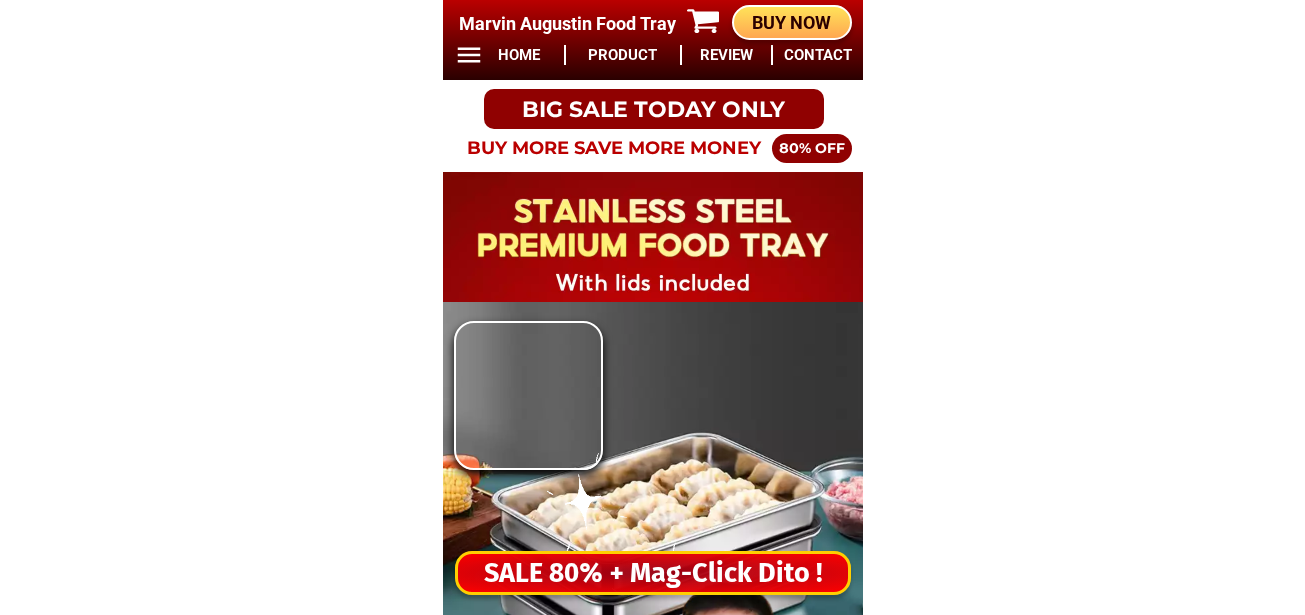 click on "SALE 80% + Mag-Click Dito !" at bounding box center [653, 573] 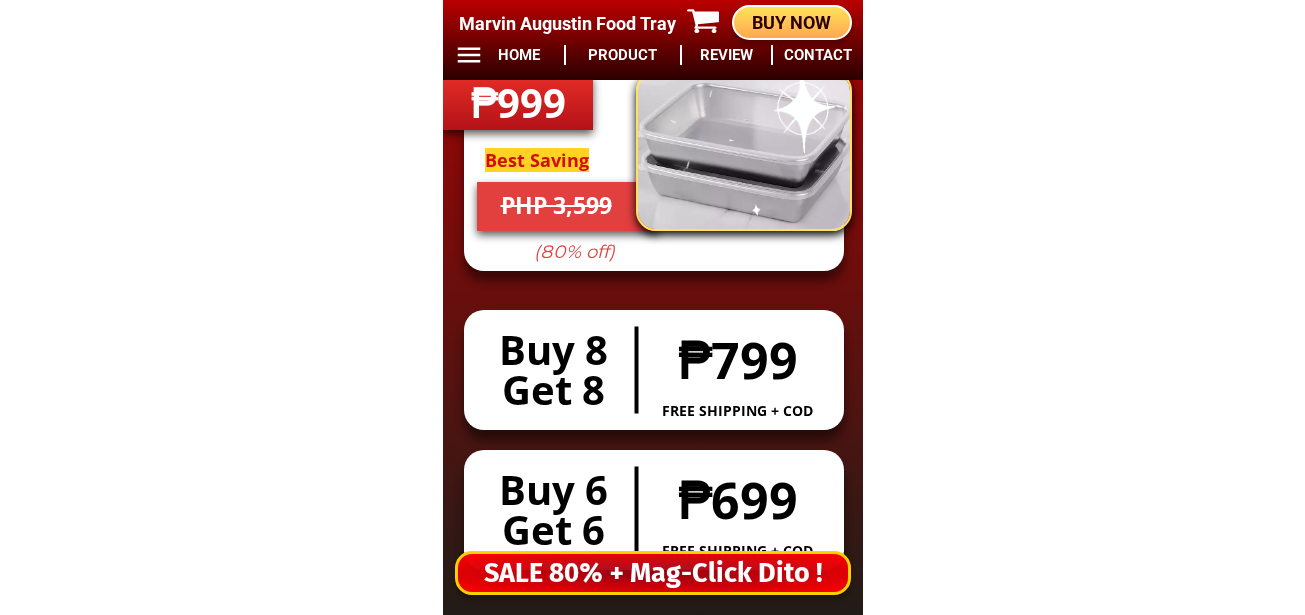 scroll, scrollTop: 16678, scrollLeft: 0, axis: vertical 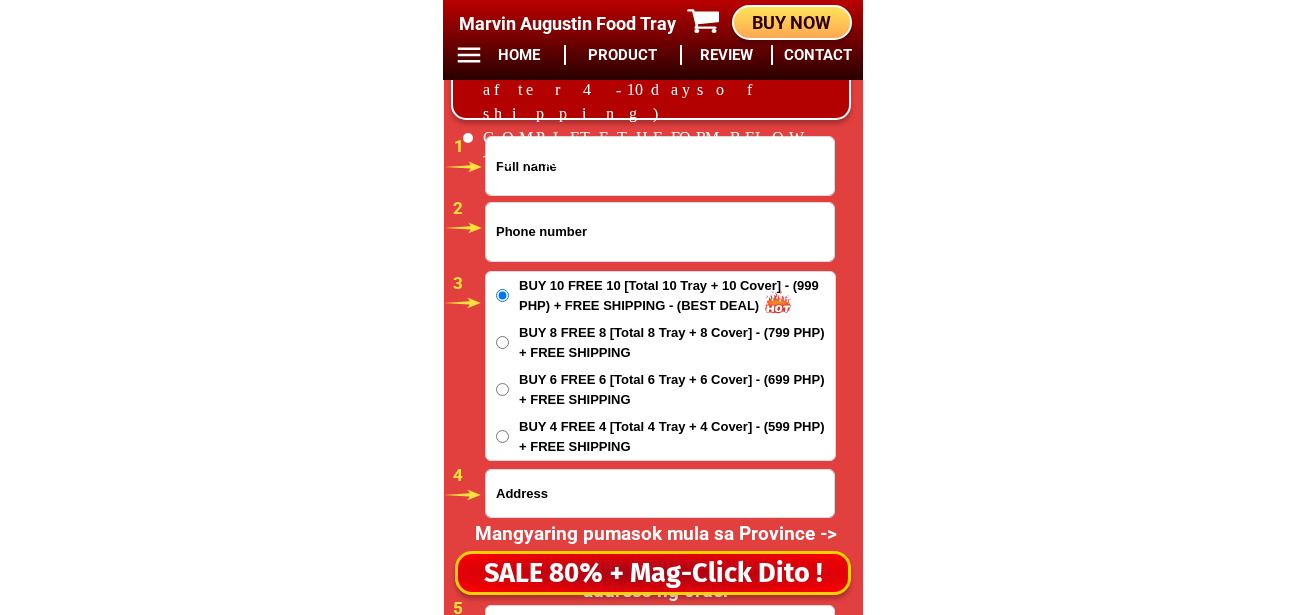 click at bounding box center (660, 232) 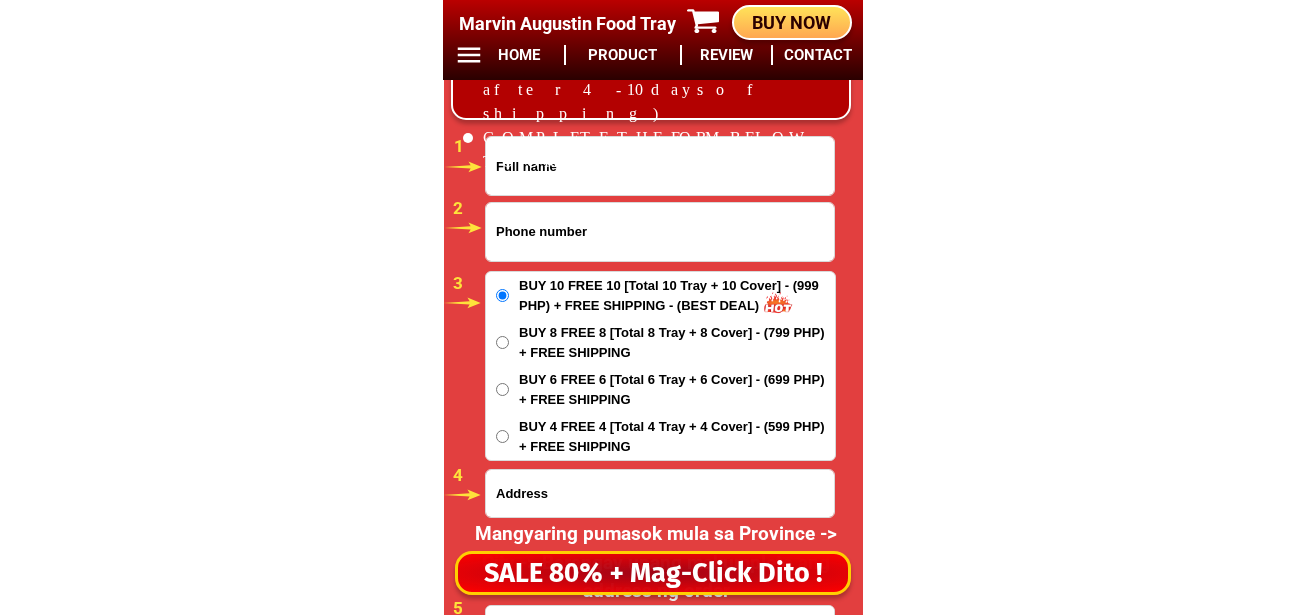 paste on "83982985125" 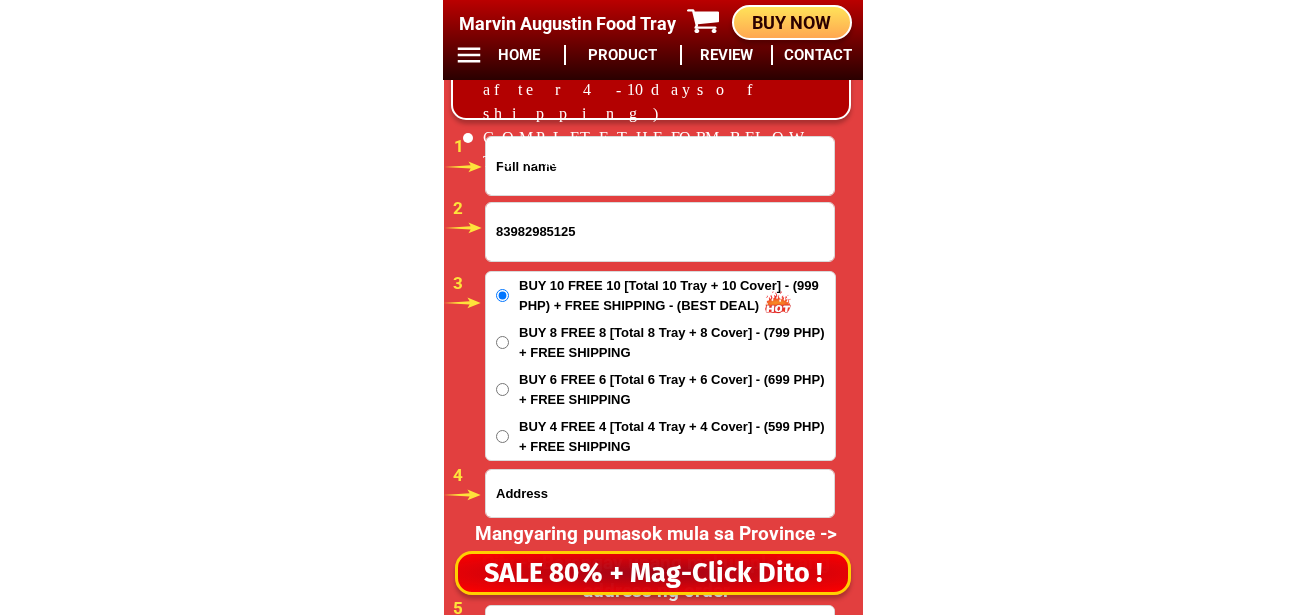 type on "83982985125" 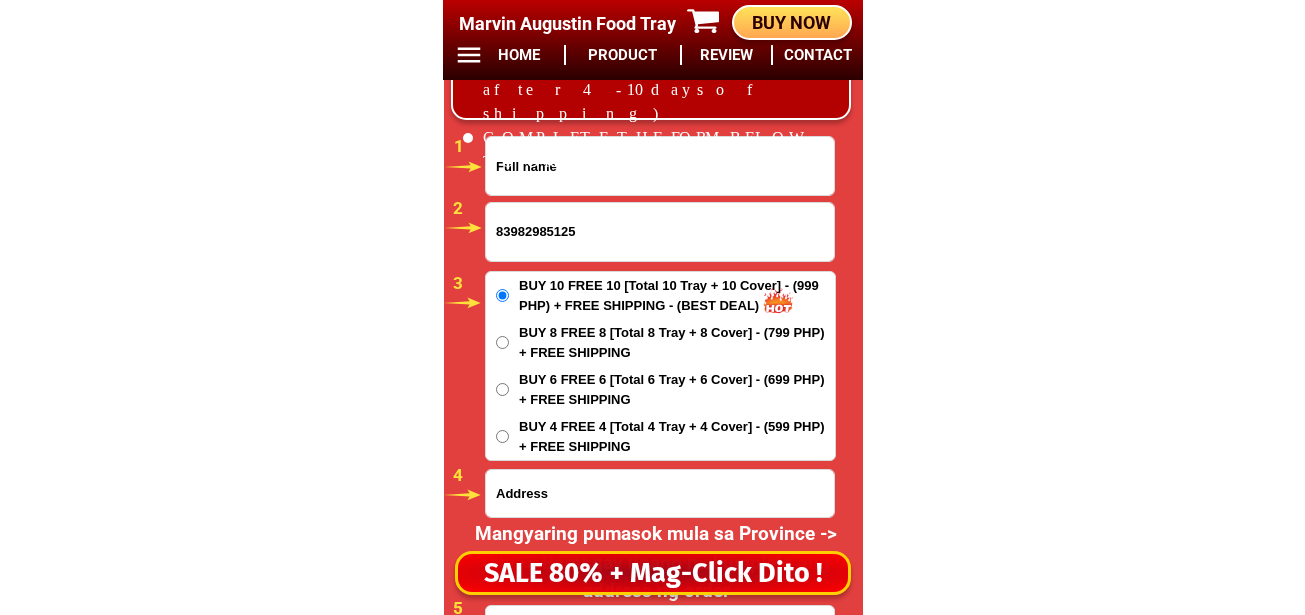 click at bounding box center (660, 166) 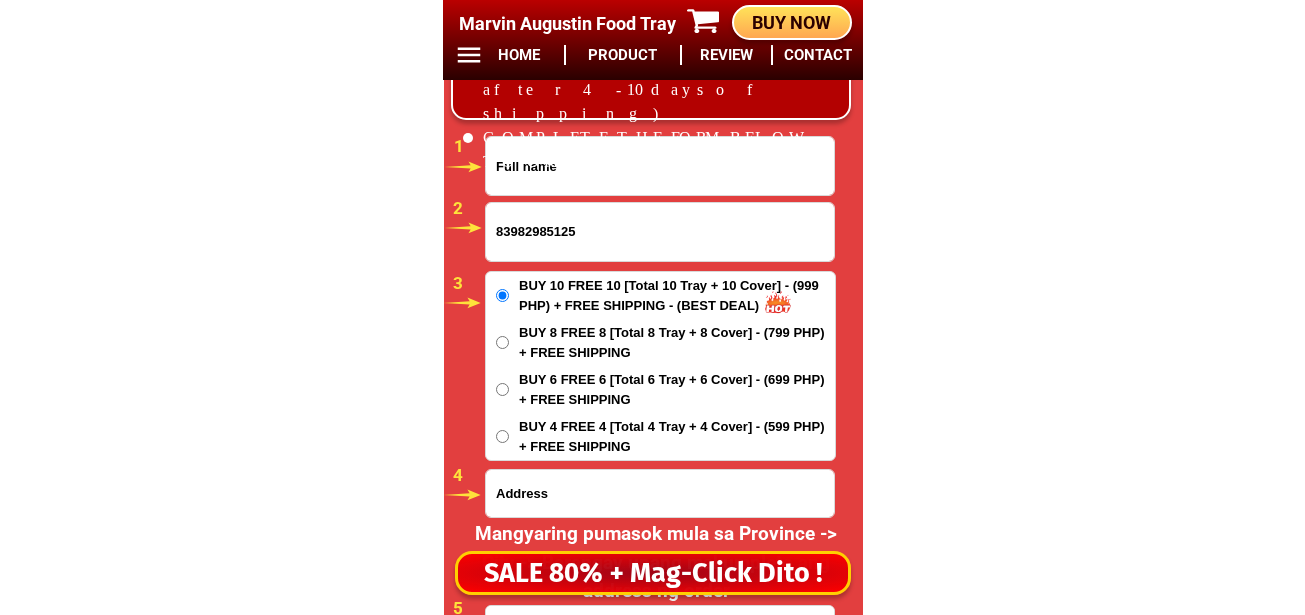 paste on "Loremip Dolo sitam4 Conse.Adipisc, Elits" 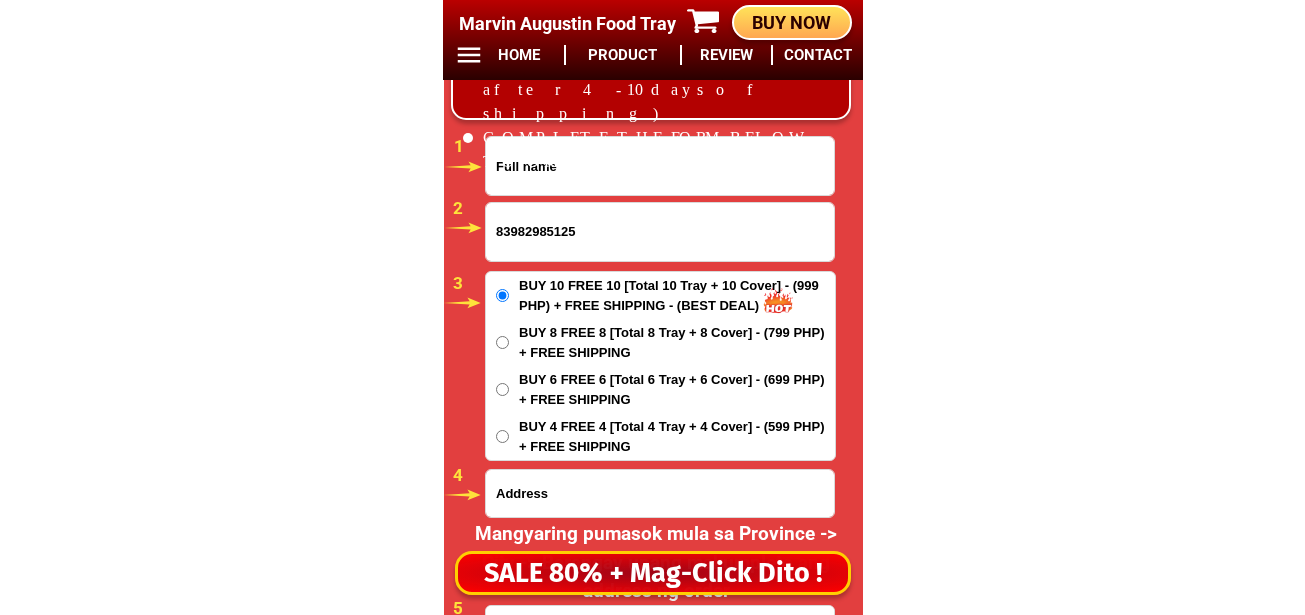 type on "Loremip Dolo sitam4 Conse.Adipisc, Elits" 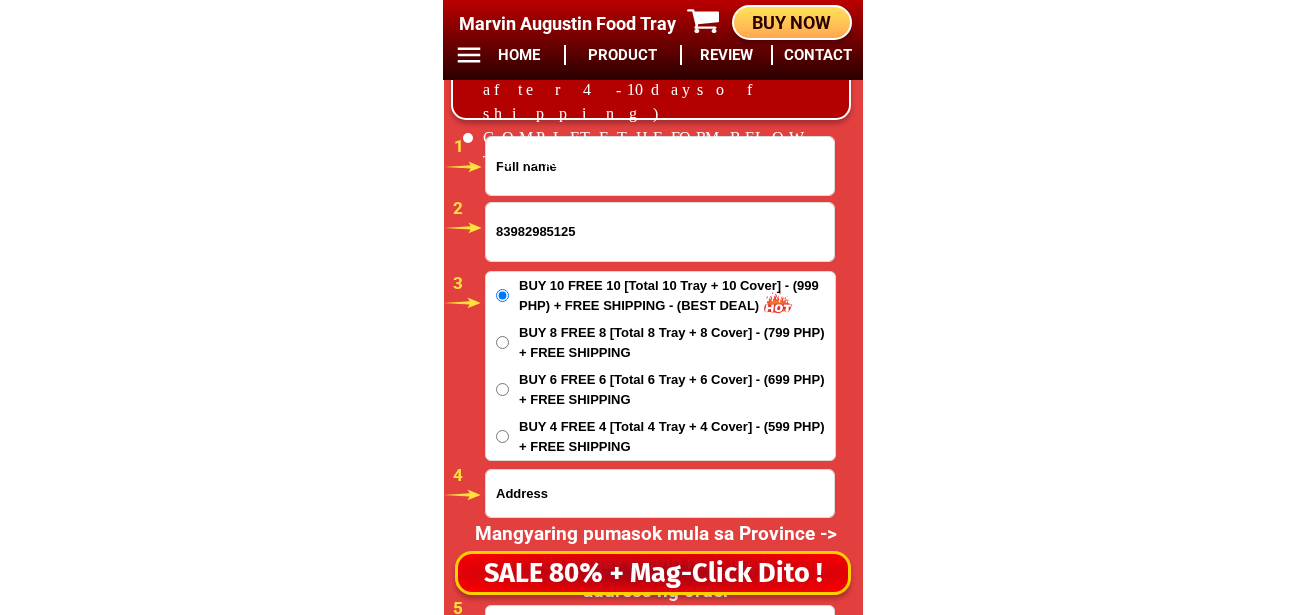 click at bounding box center [660, 493] 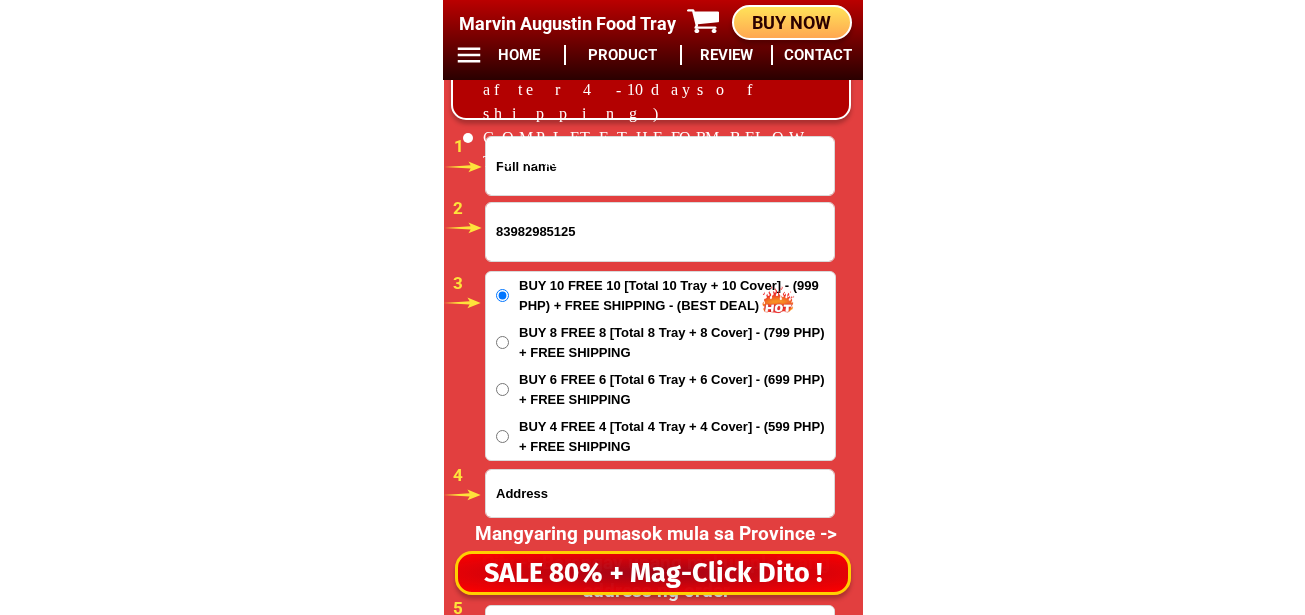 paste on "Loremip Dolo sitam4 Conse.Adipisc, Elits" 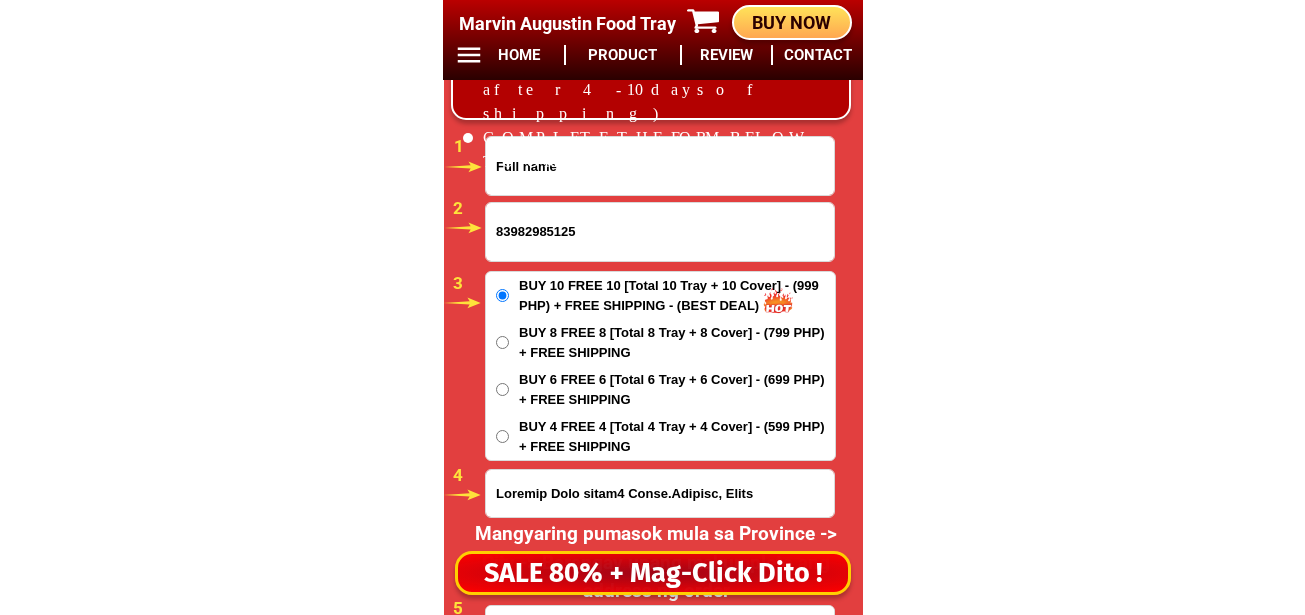 drag, startPoint x: 568, startPoint y: 490, endPoint x: 443, endPoint y: 490, distance: 125 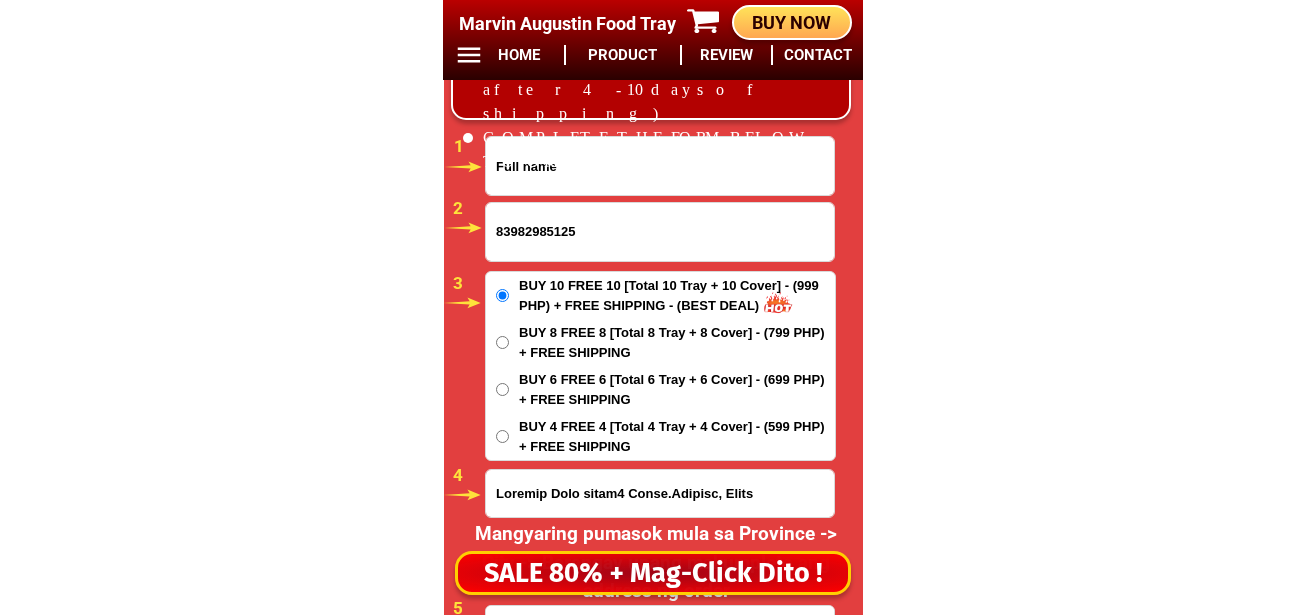 click on "09213520437 ORDER NOW Alberto Nipa purok2 Bariw.Camalig, Albay Province Abra Agusan-del-norte Agusan-del-sur Aklan Albay Antique Apayao Aurora Basilan Bataan Batanes Batangas Benguet Biliran Bohol Bukidnon Bulacan Cagayan Camarines-norte Camarines-sur Camiguin Capiz Catanduanes Cavite Cebu Cotabato Davao-de-oro Davao-del-norte Davao-del-sur Davao-occidental Davao-oriental Dinagat-islands Eastern-samar Guimaras Ifugao Ilocos-norte Ilocos-sur Iloilo Isabela Kalinga La-union Laguna Lanao-del-norte Lanao-del-sur Leyte Maguindanao Marinduque Masbate Metro-manila Misamis-occidental Misamis-oriental Mountain-province Negros-occidental Negros-oriental Northern-samar Nueva-ecija Nueva-vizcaya Occidental-mindoro Oriental-mindoro Palawan Pampanga Pangasinan Quezon Quirino Rizal Romblon Sarangani Siquijor Sorsogon South-cotabato Southern-leyte Sultan-kudarat Sulu Surigao-del-norte Surigao-del-sur Tarlac Tawi-tawi Western-samar Zambales Zamboanga-del-norte Zamboanga-del-sur Zamboanga-sibugay City Barangay 1 5 4 3 2" at bounding box center (653, 404) 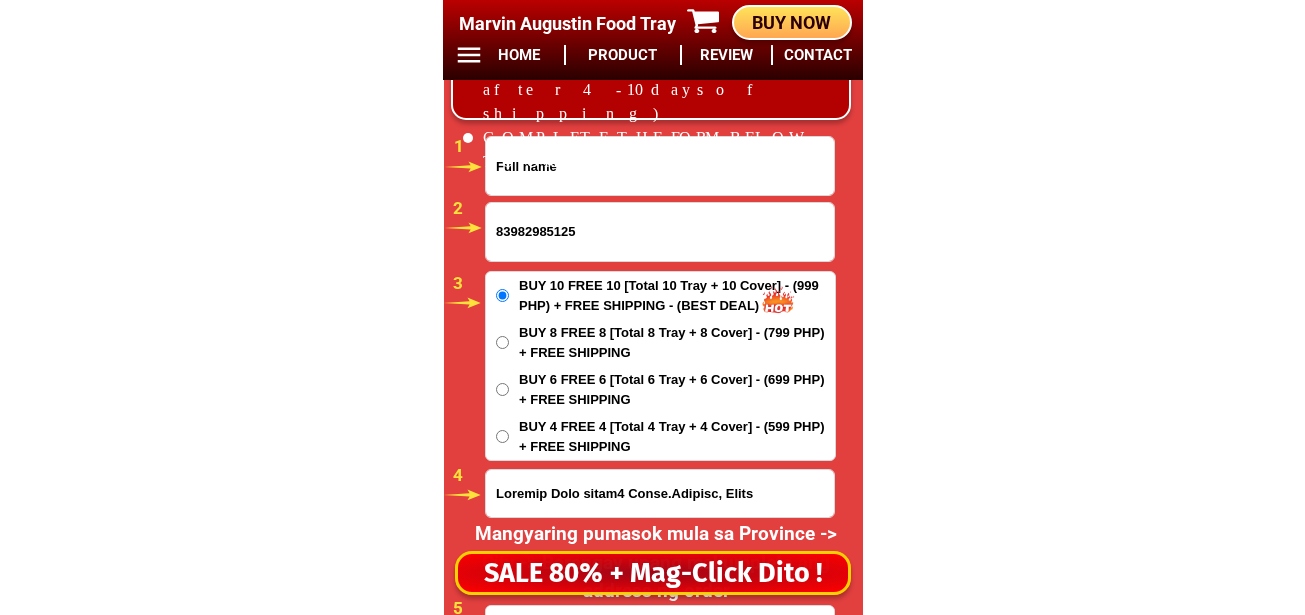 click on "Alberto Nipa purok2 Bariw.Camalig, Albay" at bounding box center [660, 493] 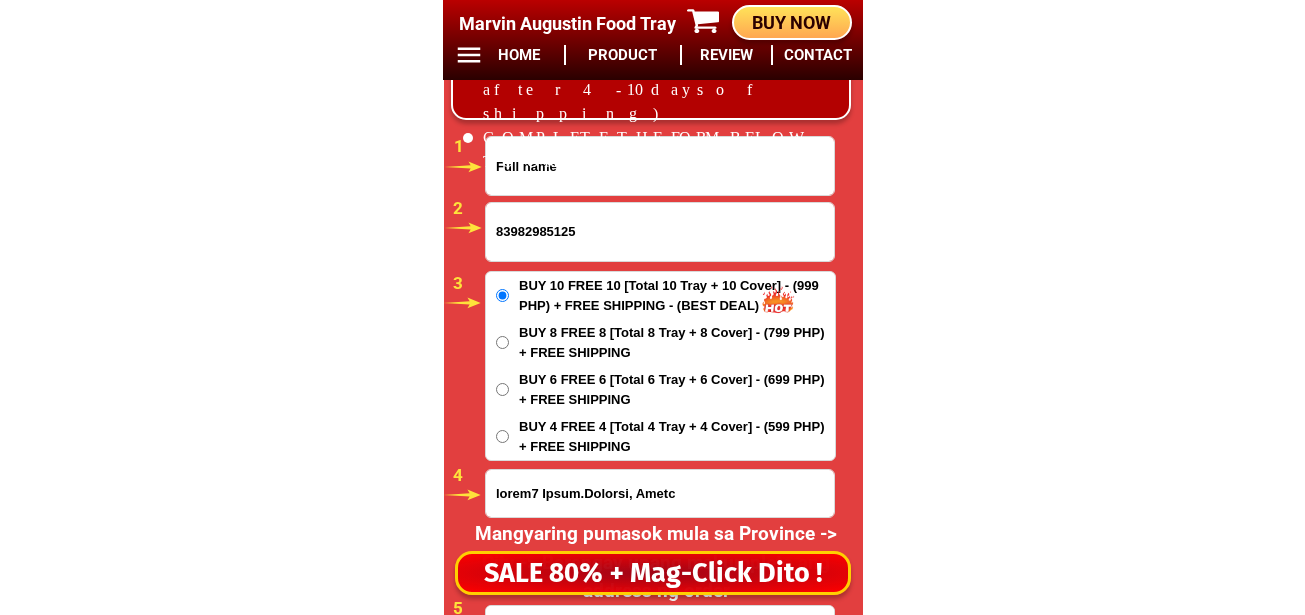 type on "purok2 Bariw.Camalig, Albay" 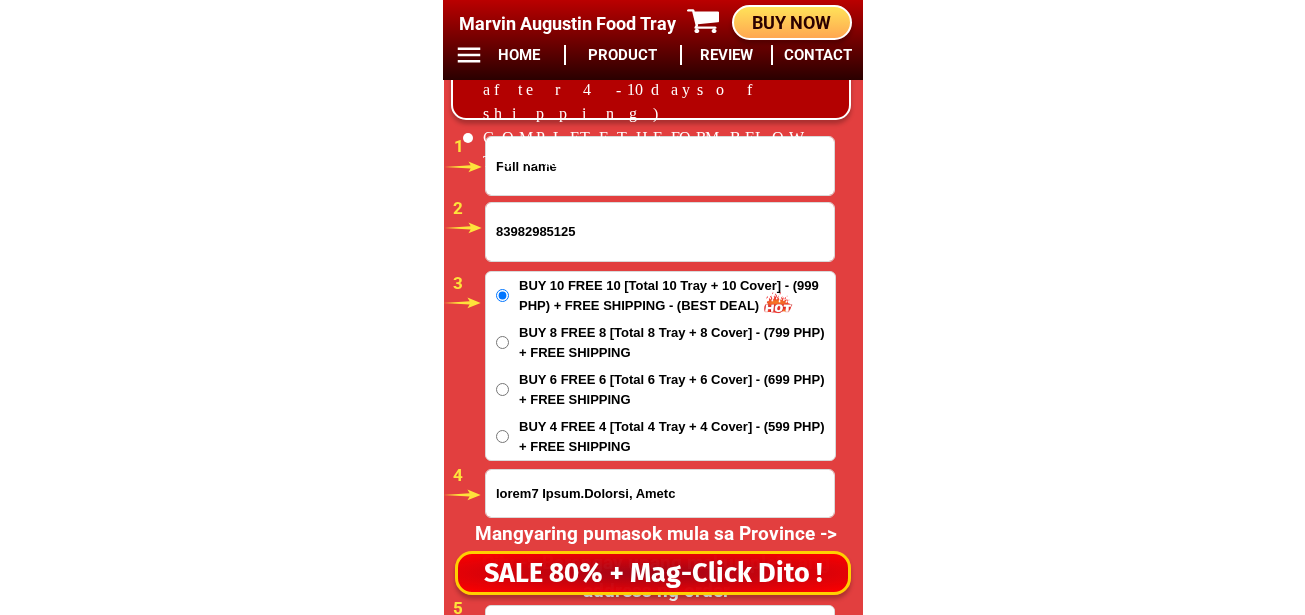click at bounding box center [660, 166] 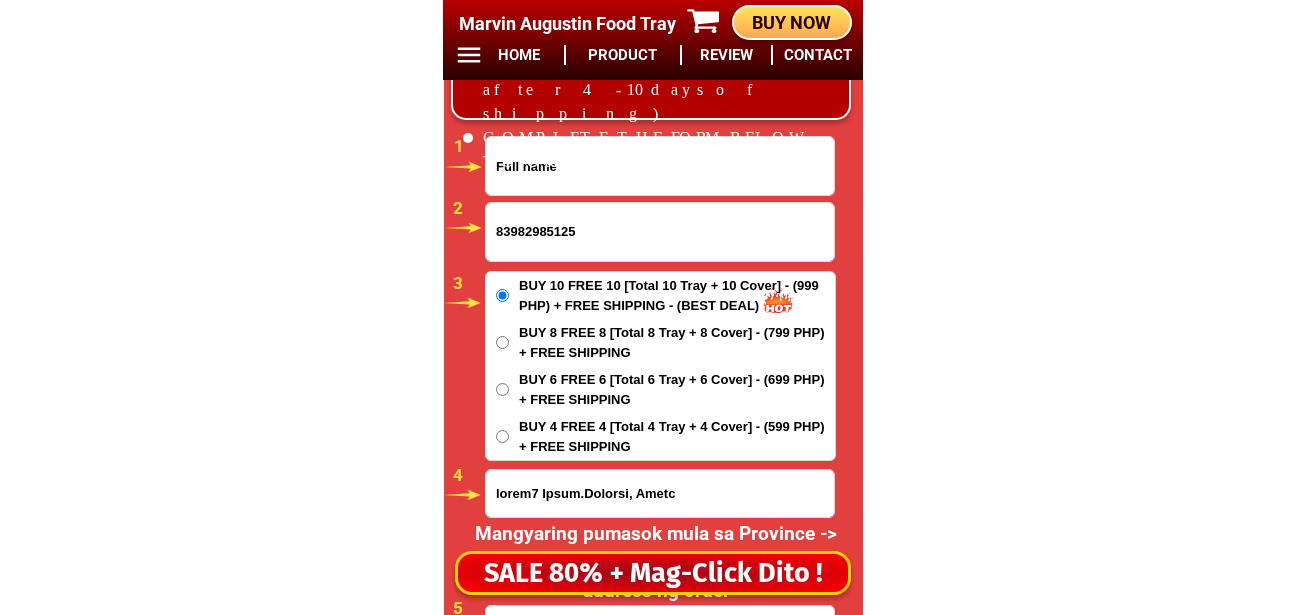 paste on "Alberto Nipa" 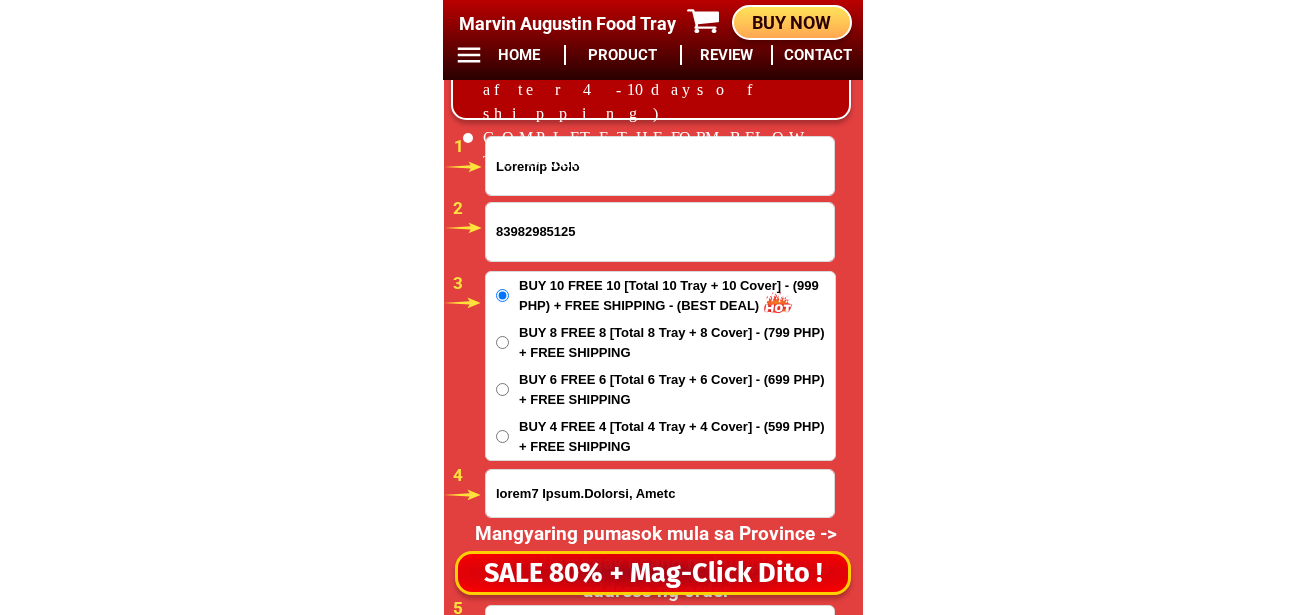 type on "Alberto Nipa" 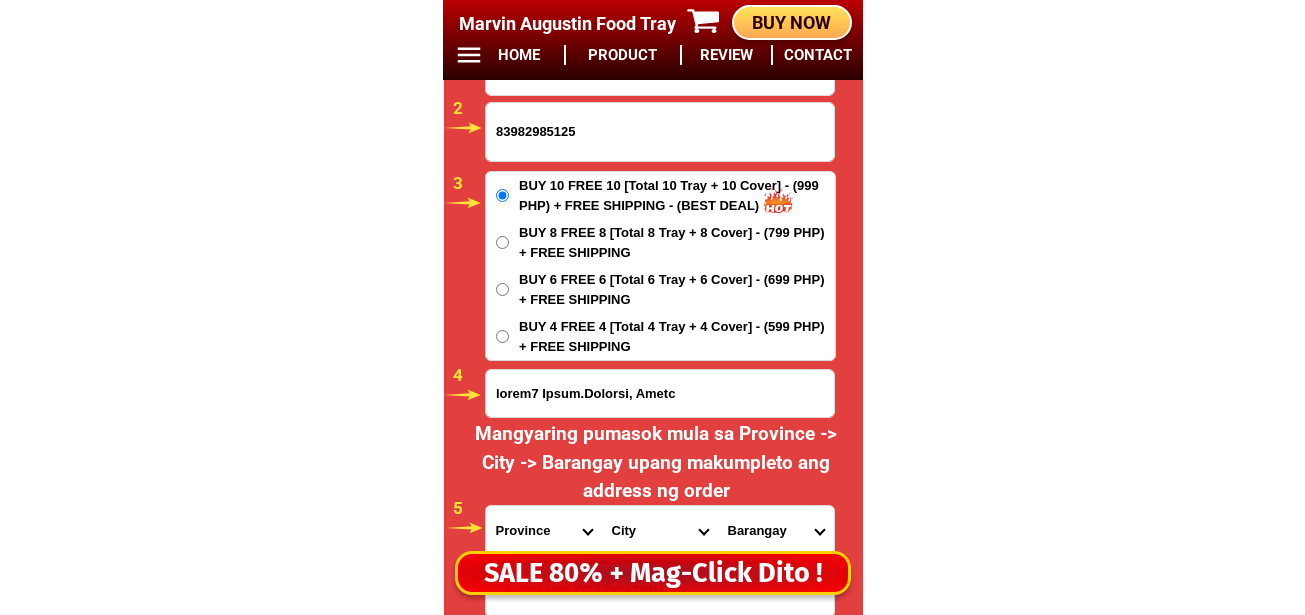 scroll, scrollTop: 16978, scrollLeft: 0, axis: vertical 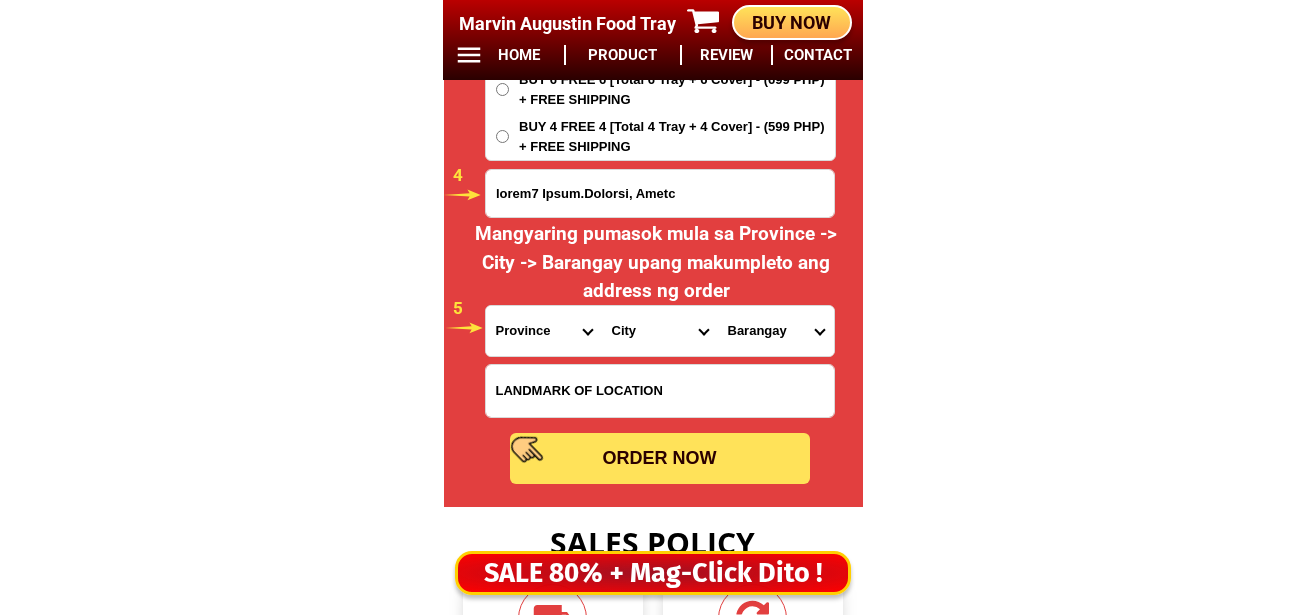 drag, startPoint x: 507, startPoint y: 336, endPoint x: 535, endPoint y: 313, distance: 36.23534 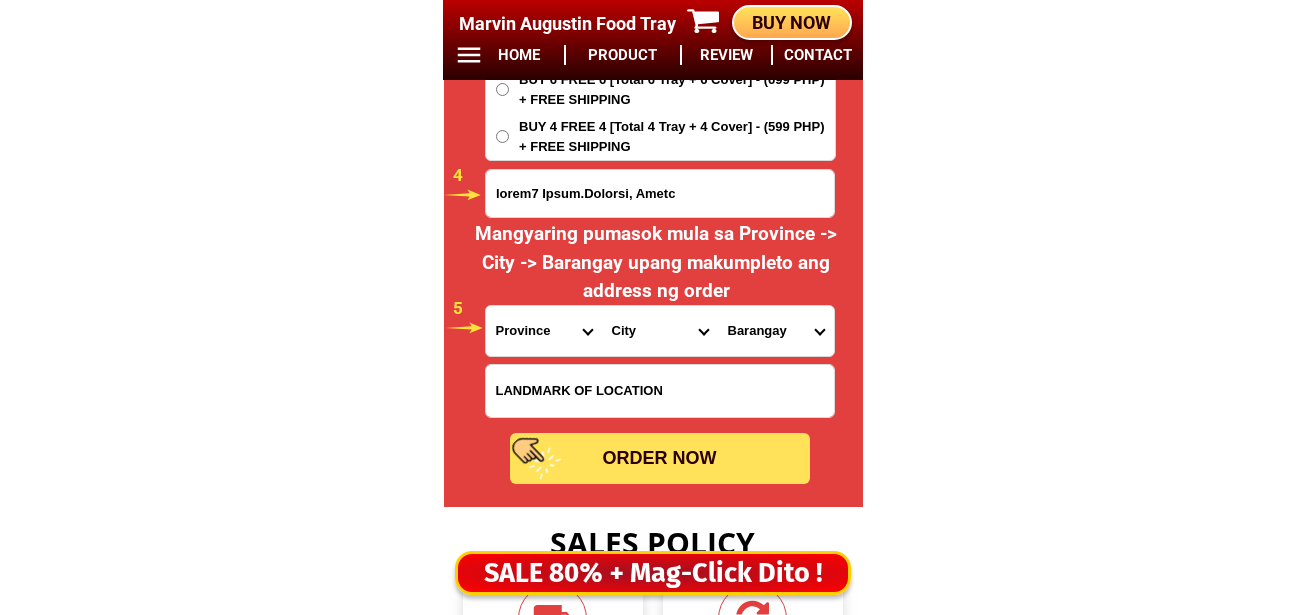 click on "Province Abra Agusan-del-norte Agusan-del-sur Aklan Albay Antique Apayao Aurora Basilan Bataan Batanes Batangas Benguet Biliran Bohol Bukidnon Bulacan Cagayan Camarines-norte Camarines-sur Camiguin Capiz Catanduanes Cavite Cebu Cotabato Davao-de-oro Davao-del-norte Davao-del-sur Davao-occidental Davao-oriental Dinagat-islands Eastern-samar Guimaras Ifugao Ilocos-norte Ilocos-sur Iloilo Isabela Kalinga La-union Laguna Lanao-del-norte Lanao-del-sur Leyte Maguindanao Marinduque Masbate Metro-manila Misamis-occidental Misamis-oriental Mountain-province Negros-occidental Negros-oriental Northern-samar Nueva-ecija Nueva-vizcaya Occidental-mindoro Oriental-mindoro Palawan Pampanga Pangasinan Quezon Quirino Rizal Romblon Sarangani Siquijor Sorsogon South-cotabato Southern-leyte Sultan-kudarat Sulu Surigao-del-norte Surigao-del-sur Tarlac Tawi-tawi Western-samar Zambales Zamboanga-del-norte Zamboanga-del-sur Zamboanga-sibugay" at bounding box center (544, 331) 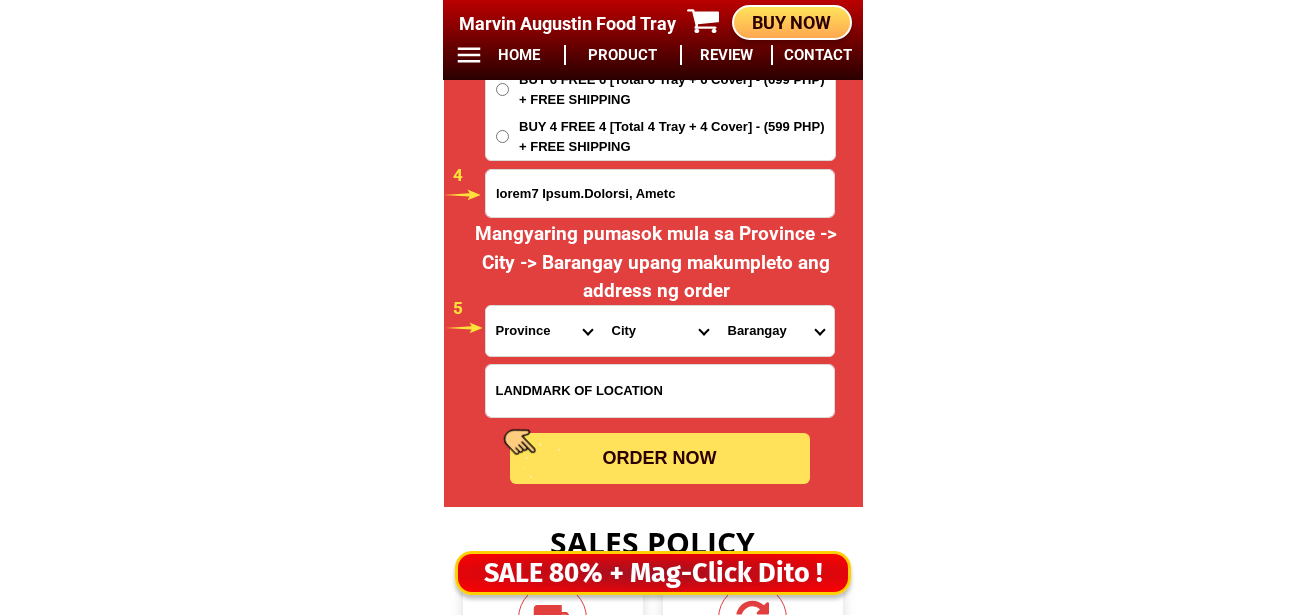 select on "63_402" 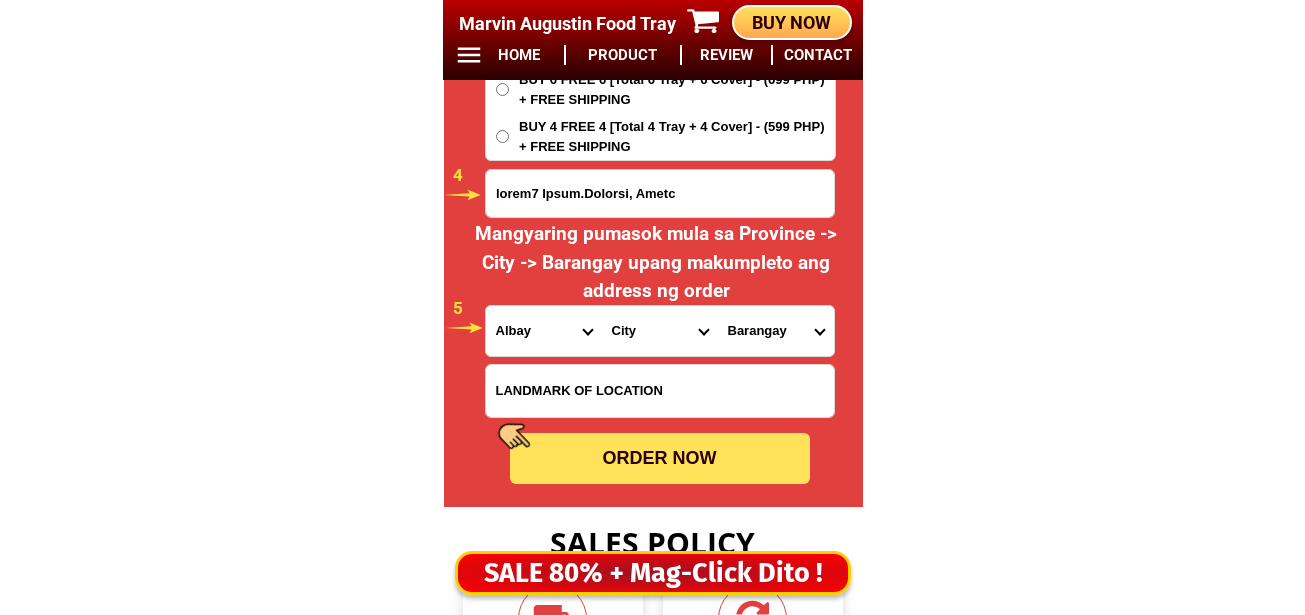 click on "Province Abra Agusan-del-norte Agusan-del-sur Aklan Albay Antique Apayao Aurora Basilan Bataan Batanes Batangas Benguet Biliran Bohol Bukidnon Bulacan Cagayan Camarines-norte Camarines-sur Camiguin Capiz Catanduanes Cavite Cebu Cotabato Davao-de-oro Davao-del-norte Davao-del-sur Davao-occidental Davao-oriental Dinagat-islands Eastern-samar Guimaras Ifugao Ilocos-norte Ilocos-sur Iloilo Isabela Kalinga La-union Laguna Lanao-del-norte Lanao-del-sur Leyte Maguindanao Marinduque Masbate Metro-manila Misamis-occidental Misamis-oriental Mountain-province Negros-occidental Negros-oriental Northern-samar Nueva-ecija Nueva-vizcaya Occidental-mindoro Oriental-mindoro Palawan Pampanga Pangasinan Quezon Quirino Rizal Romblon Sarangani Siquijor Sorsogon South-cotabato Southern-leyte Sultan-kudarat Sulu Surigao-del-norte Surigao-del-sur Tarlac Tawi-tawi Western-samar Zambales Zamboanga-del-norte Zamboanga-del-sur Zamboanga-sibugay" at bounding box center [544, 331] 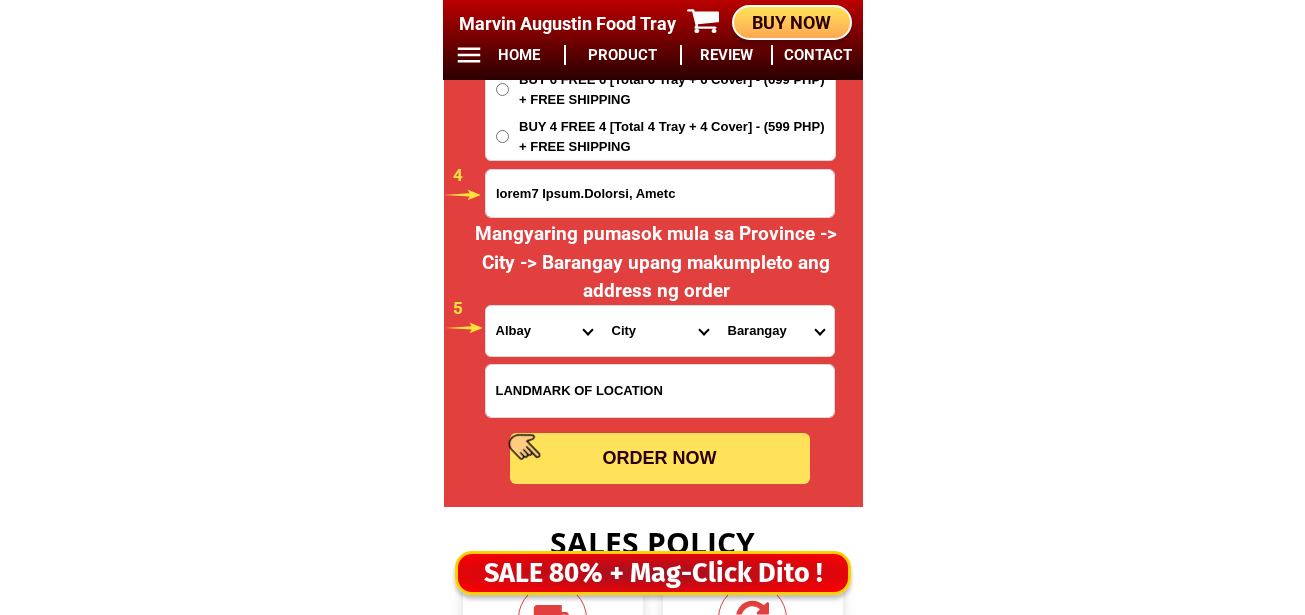 drag, startPoint x: 640, startPoint y: 325, endPoint x: 641, endPoint y: 307, distance: 18.027756 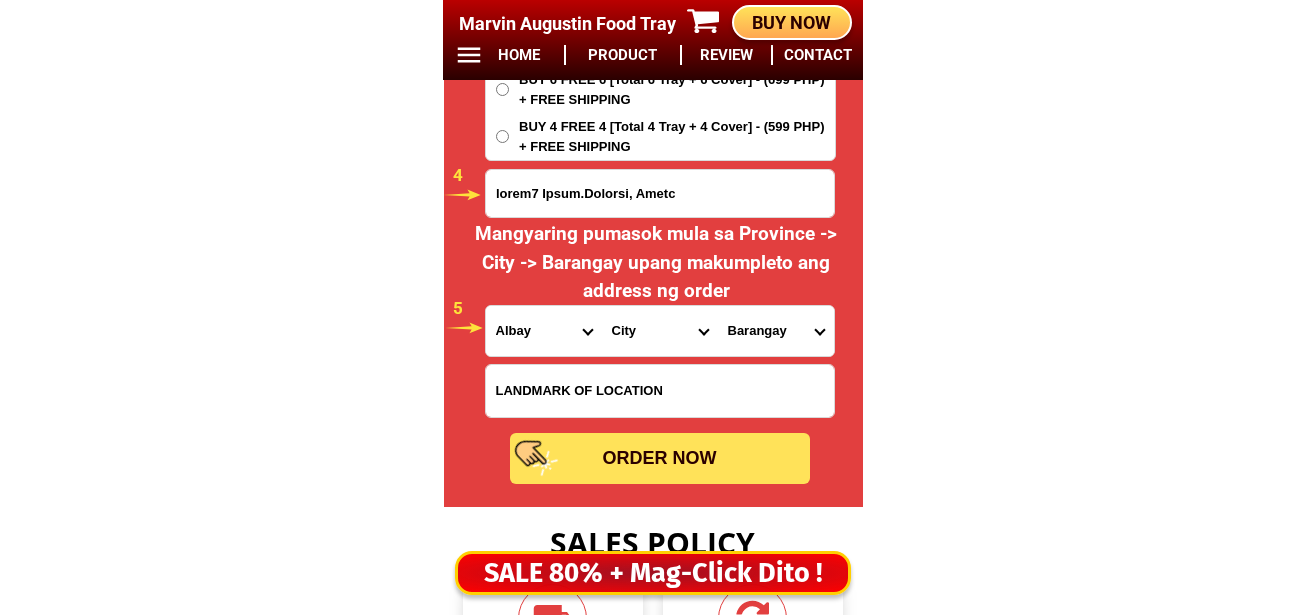 click on "City Albay-malinao Albay-santo-domingo Bacacay Camalig Daraga Guinobatan Jovellar Legazpi-city Libon Ligao-city Malilipot Manito Oas Pio-duran Polangui Rapu-rapu Tabaco-city Tiwi" at bounding box center (660, 331) 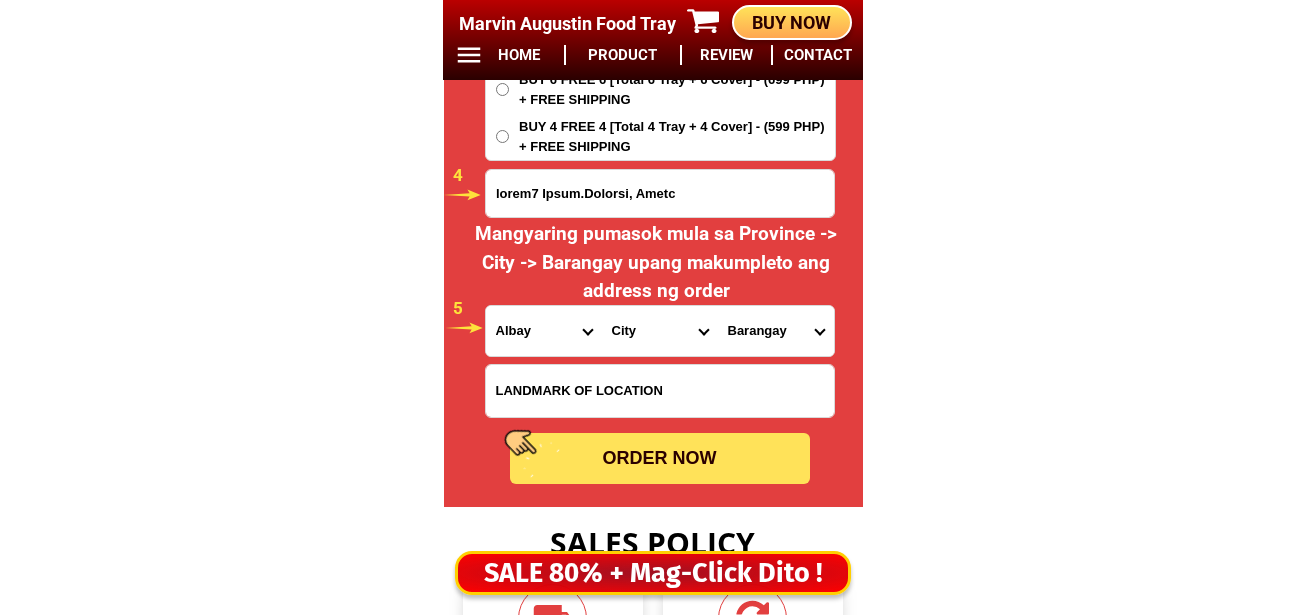 select on "63_4027133" 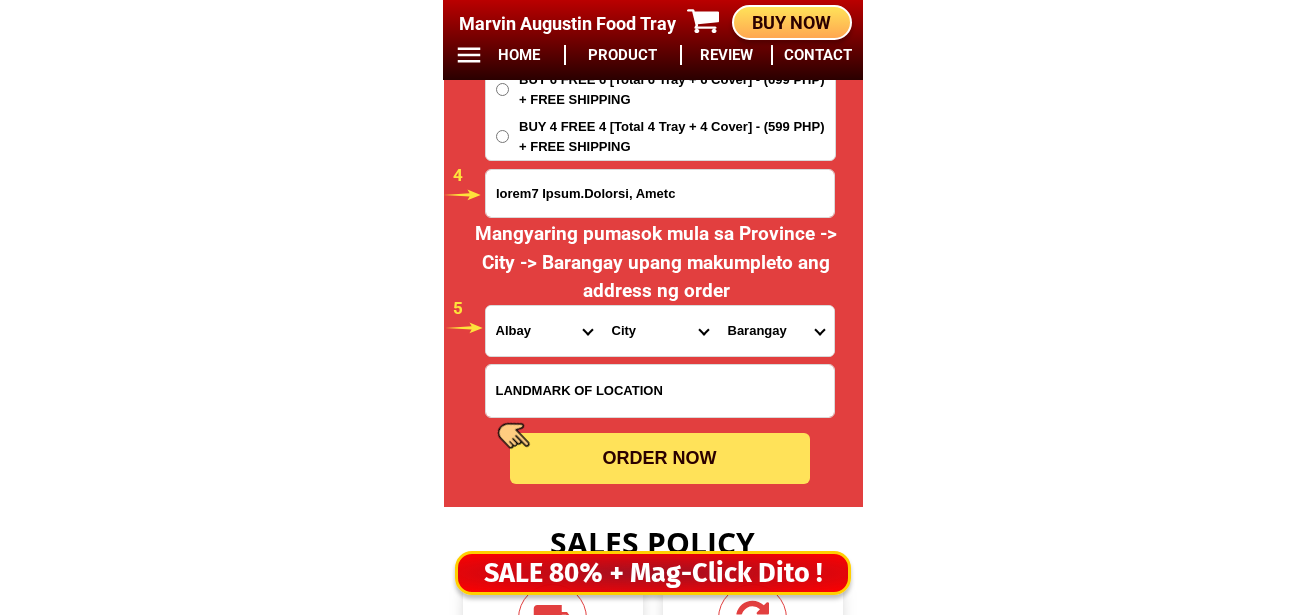 click on "City Albay-malinao Albay-santo-domingo Bacacay Camalig Daraga Guinobatan Jovellar Legazpi-city Libon Ligao-city Malilipot Manito Oas Pio-duran Polangui Rapu-rapu Tabaco-city Tiwi" at bounding box center [660, 331] 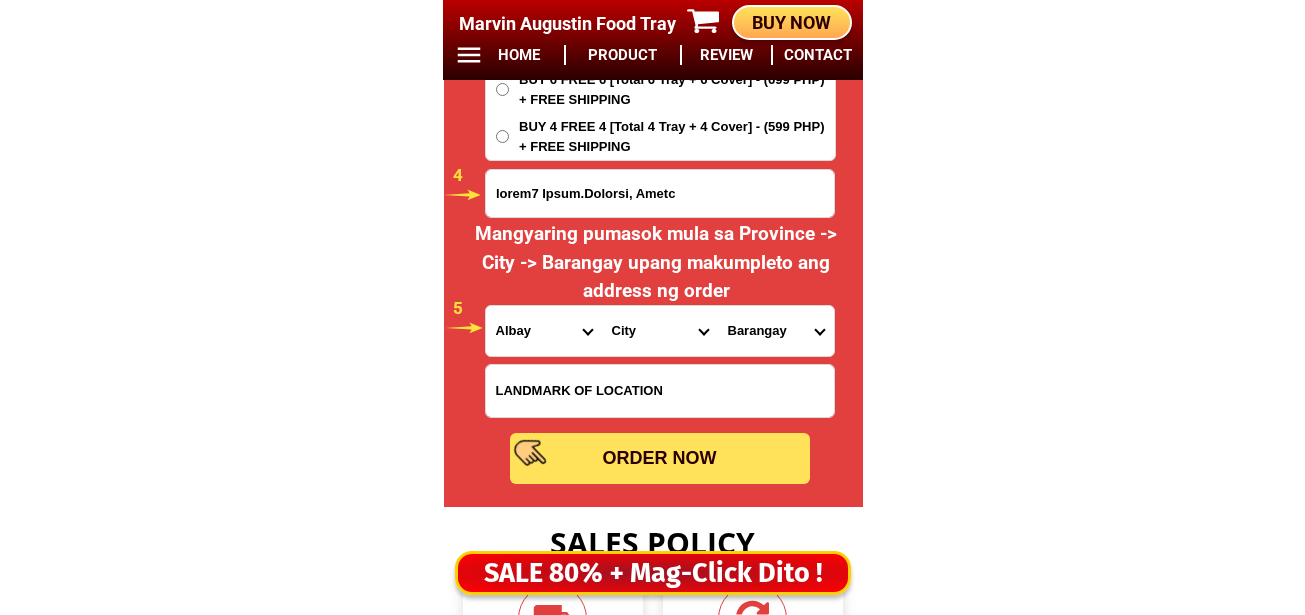 drag, startPoint x: 764, startPoint y: 334, endPoint x: 765, endPoint y: 319, distance: 15.033297 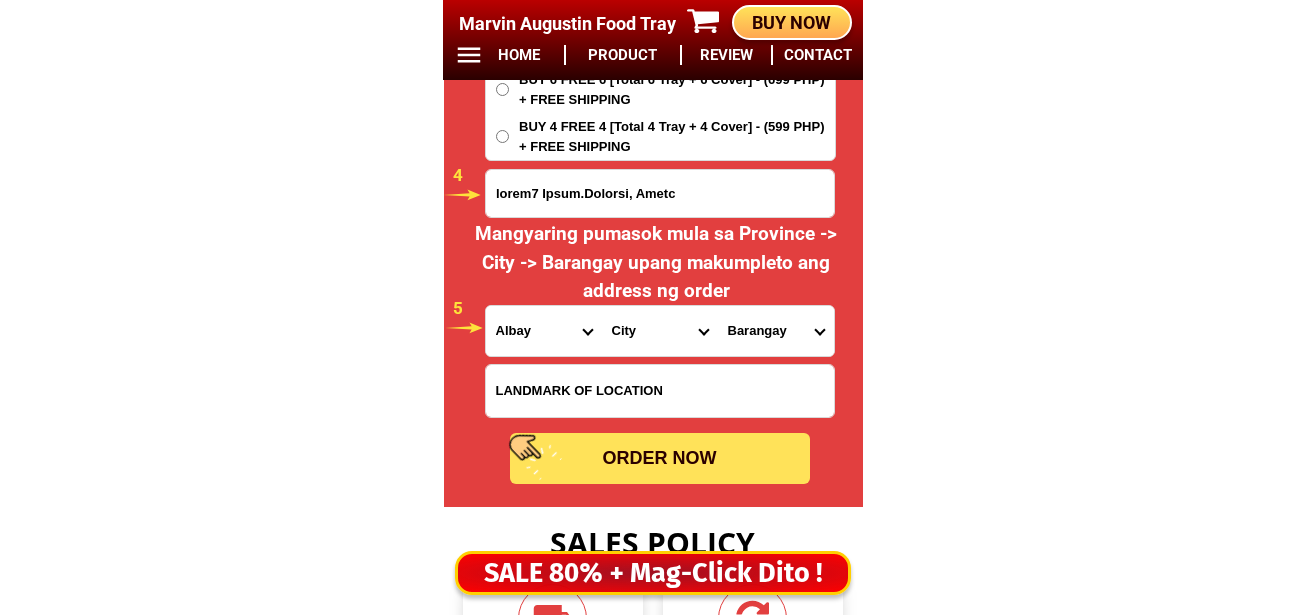 click on "Barangay Anoling Baligang Bantonan Barangay 1 (pob.) Barangay 2 (pob.) Barangay 3 (pob.) Barangay 4 (pob.) Barangay 5 (pob.) Barangay 6 (pob.) Barangay 7 (pob.) Bariw Binanderahan Binitayan Bongabong Cabagnan Cabraran pequeno Caguiba Calabidongan Comun Cotmon Del rosario Gapo Gotob Ilawod Iluluan Libod Ligban Mabunga Magogon Manawan Maninila Mina Miti Palanog Panoypoy Pariaan Quinartilan Quirangay Quitinday Salugan Solong Sua Sumlang Tagaytay Tagoytoy Taladong Taloto Taplacon Tinago Tumpa" at bounding box center (776, 331) 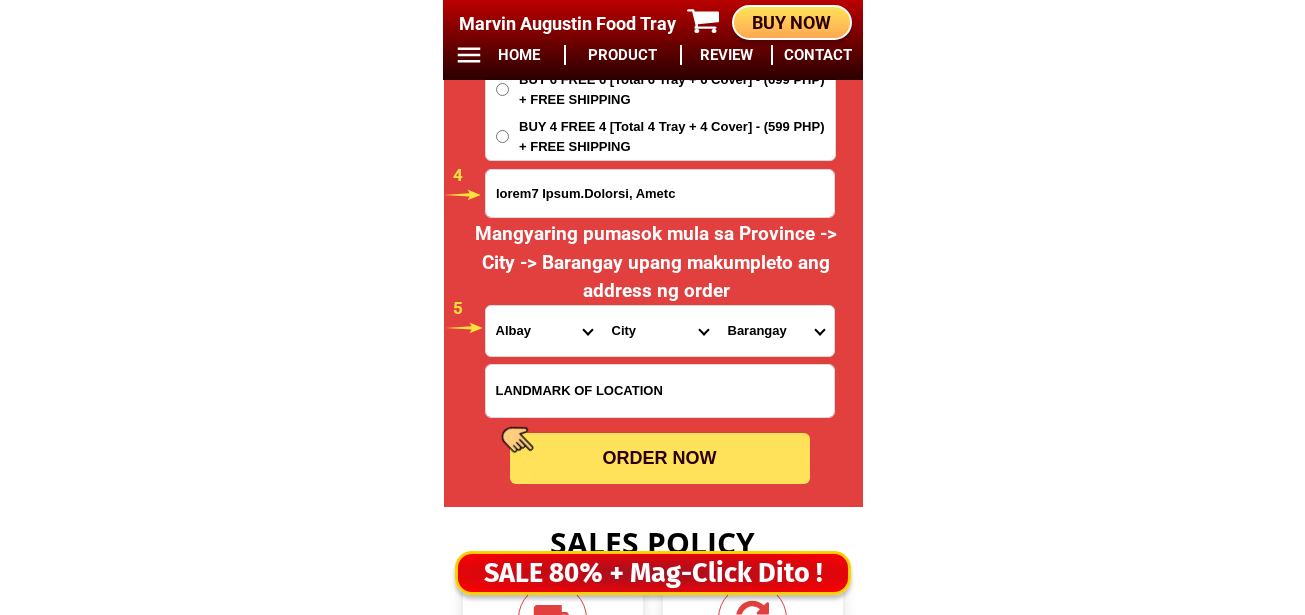 select on "63_40271338400" 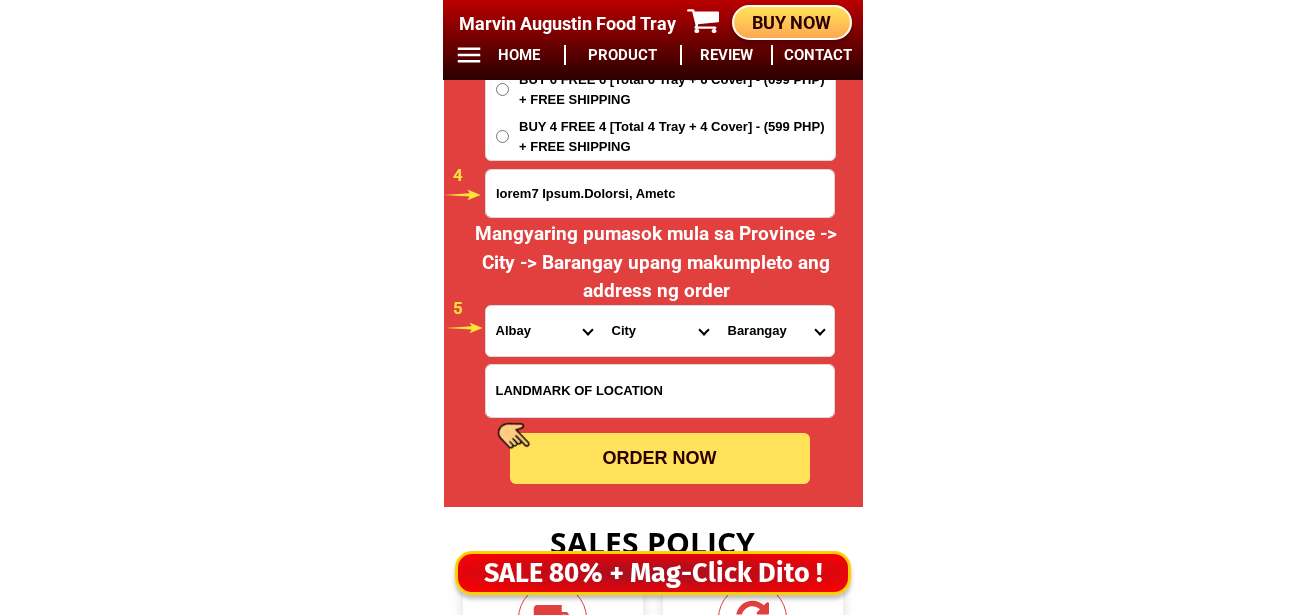click on "Barangay Anoling Baligang Bantonan Barangay 1 (pob.) Barangay 2 (pob.) Barangay 3 (pob.) Barangay 4 (pob.) Barangay 5 (pob.) Barangay 6 (pob.) Barangay 7 (pob.) Bariw Binanderahan Binitayan Bongabong Cabagnan Cabraran pequeno Caguiba Calabidongan Comun Cotmon Del rosario Gapo Gotob Ilawod Iluluan Libod Ligban Mabunga Magogon Manawan Maninila Mina Miti Palanog Panoypoy Pariaan Quinartilan Quirangay Quitinday Salugan Solong Sua Sumlang Tagaytay Tagoytoy Taladong Taloto Taplacon Tinago Tumpa" at bounding box center [776, 331] 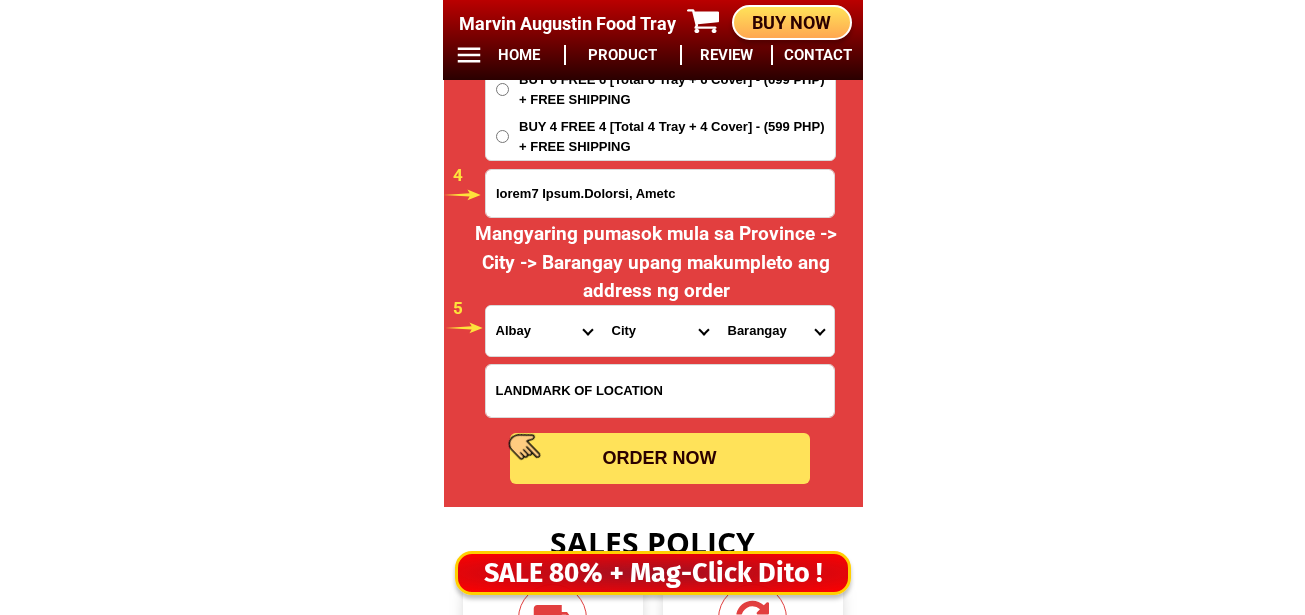 click on "ORDER NOW" at bounding box center [660, 458] 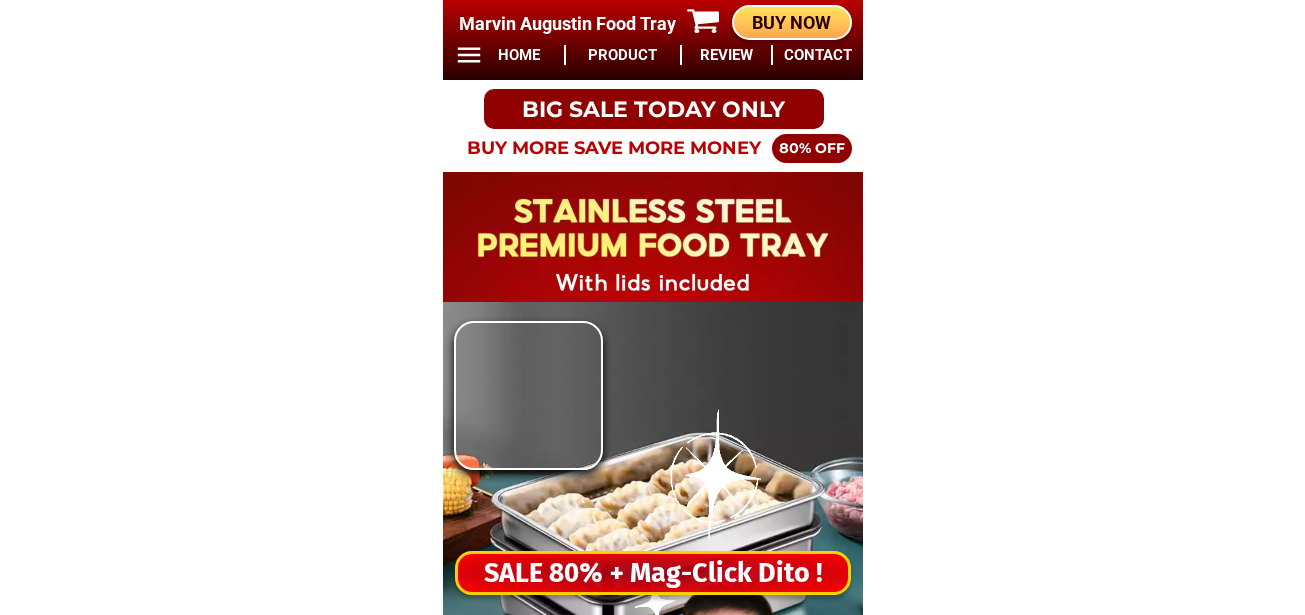 scroll, scrollTop: 0, scrollLeft: 0, axis: both 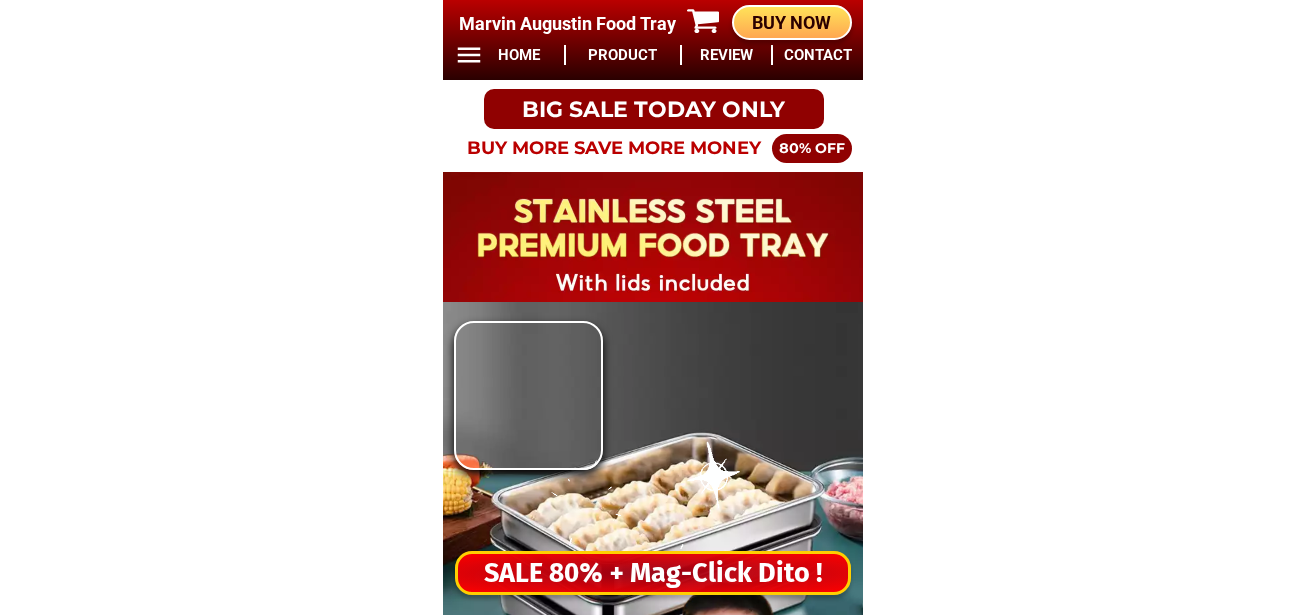 click on "SALE 80% + Mag-Click Dito !" at bounding box center [653, 573] 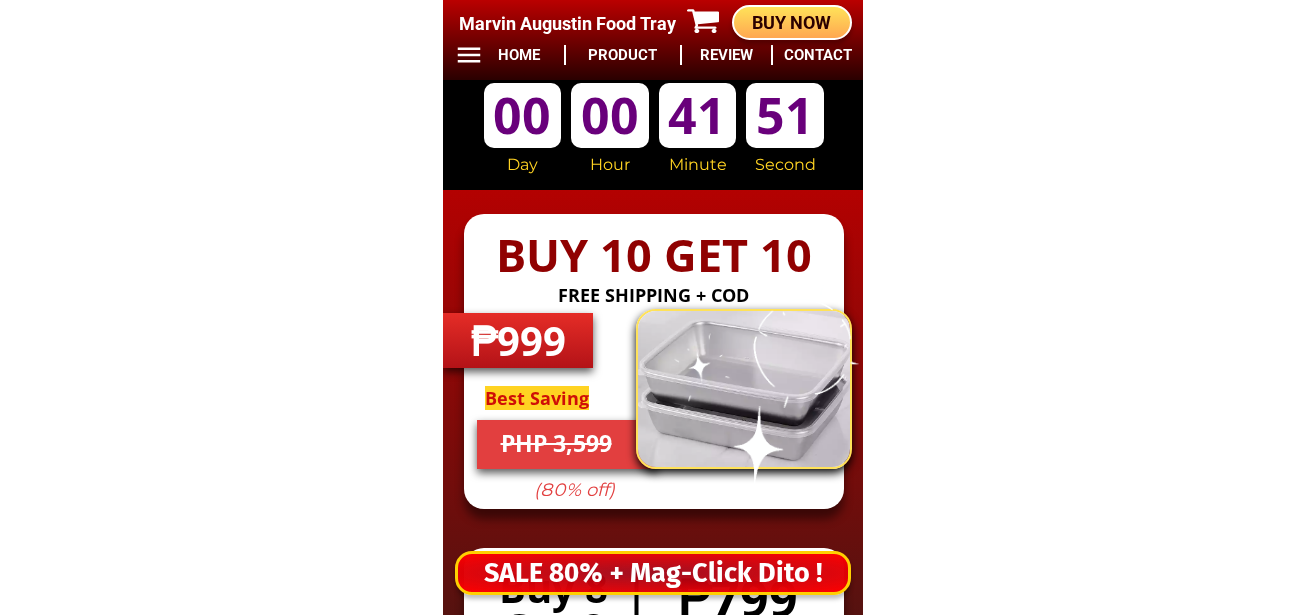 scroll, scrollTop: 16678, scrollLeft: 0, axis: vertical 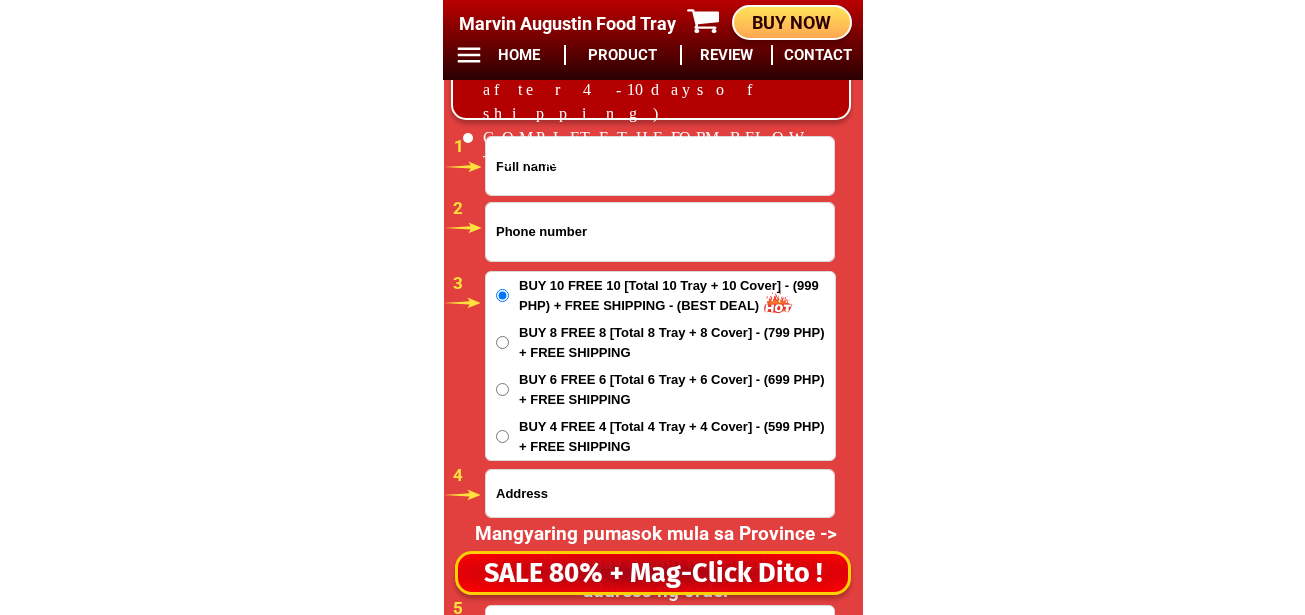 click at bounding box center [660, 232] 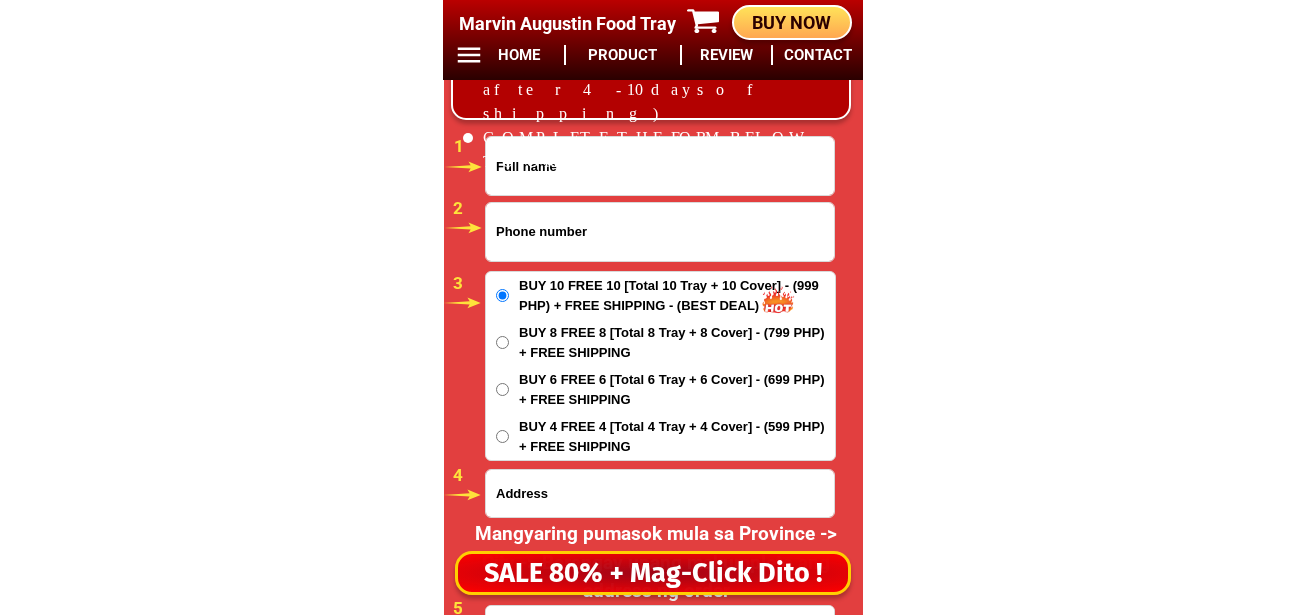 paste on "[PHONE]" 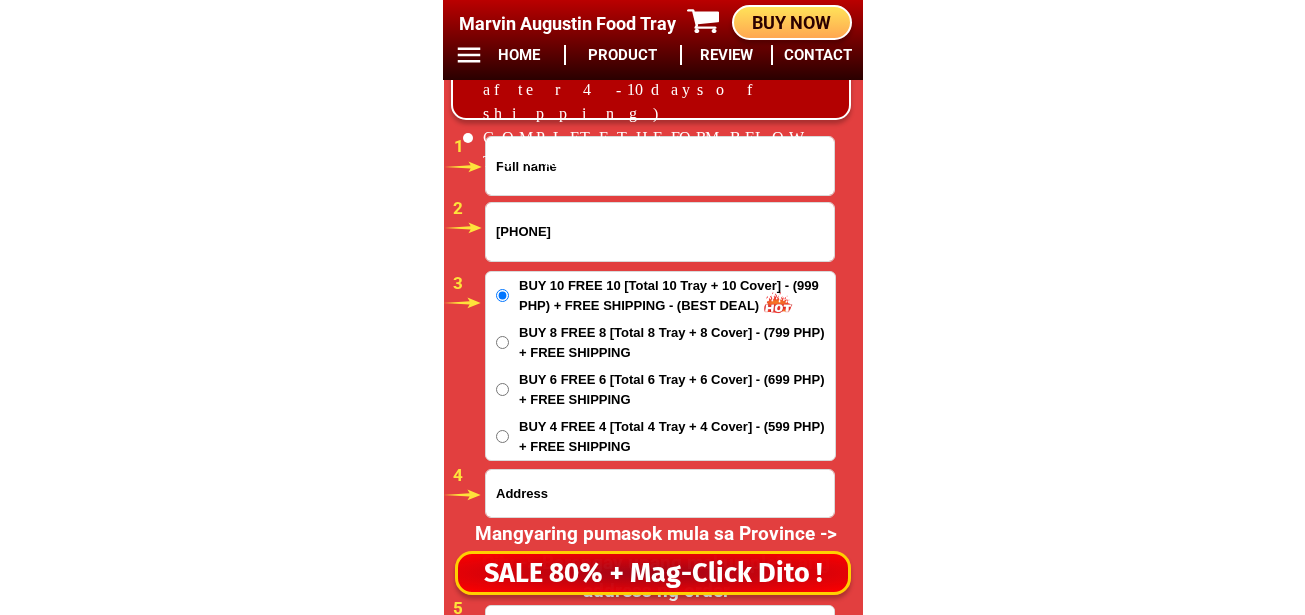 type on "[PHONE]" 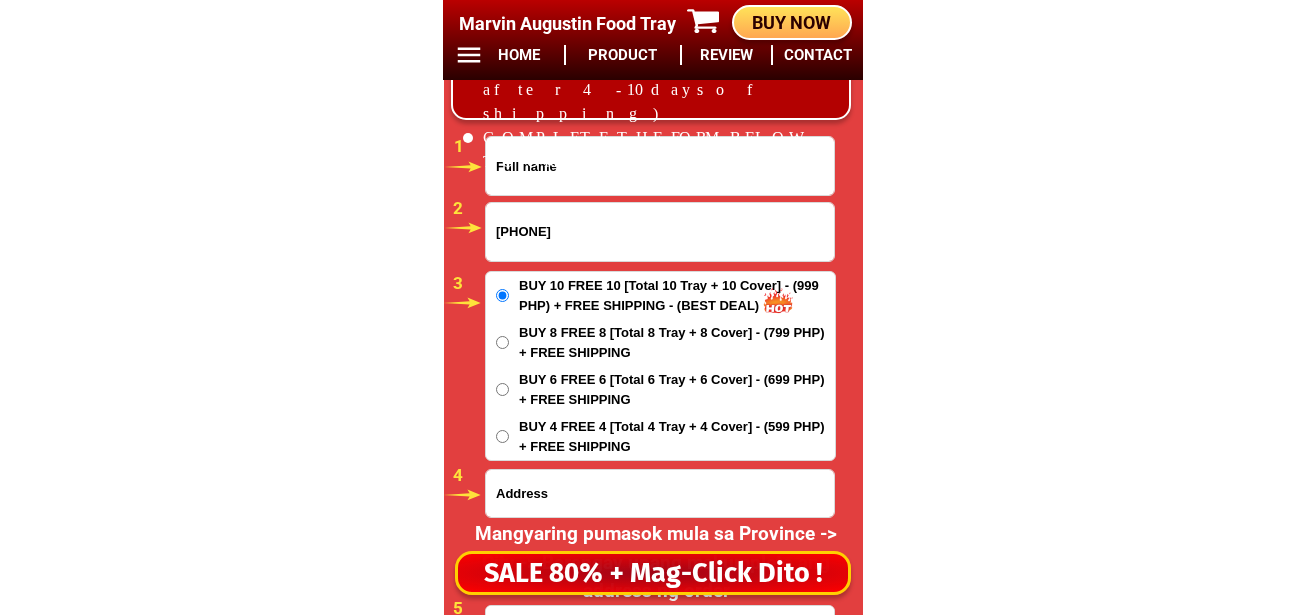 paste on "[FIRST] [LAST]" 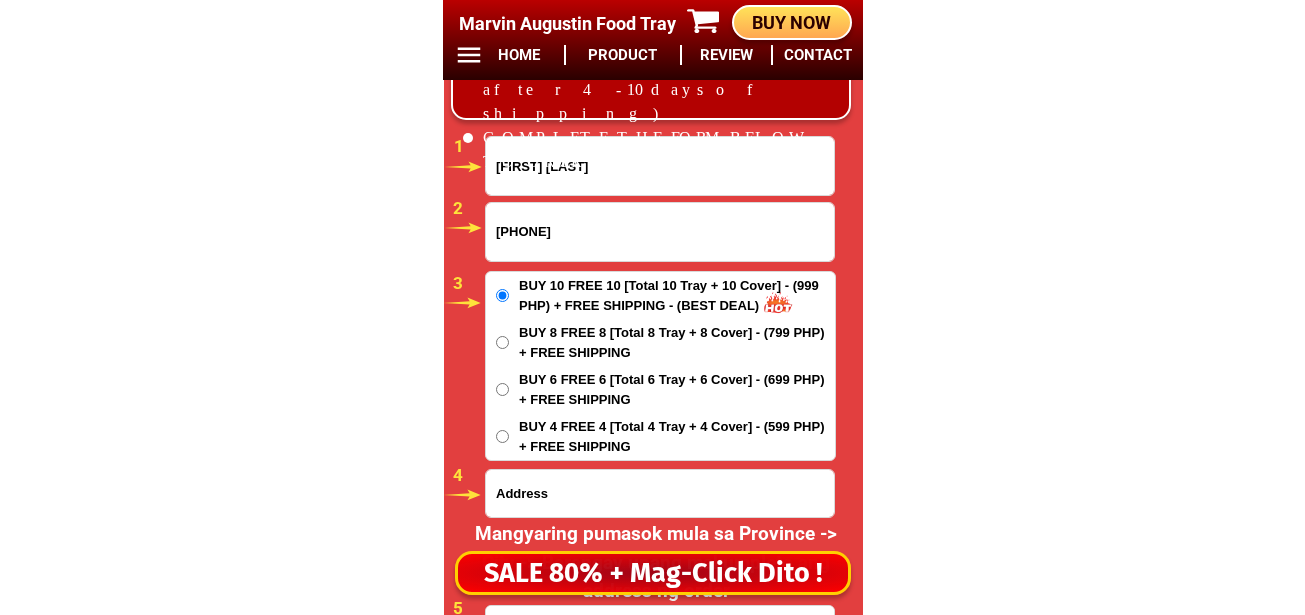 type on "[FIRST] [LAST]" 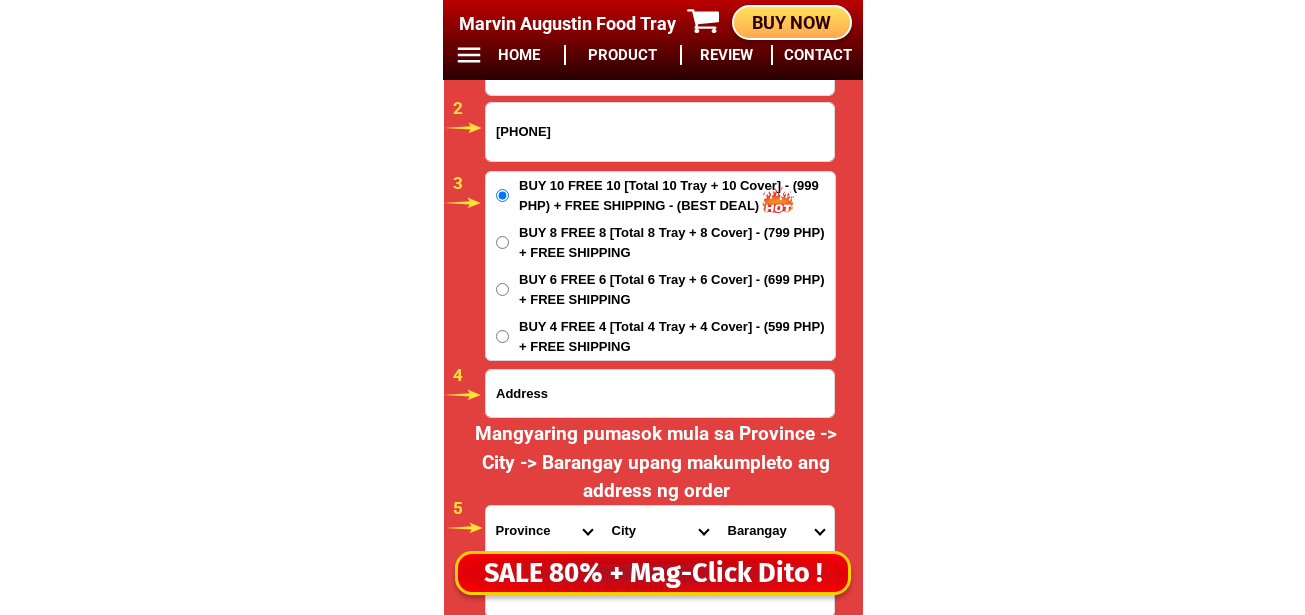 scroll, scrollTop: 16878, scrollLeft: 0, axis: vertical 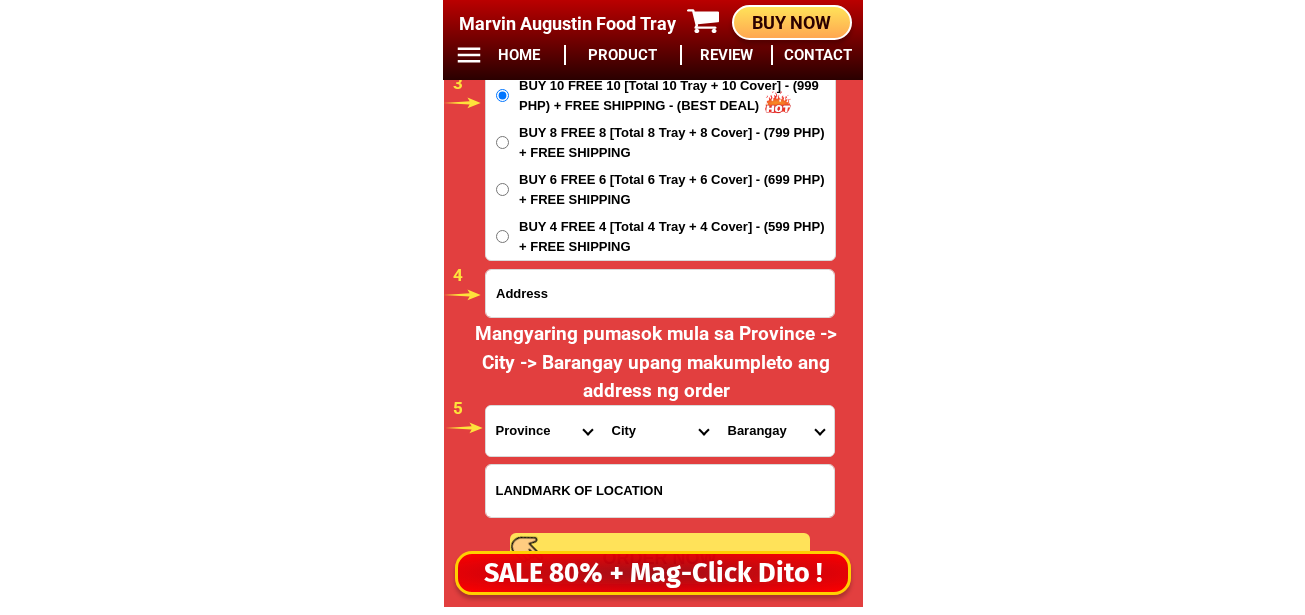 drag, startPoint x: 617, startPoint y: 486, endPoint x: 617, endPoint y: 463, distance: 23 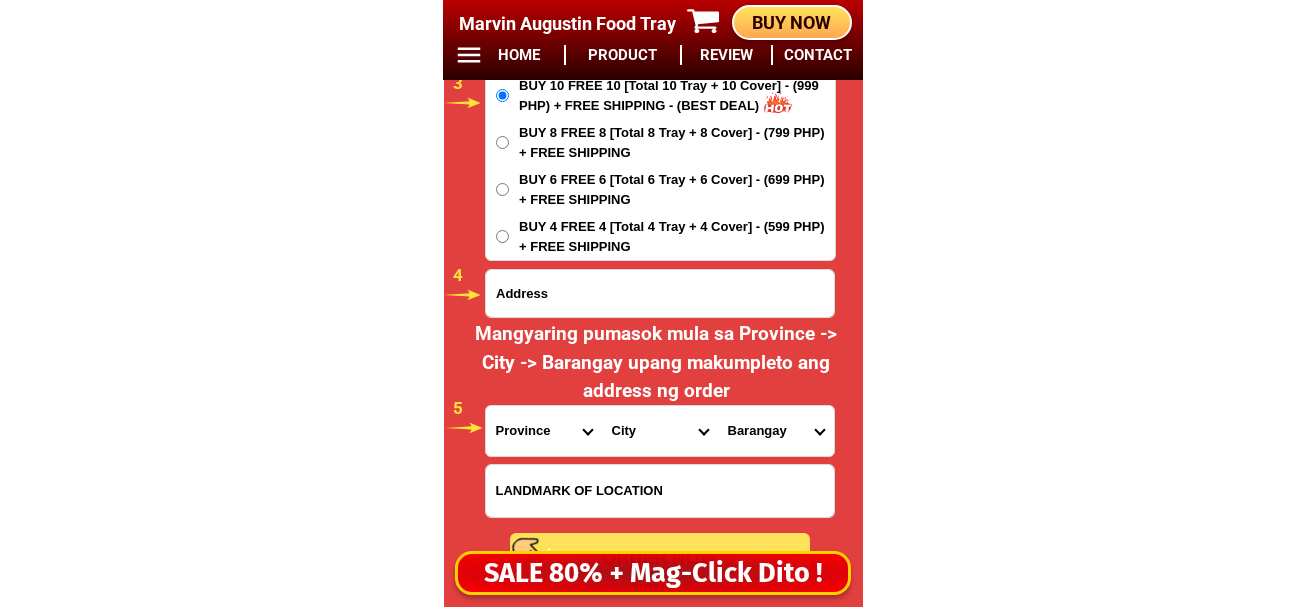click at bounding box center (660, 491) 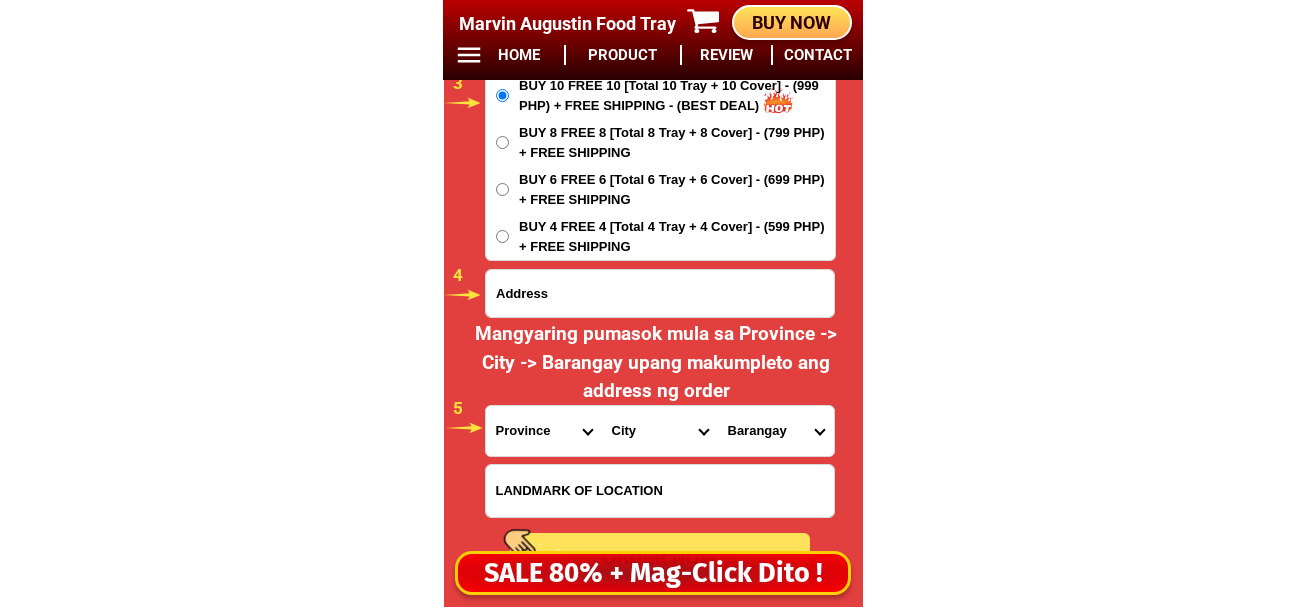 paste on "Barangay tubod" 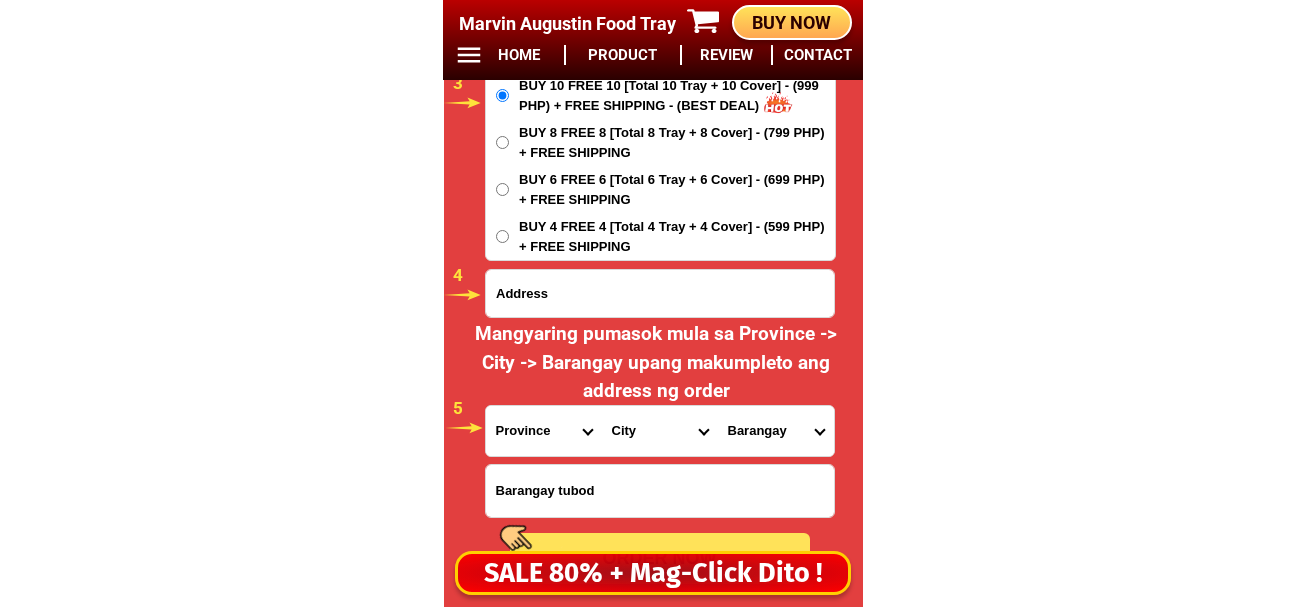 type on "Barangay tubod" 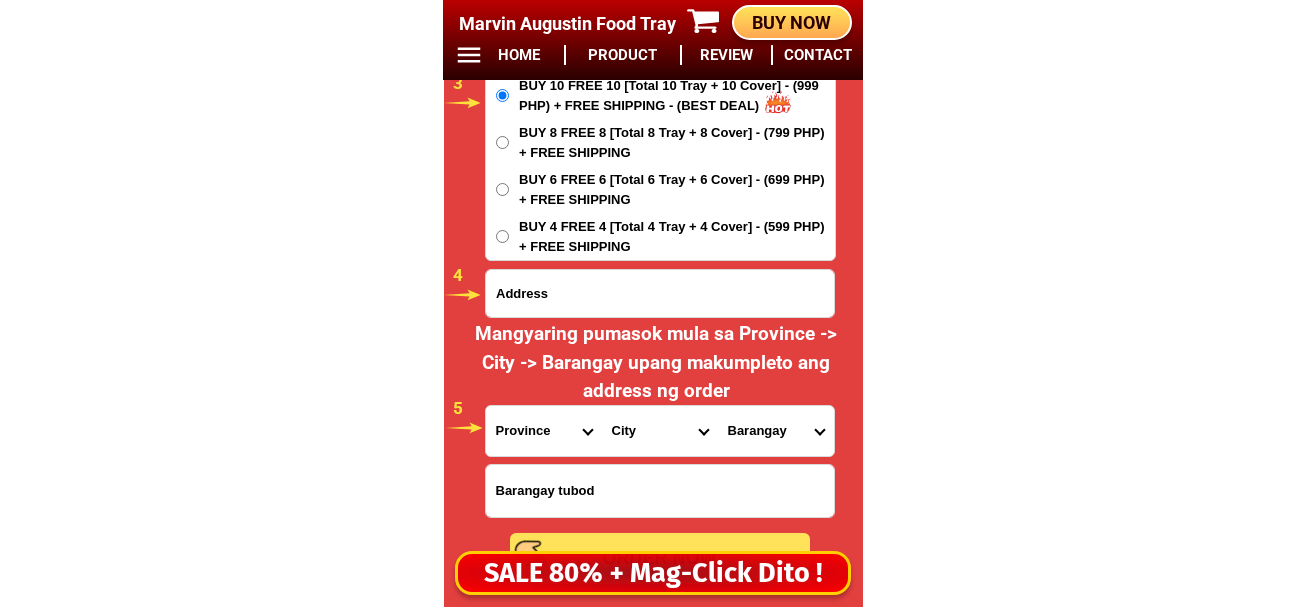 click at bounding box center (660, 293) 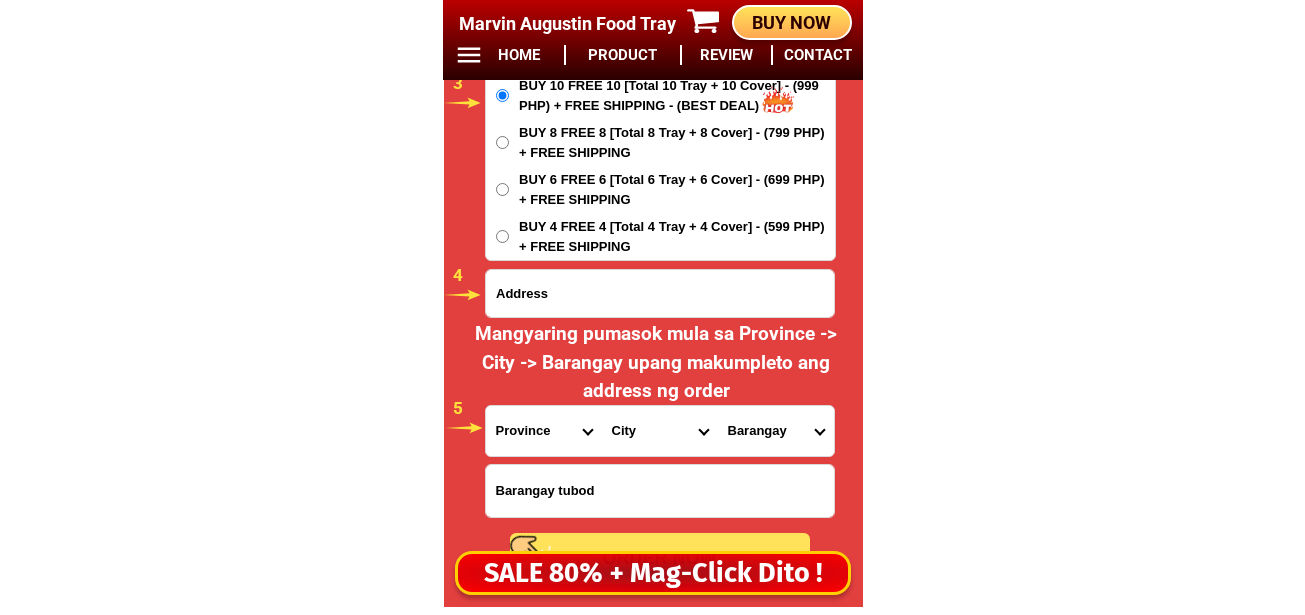 paste on "Barangay tubod" 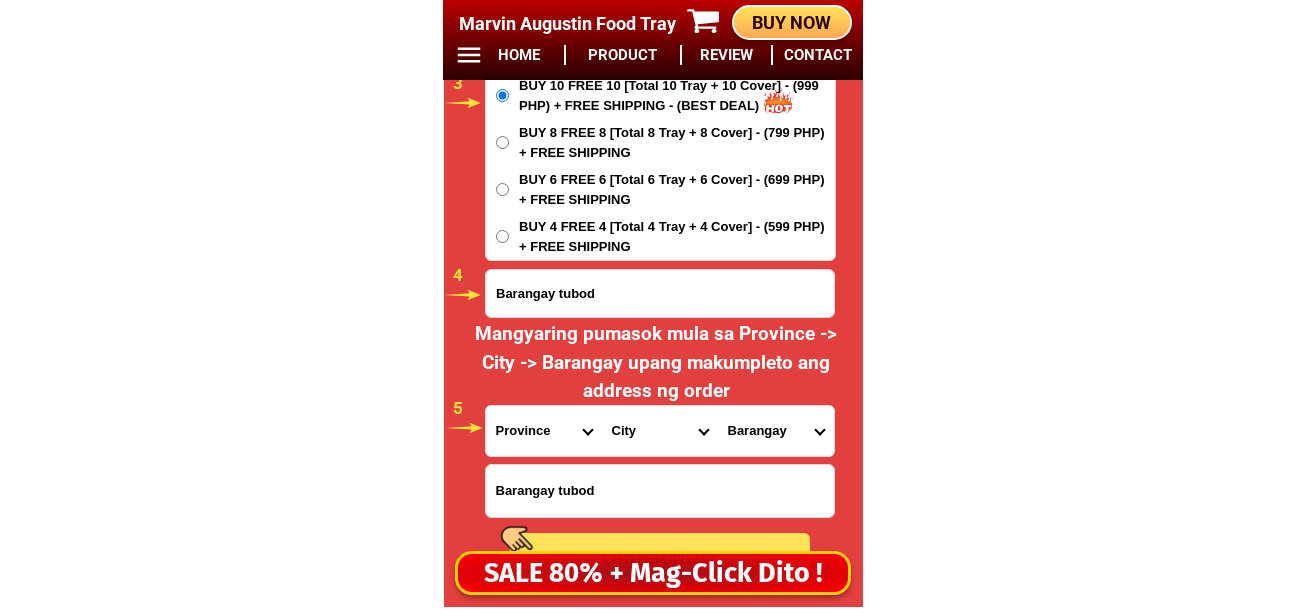 click on "Barangay tubod" at bounding box center (660, 293) 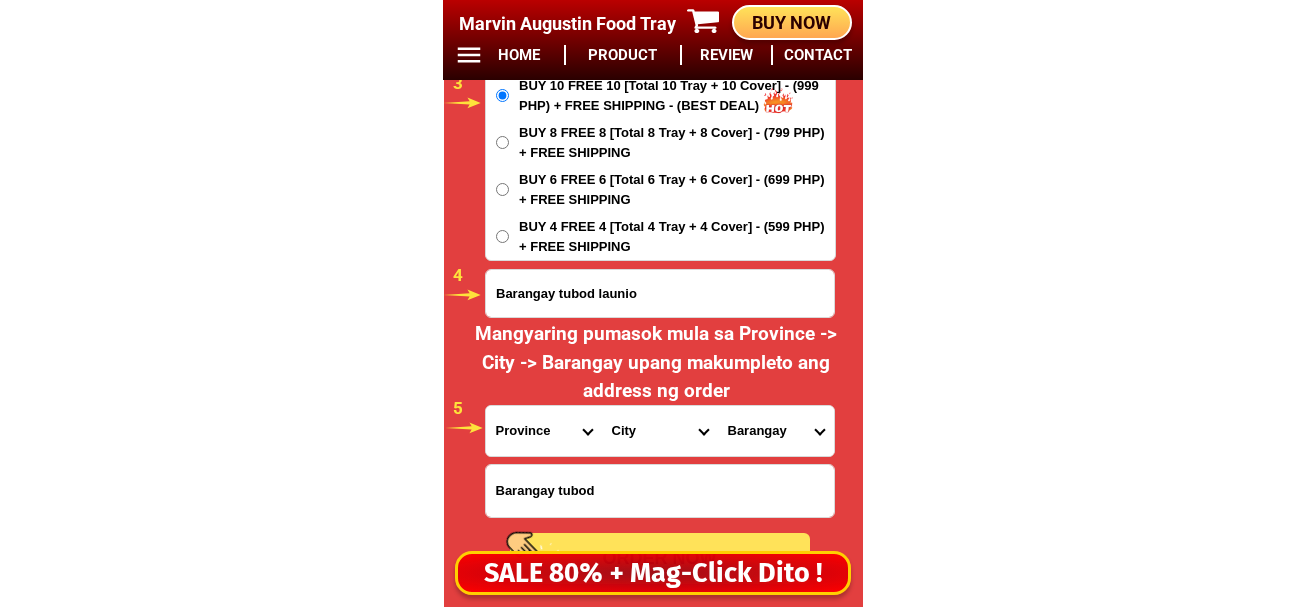 click on "Barangay tubod launio" at bounding box center (660, 293) 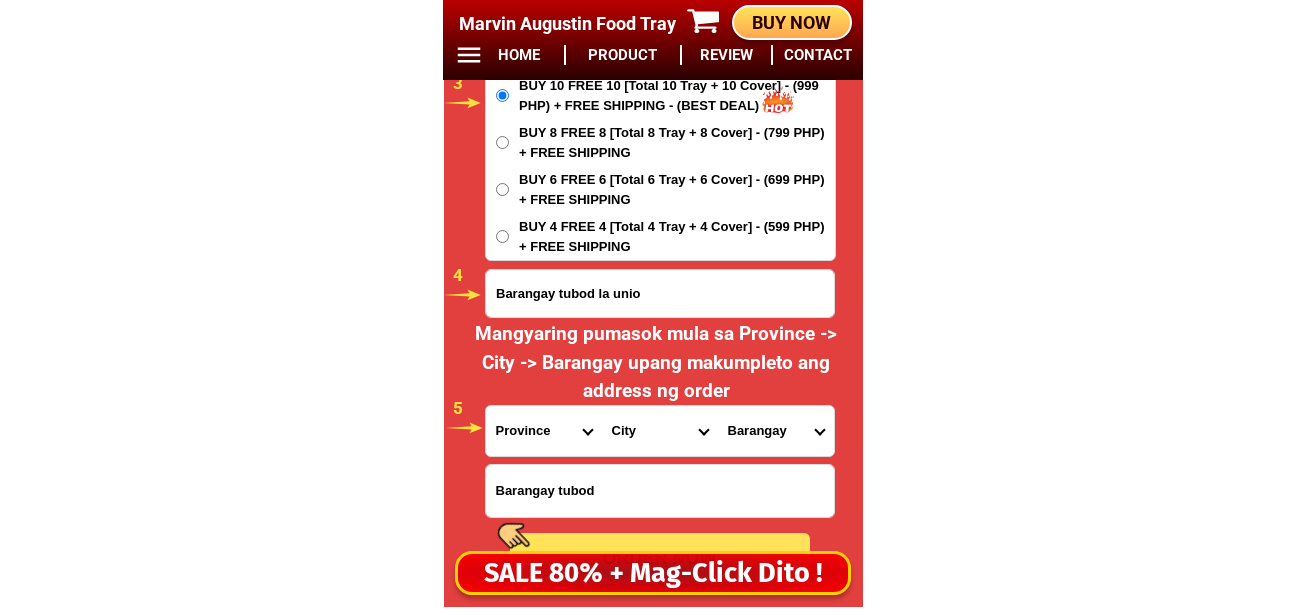 click on "Barangay tubod la unio" at bounding box center [660, 293] 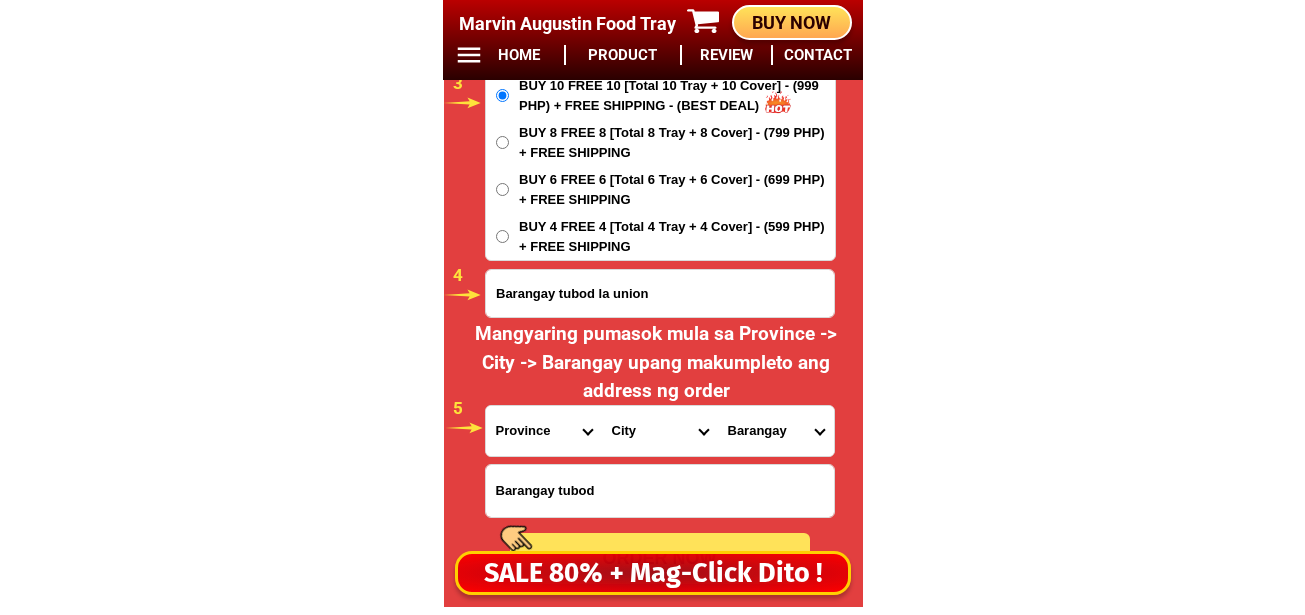 type on "Barangay tubod la union" 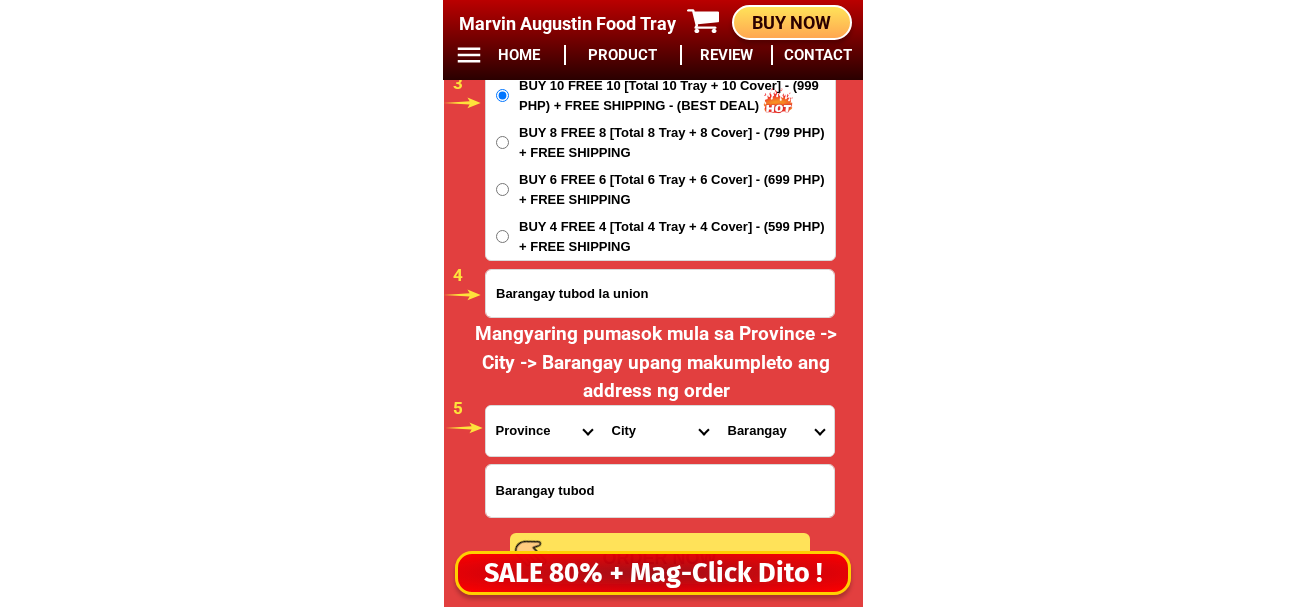 drag, startPoint x: 651, startPoint y: 288, endPoint x: 411, endPoint y: 292, distance: 240.03333 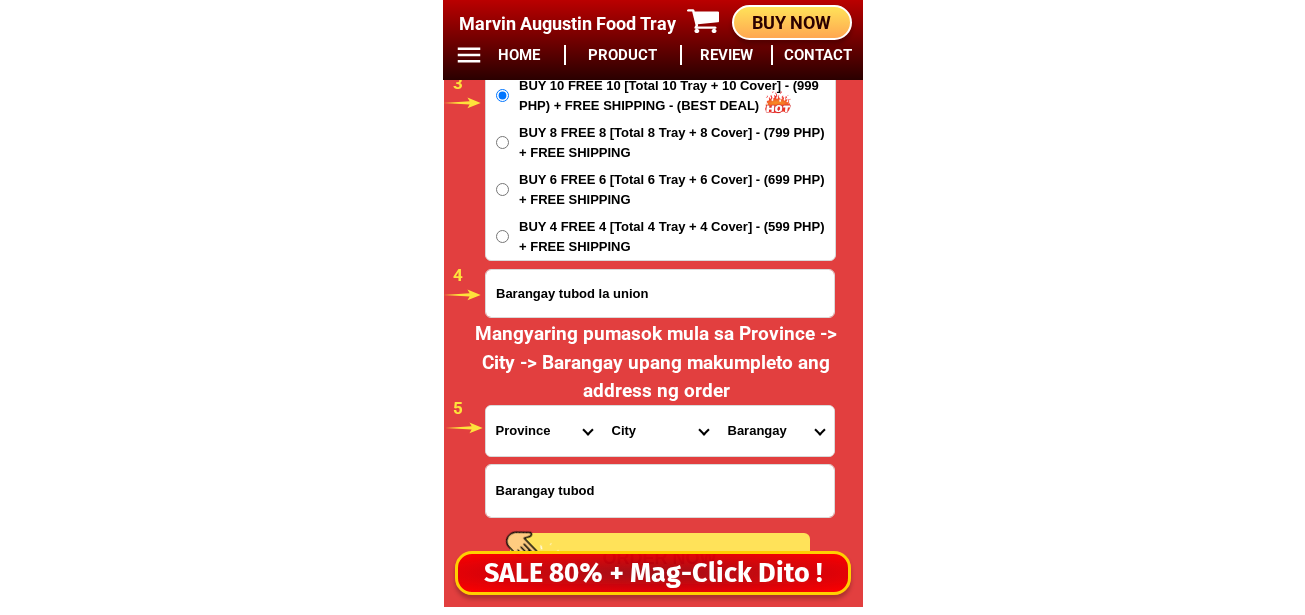 click on "BIG SALE TODAY ONLY BUY MORE SAVE MORE MONEY 80% OFF BUY 10 + FREE SHIPPING FREE 10 [FIRST] [LAST] Food Tray CONTACT REVIEW PRODUCT HOME BUY NOW Product Information Type Made in Send from Food Tray Japan Metro Manila Details Material :  304 Stainless Steel Tray and PVC Flexible Lid
Product Size :  25.5 x 20 x 5,5 (cm)
Rolled Edge:  Prevent cut to hands
Healthy:  Anti-bacterial, anti-grease, non-stick, easy to clean
Usage:  Food preservation, food storage, baking trays, cooking trays, BBQ trays   FREE SHIPPING
BUY 10 GET 10   49 ONLY THIS WEEK 80% OFF FLASH SALE TODAY 00 Days 00 Hours 40 Minutes 50 Seconds Day Hour Minute Second BUY 10 GET 10 FREE SHIPPING + COD ₱999 Best Saving Buy 8 Get 8 ₱799 FREE SHIPPING + COD [FIRST] [LAST] [PHONE] ORDER NOW Barangay tubod [CITY] [CITY] Province Abra Agusan-del-norte Agusan-del-sur Aklan Albay Antique Apayao Aurora Basilan Bataan Batanes Batangas Benguet Biliran Bohol Bukidnon" at bounding box center [652, -6610] 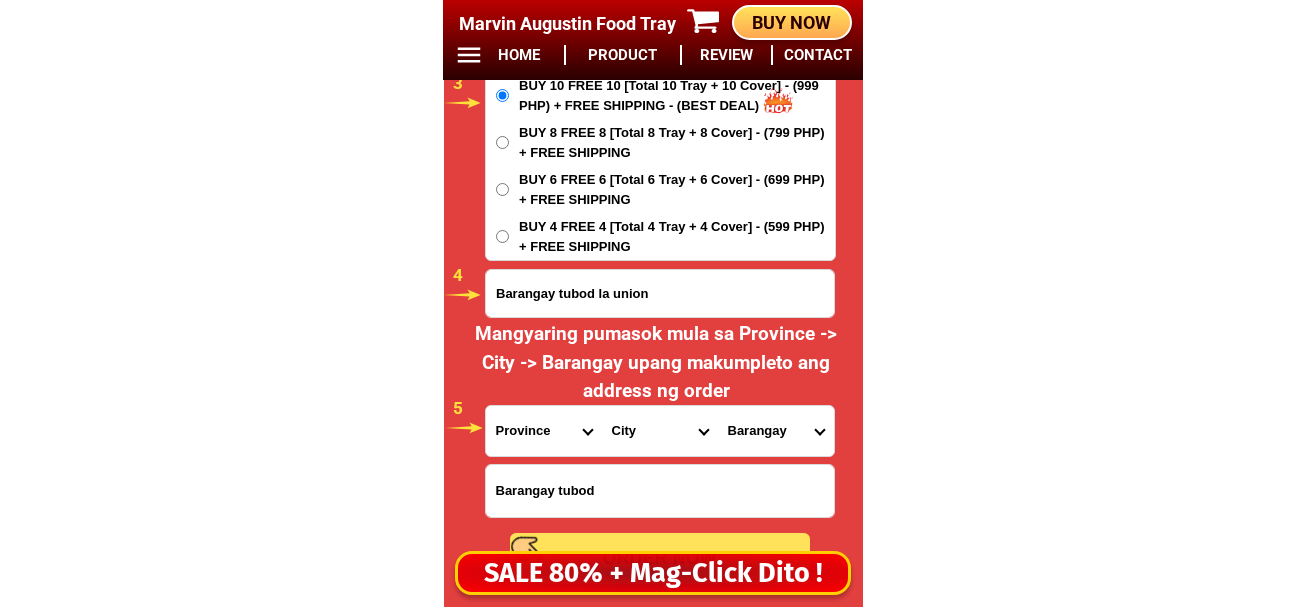 drag, startPoint x: 557, startPoint y: 426, endPoint x: 556, endPoint y: 408, distance: 18.027756 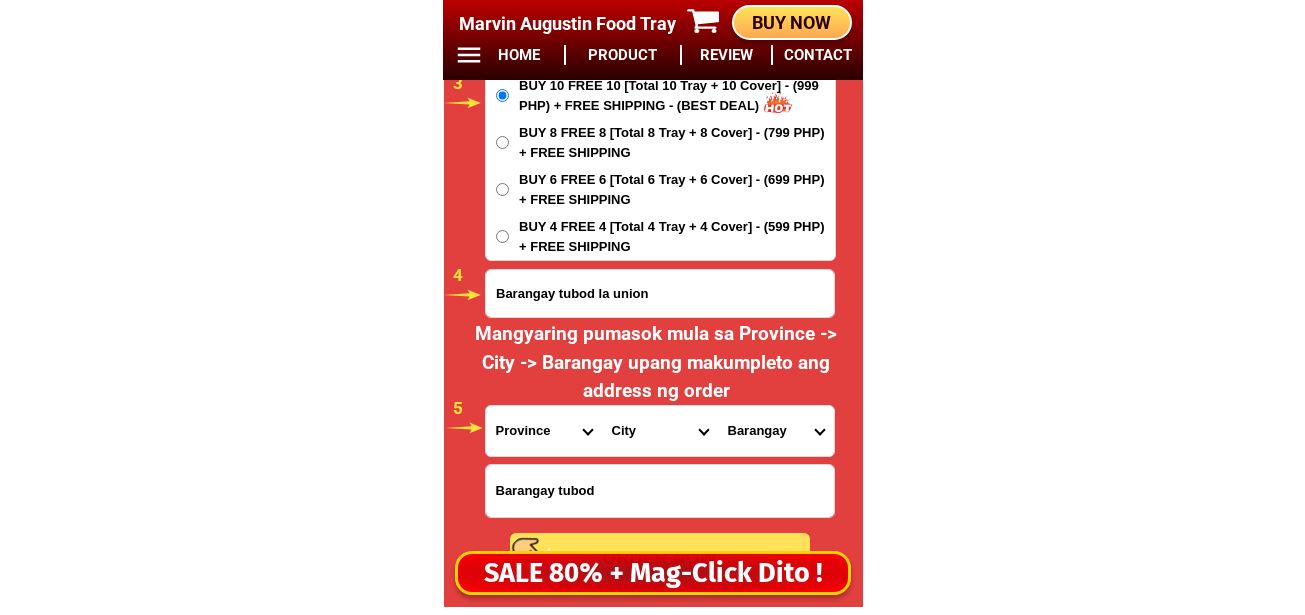 click on "Province Abra Agusan-del-norte Agusan-del-sur Aklan Albay Antique Apayao Aurora Basilan Bataan Batanes Batangas Benguet Biliran Bohol Bukidnon Bulacan Cagayan Camarines-norte Camarines-sur Camiguin Capiz Catanduanes Cavite Cebu Cotabato Davao-de-oro Davao-del-norte Davao-del-sur Davao-occidental Davao-oriental Dinagat-islands Eastern-samar Guimaras Ifugao Ilocos-norte Ilocos-sur Iloilo Isabela Kalinga La-union Laguna Lanao-del-norte Lanao-del-sur Leyte Maguindanao Marinduque Masbate Metro-manila Misamis-occidental Misamis-oriental Mountain-province Negros-occidental Negros-oriental Northern-samar Nueva-ecija Nueva-vizcaya Occidental-mindoro Oriental-mindoro Palawan Pampanga Pangasinan Quezon Quirino Rizal Romblon Sarangani Siquijor Sorsogon South-cotabato Southern-leyte Sultan-kudarat Sulu Surigao-del-norte Surigao-del-sur Tarlac Tawi-tawi Western-samar Zambales Zamboanga-del-norte Zamboanga-del-sur Zamboanga-sibugay" at bounding box center (544, 431) 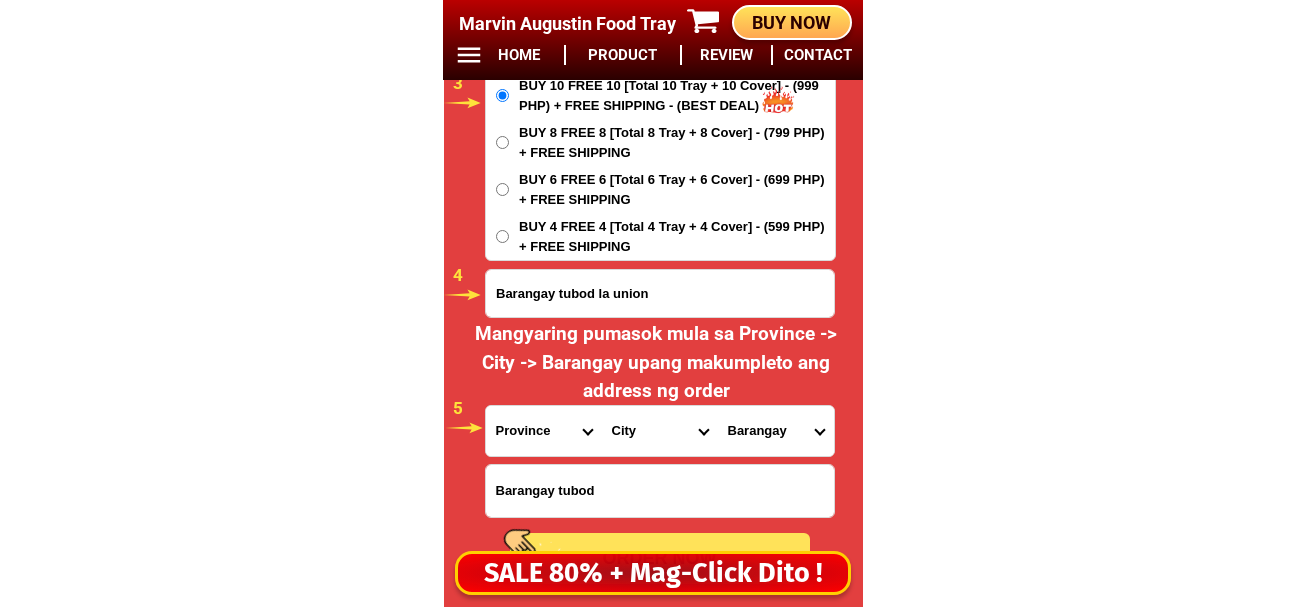 select on "63_32" 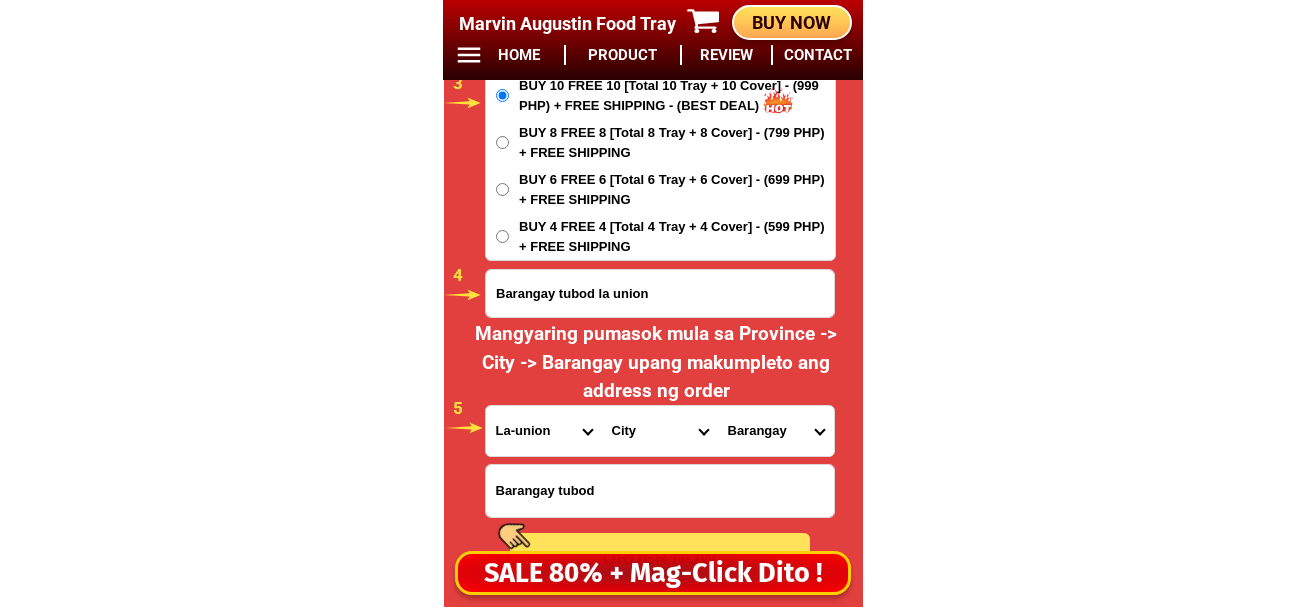 click on "Province Abra Agusan-del-norte Agusan-del-sur Aklan Albay Antique Apayao Aurora Basilan Bataan Batanes Batangas Benguet Biliran Bohol Bukidnon Bulacan Cagayan Camarines-norte Camarines-sur Camiguin Capiz Catanduanes Cavite Cebu Cotabato Davao-de-oro Davao-del-norte Davao-del-sur Davao-occidental Davao-oriental Dinagat-islands Eastern-samar Guimaras Ifugao Ilocos-norte Ilocos-sur Iloilo Isabela Kalinga La-union Laguna Lanao-del-norte Lanao-del-sur Leyte Maguindanao Marinduque Masbate Metro-manila Misamis-occidental Misamis-oriental Mountain-province Negros-occidental Negros-oriental Northern-samar Nueva-ecija Nueva-vizcaya Occidental-mindoro Oriental-mindoro Palawan Pampanga Pangasinan Quezon Quirino Rizal Romblon Sarangani Siquijor Sorsogon South-cotabato Southern-leyte Sultan-kudarat Sulu Surigao-del-norte Surigao-del-sur Tarlac Tawi-tawi Western-samar Zambales Zamboanga-del-norte Zamboanga-del-sur Zamboanga-sibugay" at bounding box center (544, 431) 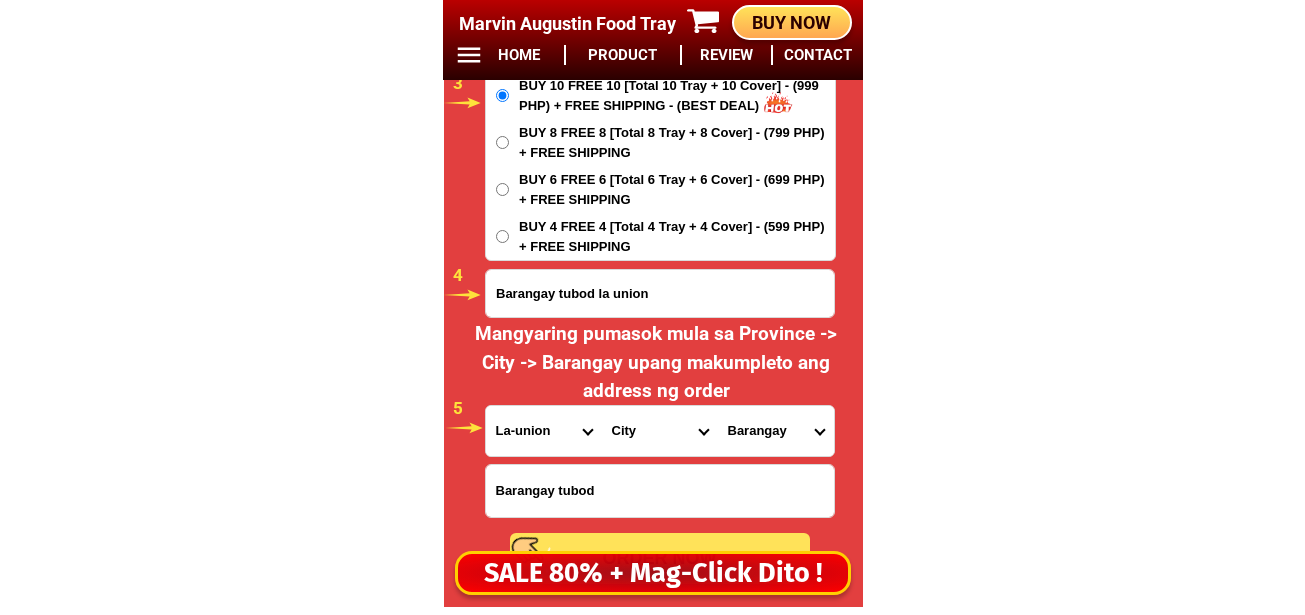 click on "City [CITY] [CITY] [CITY] [CITY] [CITY] [CITY] [CITY] [CITY] [CITY] [CITY] [CITY] [CITY] [CITY] [CITY] [CITY] [CITY] [CITY] [CITY] [CITY] [CITY] [CITY] [CITY] [CITY] [CITY]" at bounding box center [660, 431] 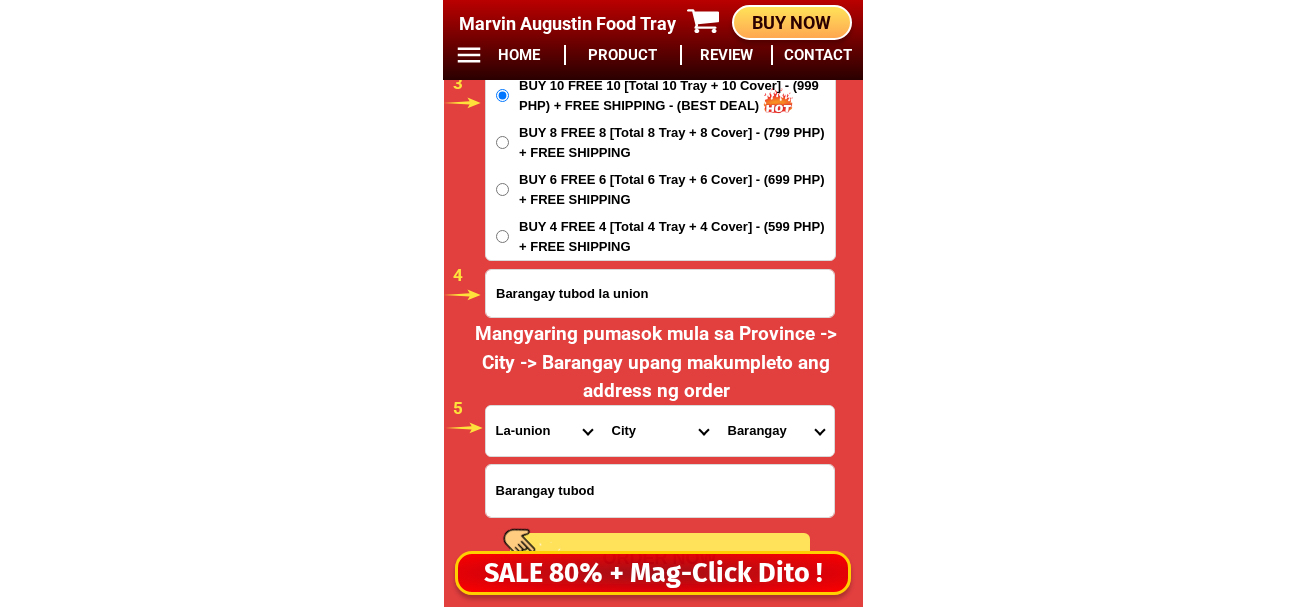 select on "[PHONE]" 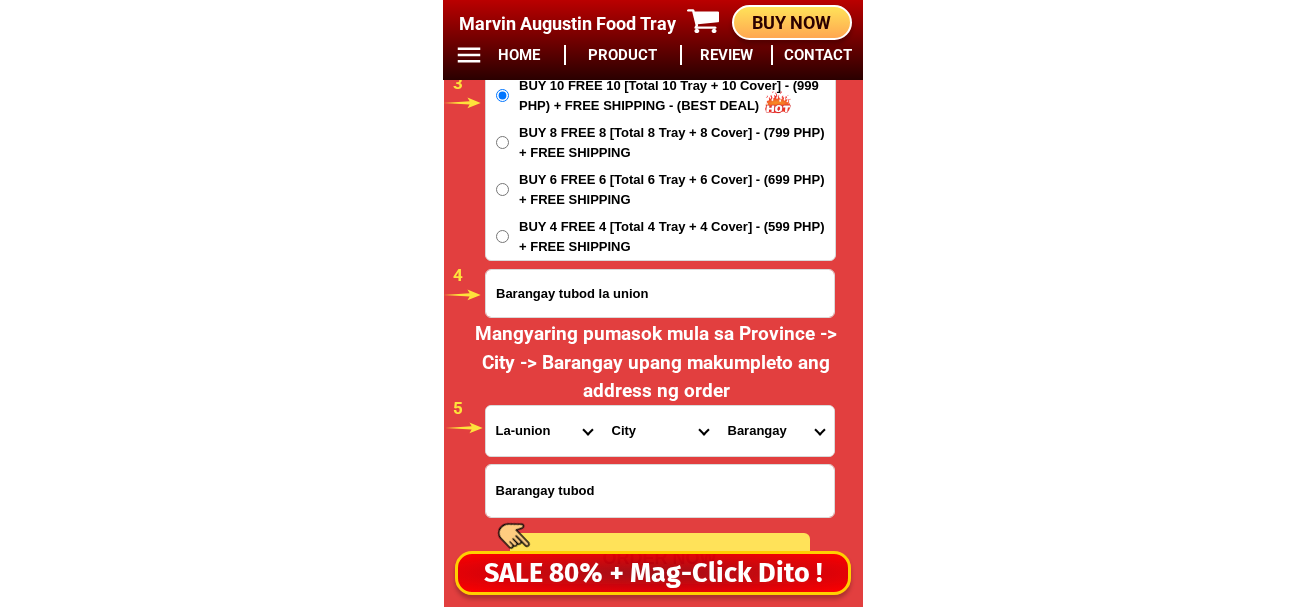 click on "City [CITY] [CITY] [CITY] [CITY] [CITY] [CITY] [CITY] [CITY] [CITY] [CITY] [CITY] [CITY] [CITY] [CITY] [CITY] [CITY] [CITY] [CITY] [CITY] [CITY] [CITY] [CITY] [CITY] [CITY]" at bounding box center (660, 431) 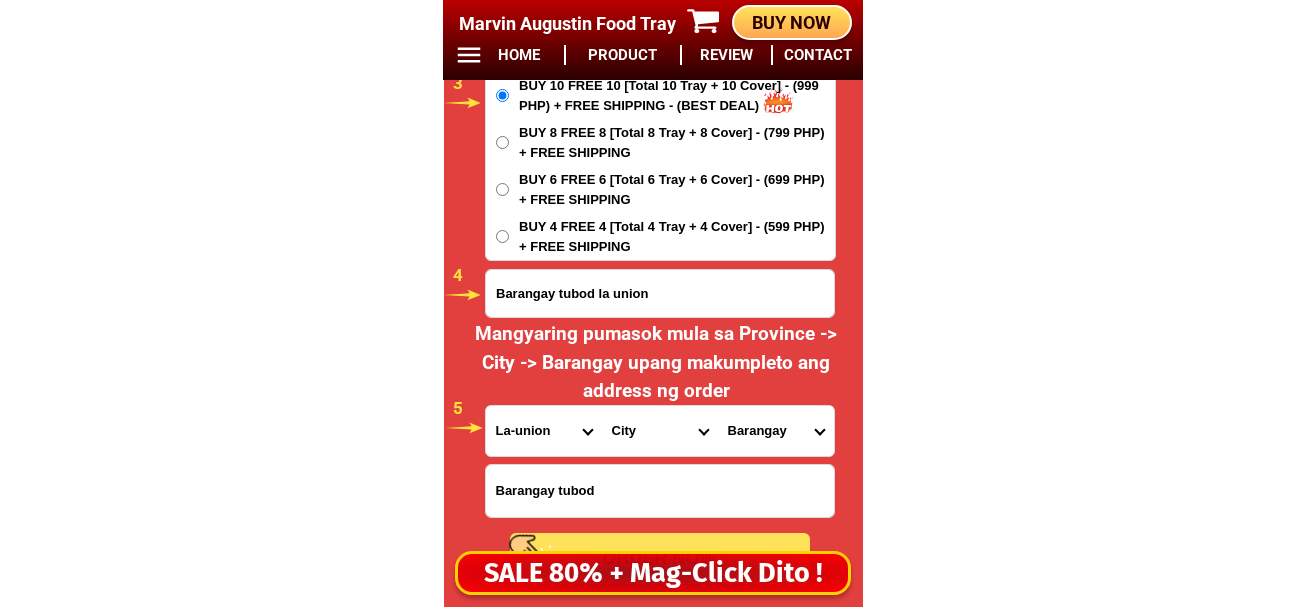drag, startPoint x: 768, startPoint y: 426, endPoint x: 766, endPoint y: 407, distance: 19.104973 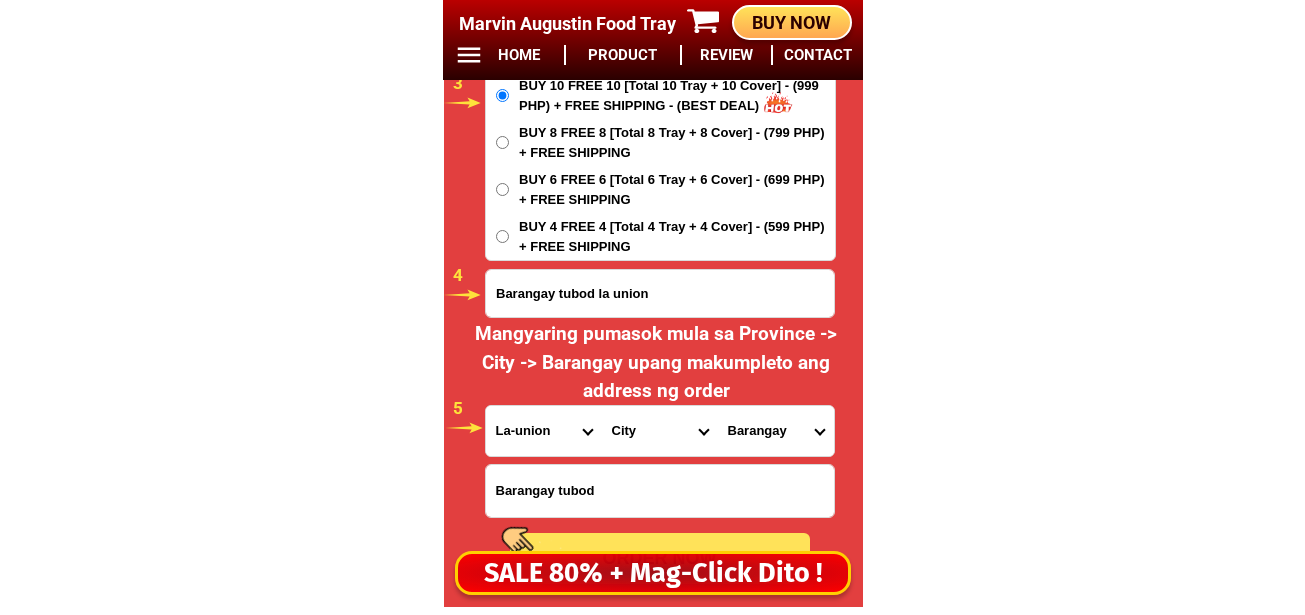 click on "Barangay Ambitacay Bail Balaoc Balsaan Baybay Cabaruan Casantaan Casilagan Cupang Damortis Fernando Linong Lomboy Malabago Namboongan Namonitan Narvacan Patac Poblacion Pongpong Raois Tococ Tubod Ubagan" at bounding box center [776, 431] 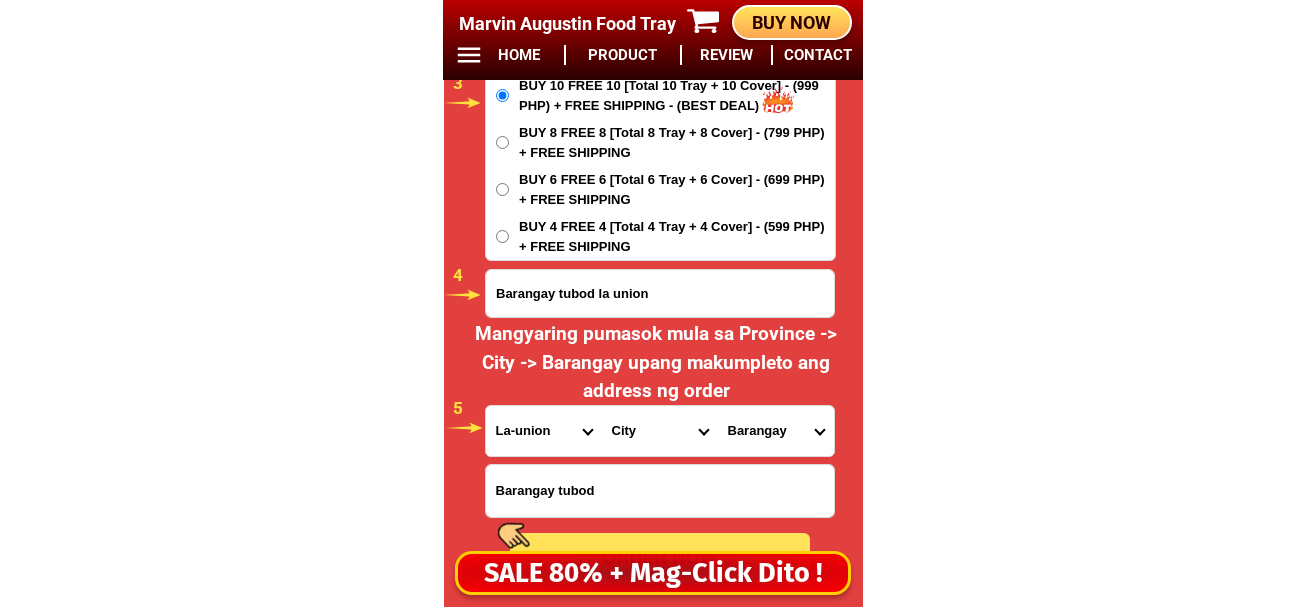 select on "[PHONE]" 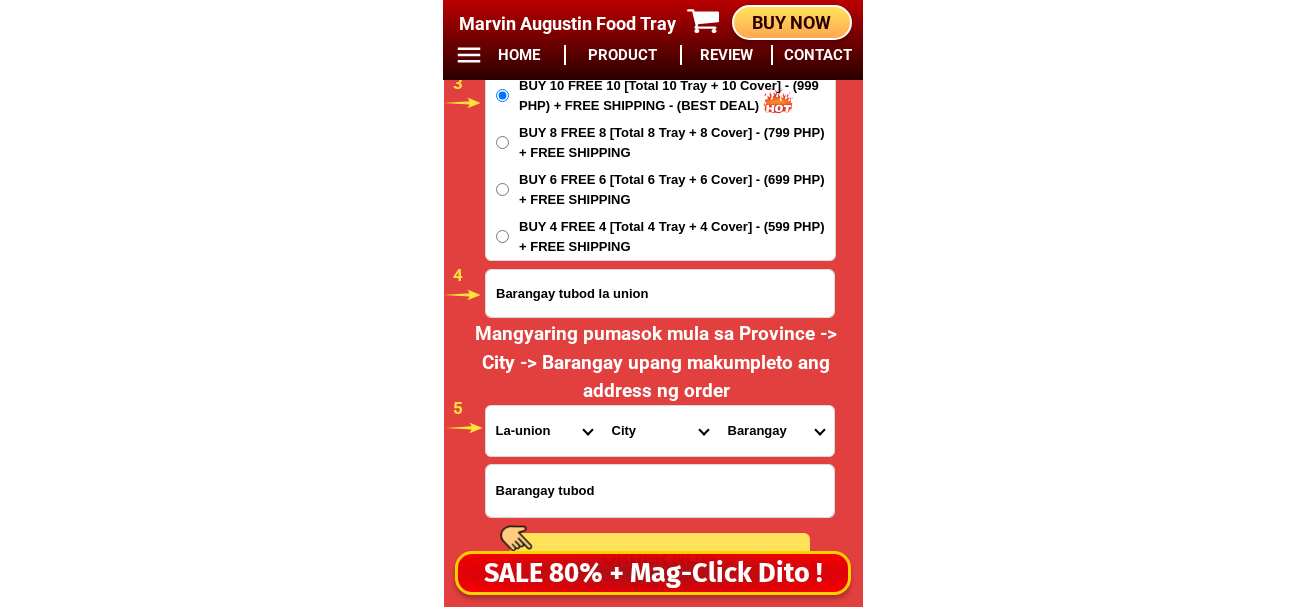 click on "Barangay Ambitacay Bail Balaoc Balsaan Baybay Cabaruan Casantaan Casilagan Cupang Damortis Fernando Linong Lomboy Malabago Namboongan Namonitan Narvacan Patac Poblacion Pongpong Raois Tococ Tubod Ubagan" at bounding box center (776, 431) 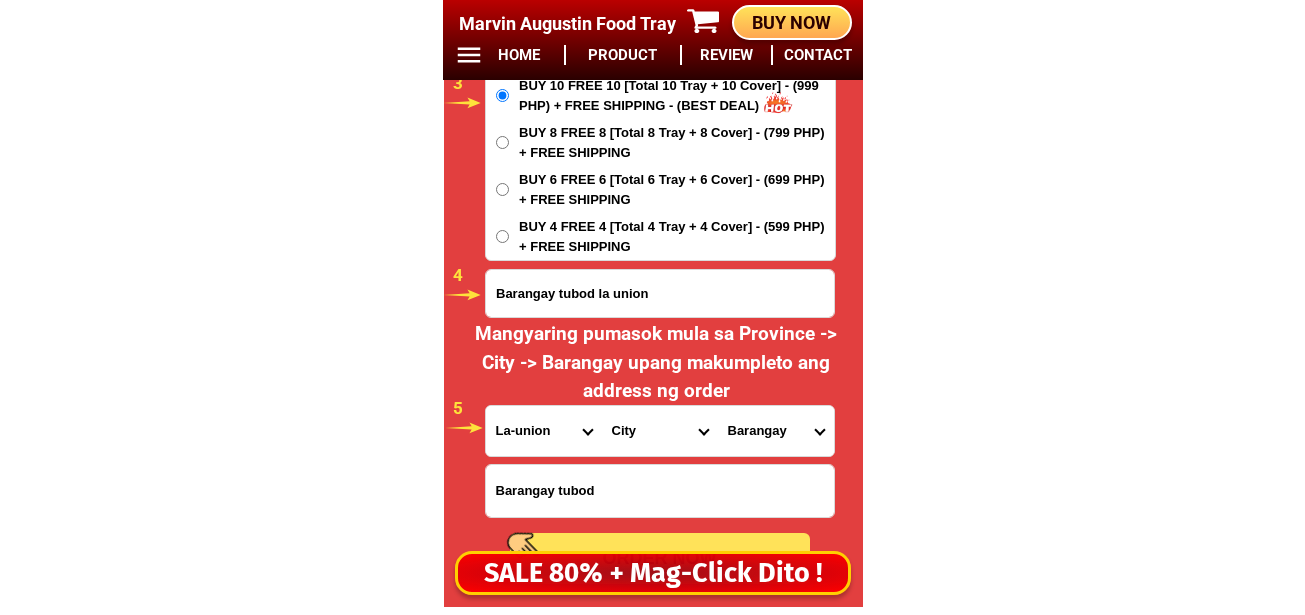 scroll, scrollTop: 16978, scrollLeft: 0, axis: vertical 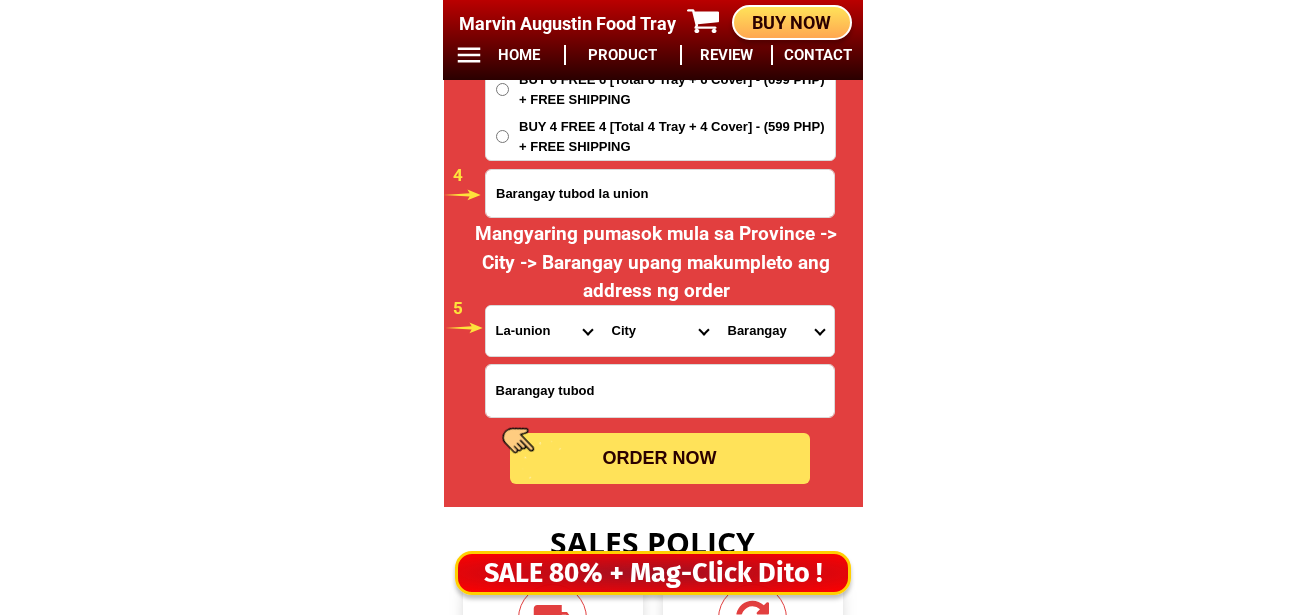 click on "ORDER NOW" at bounding box center (660, 458) 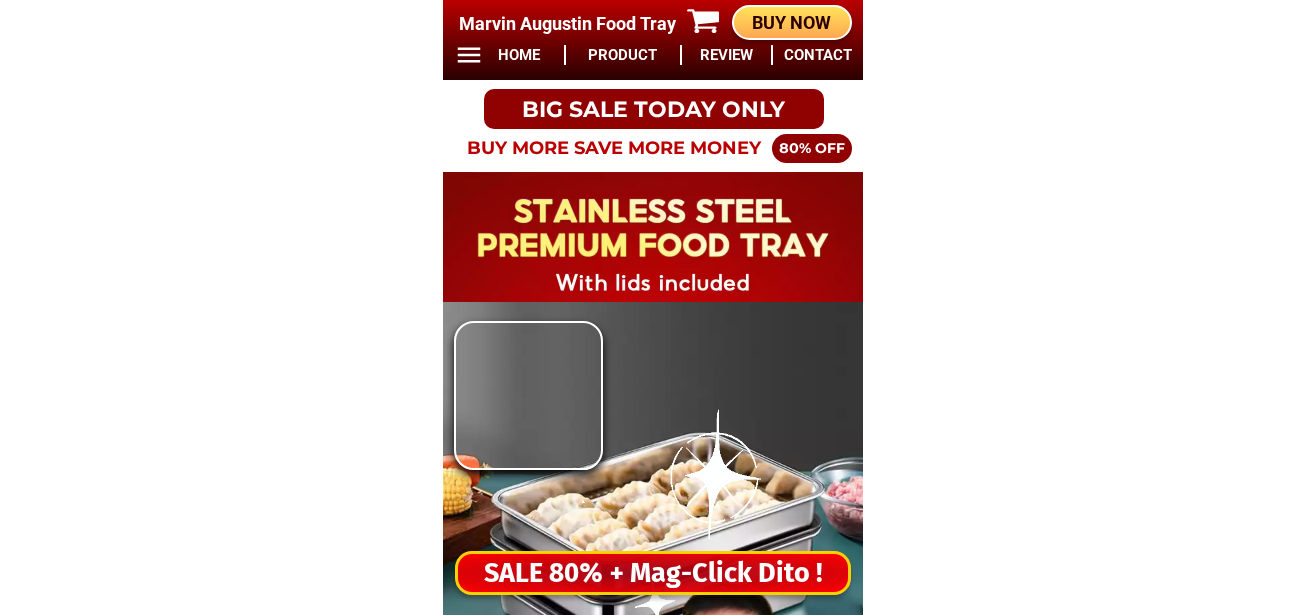 scroll, scrollTop: 0, scrollLeft: 0, axis: both 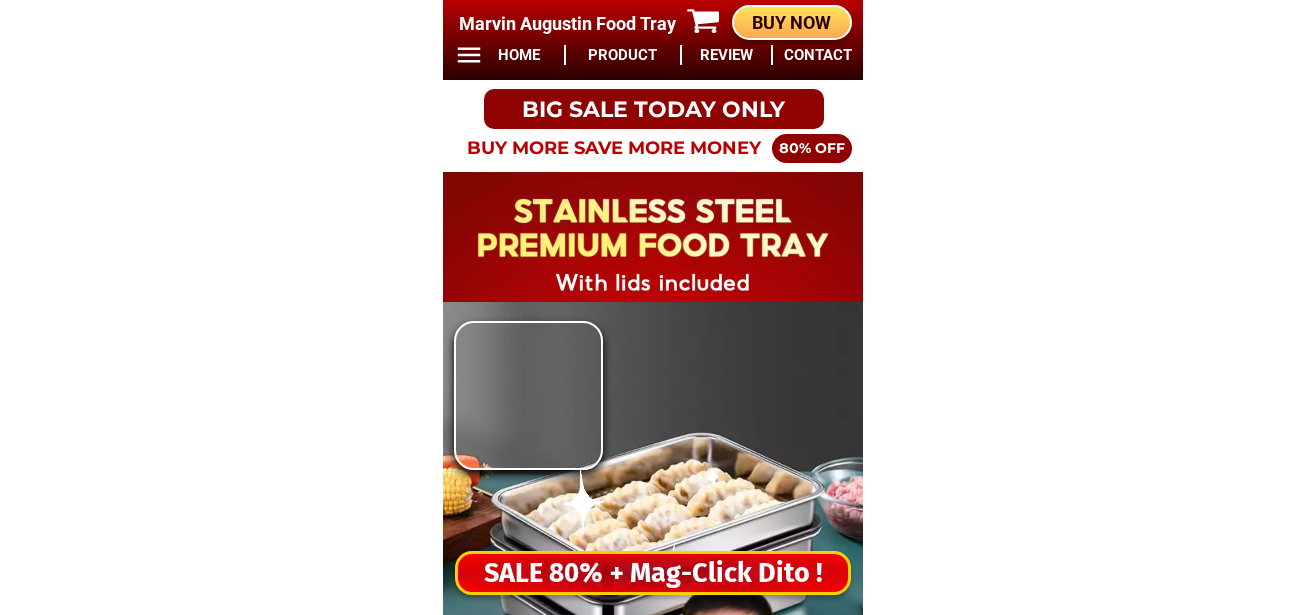 click on "SALE 80% + Mag-Click Dito !" at bounding box center [653, 573] 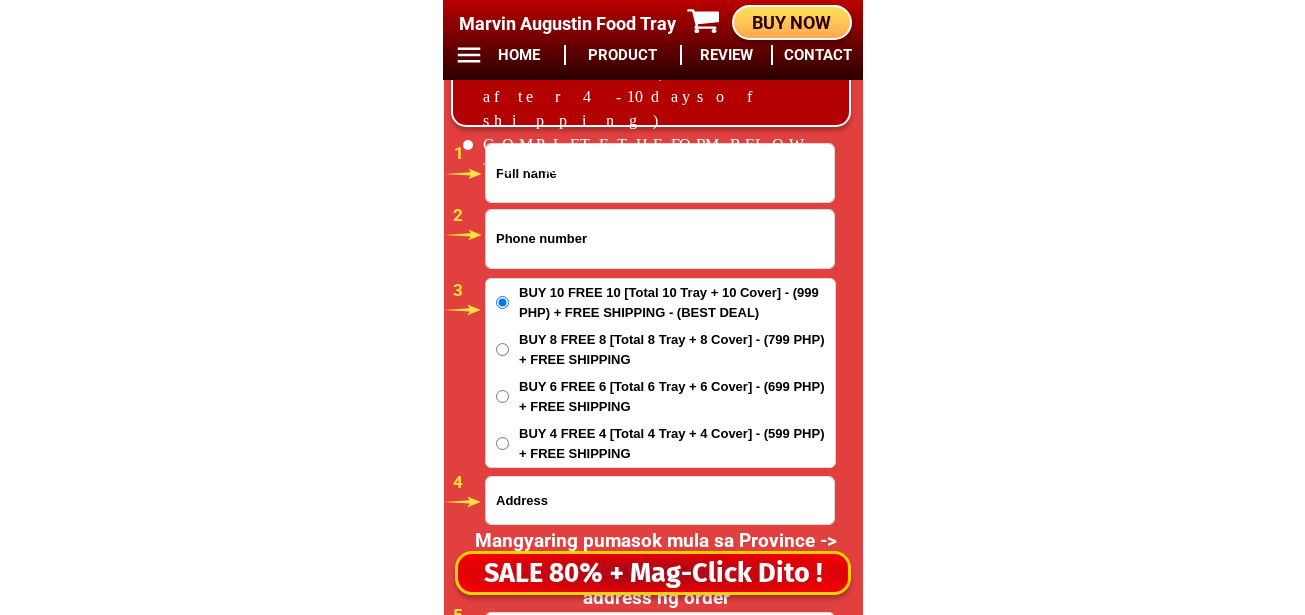 scroll, scrollTop: 16678, scrollLeft: 0, axis: vertical 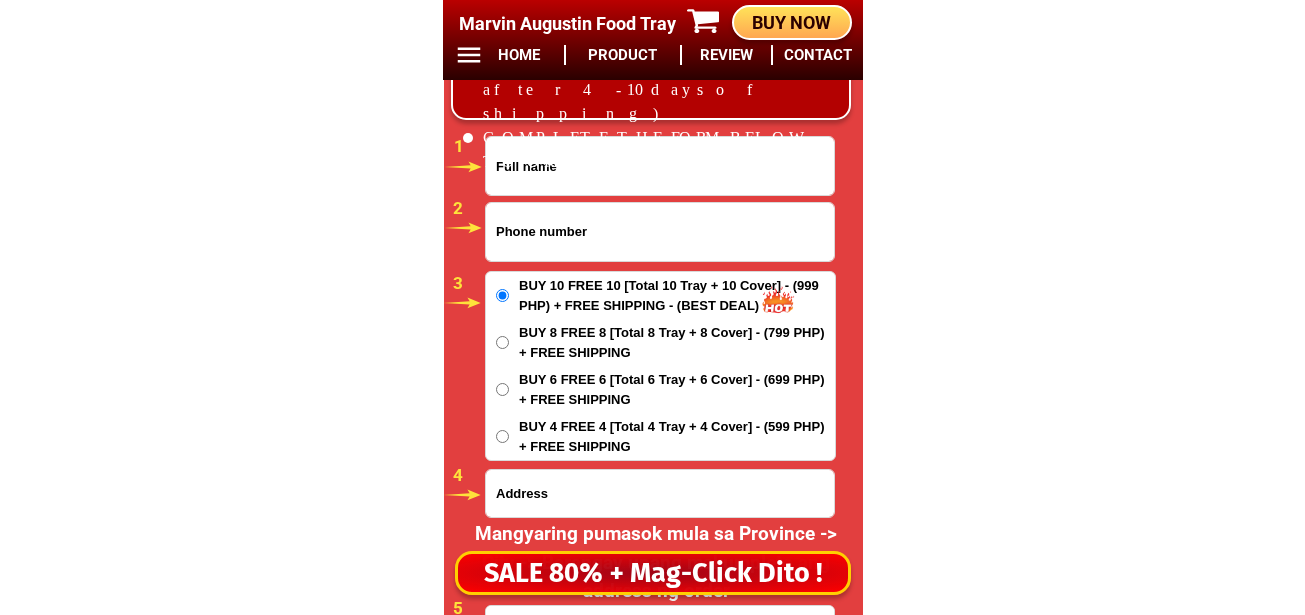 click at bounding box center [660, 232] 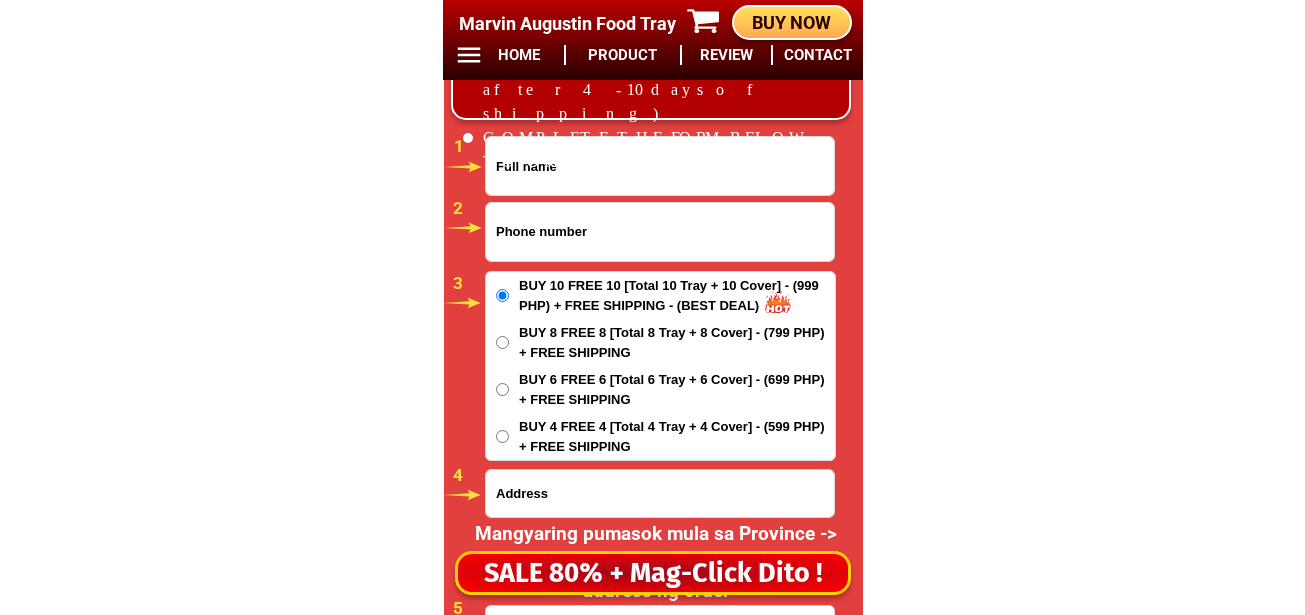 paste on "[PHONE]" 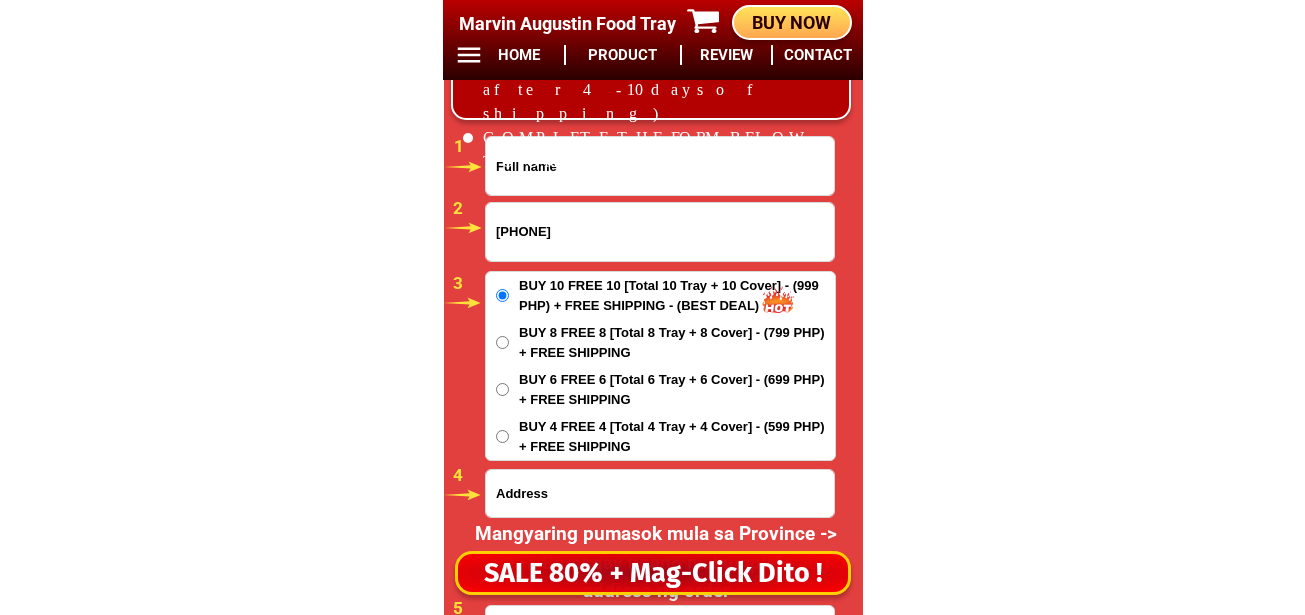 type on "[PHONE]" 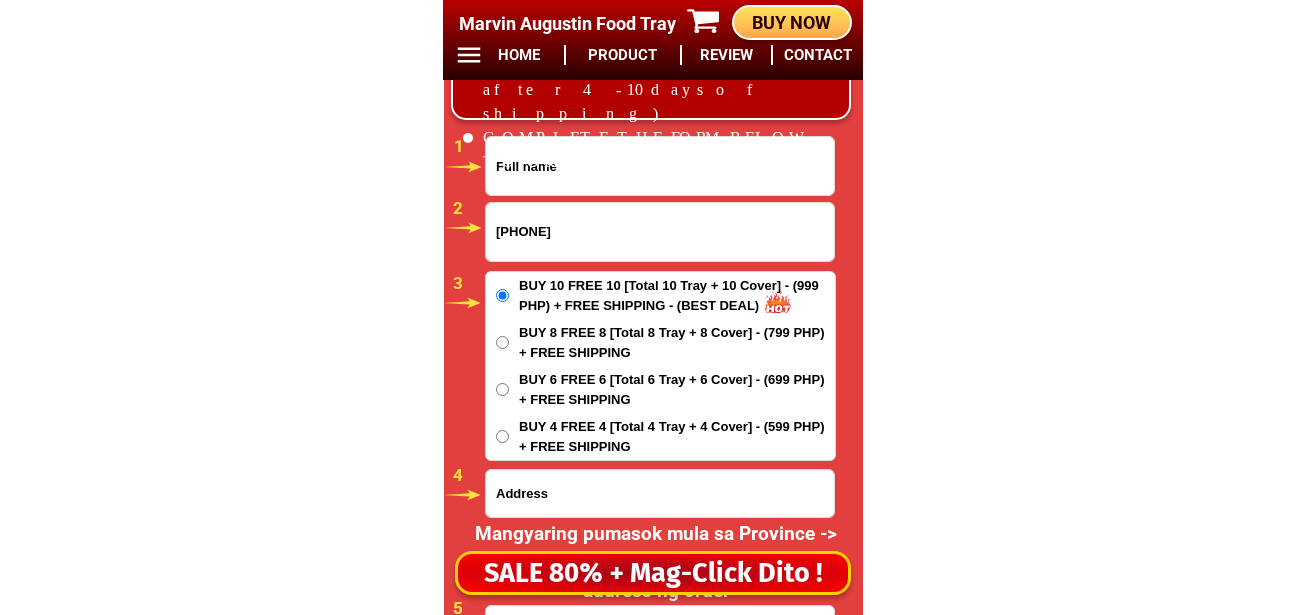 click at bounding box center (660, 166) 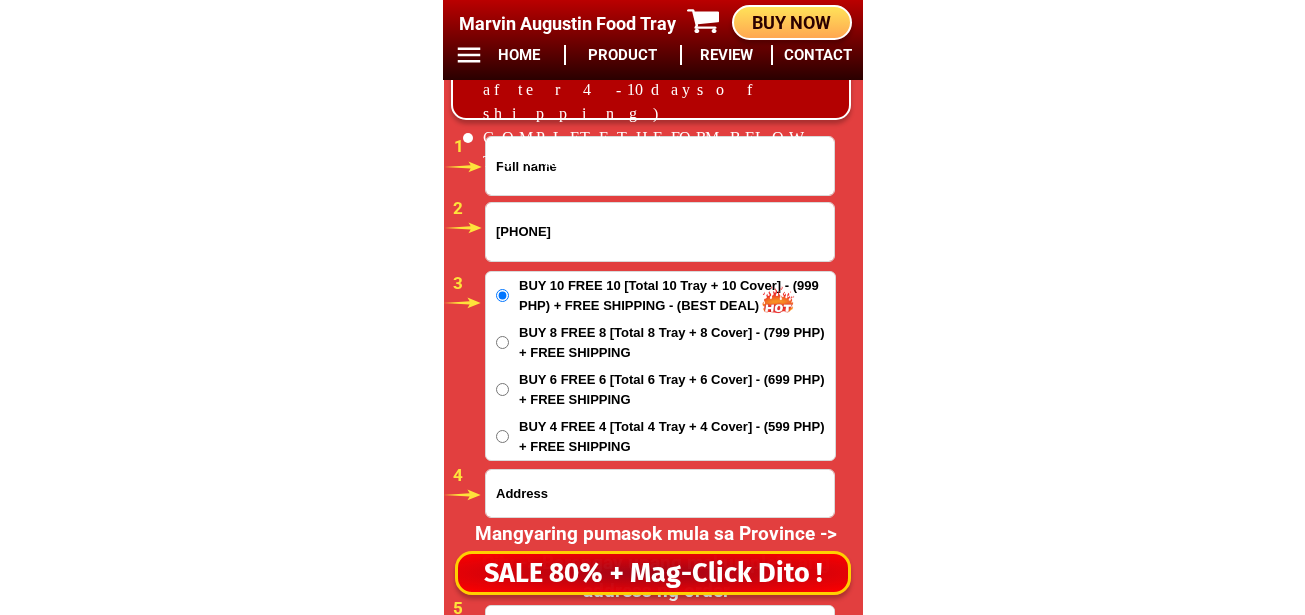 paste on "[FIRST] [LAST]" 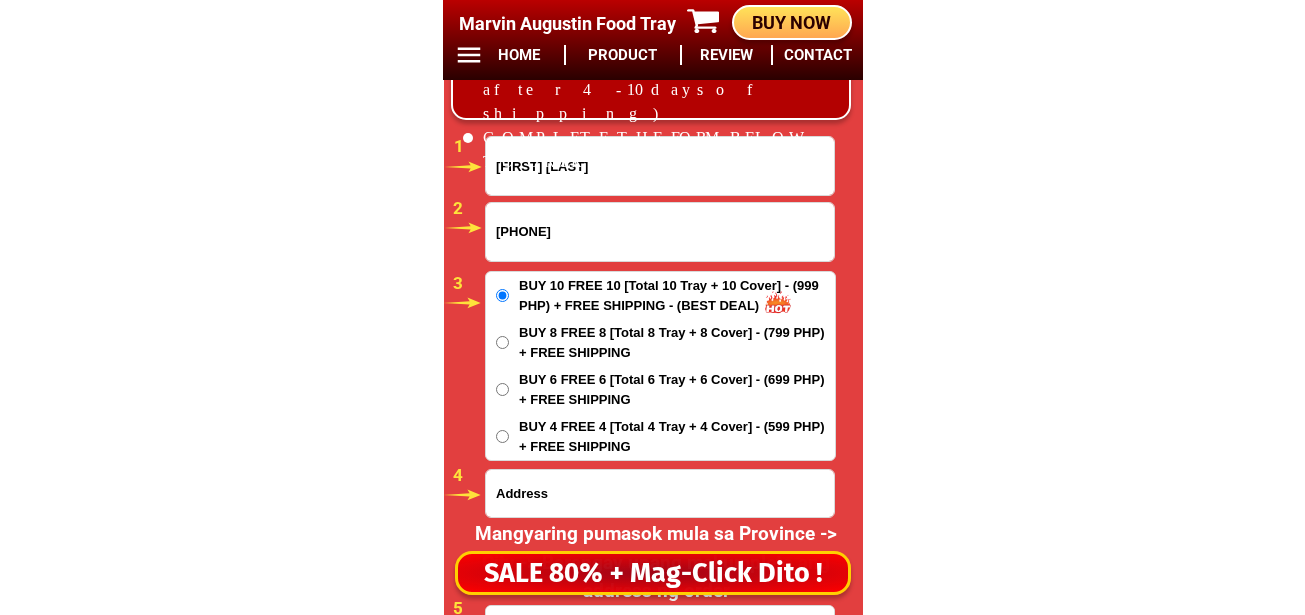 type on "[FIRST] [LAST]" 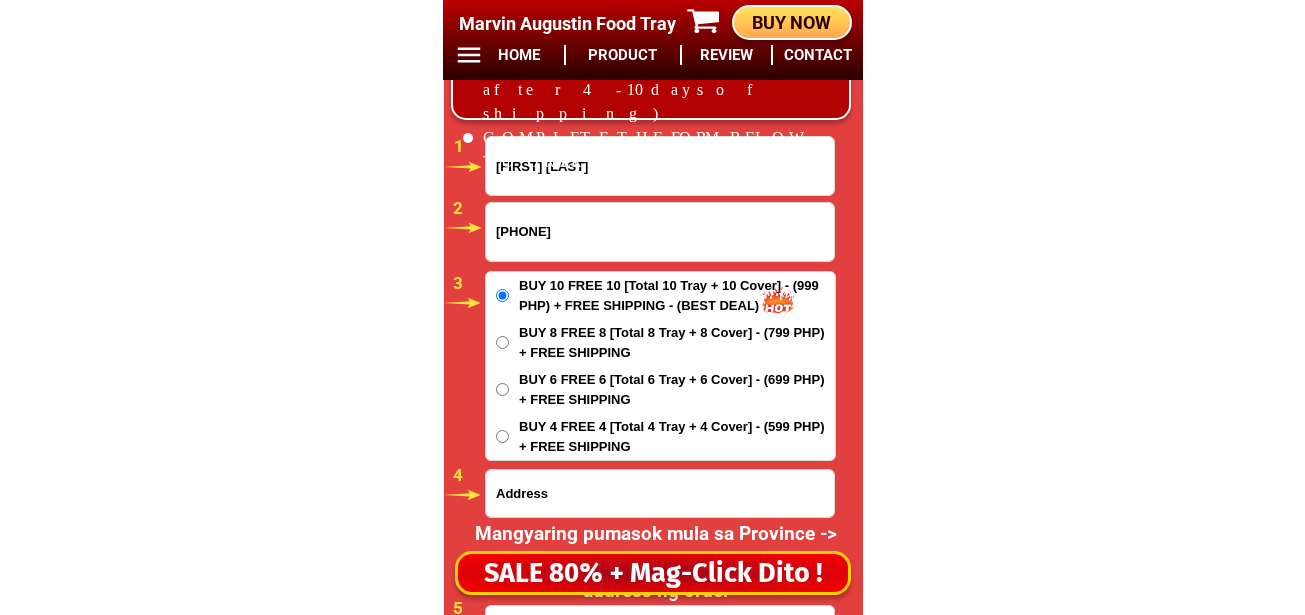 click at bounding box center [660, 493] 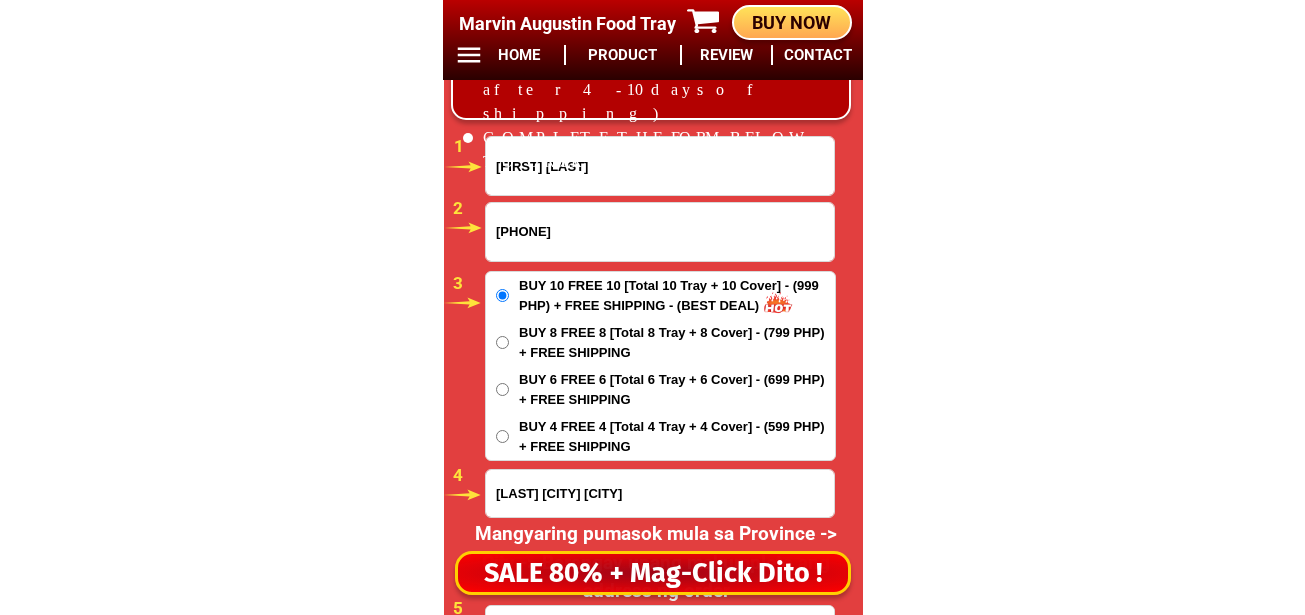 type on "[LAST] [CITY] [CITY]" 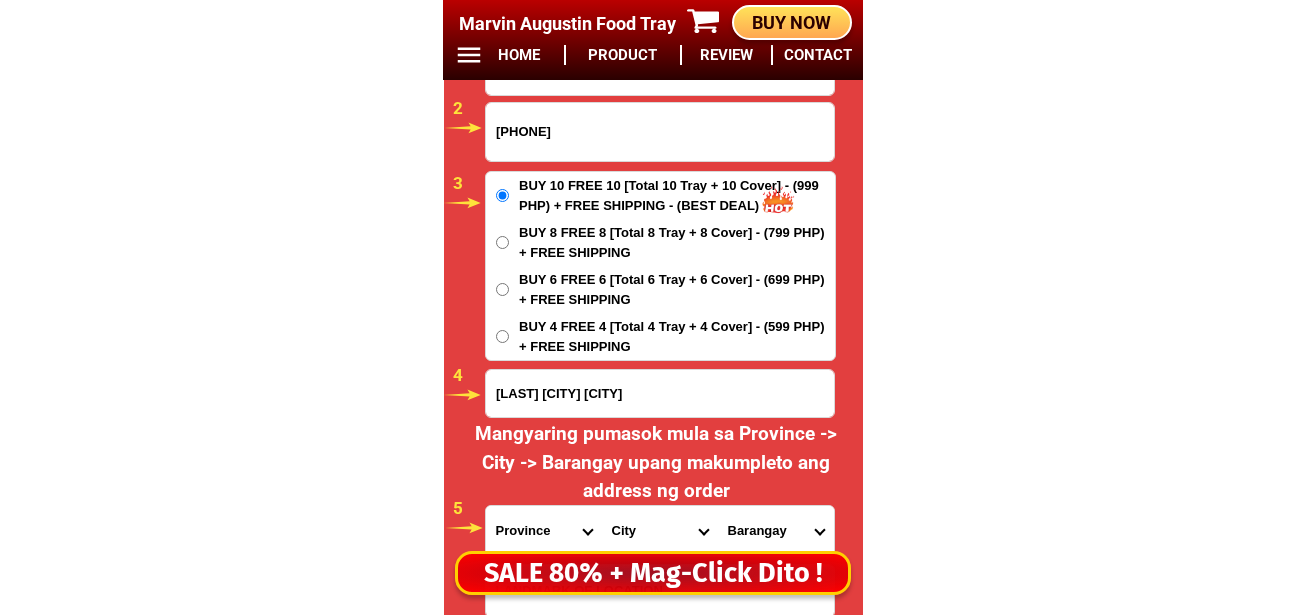 scroll, scrollTop: 16878, scrollLeft: 0, axis: vertical 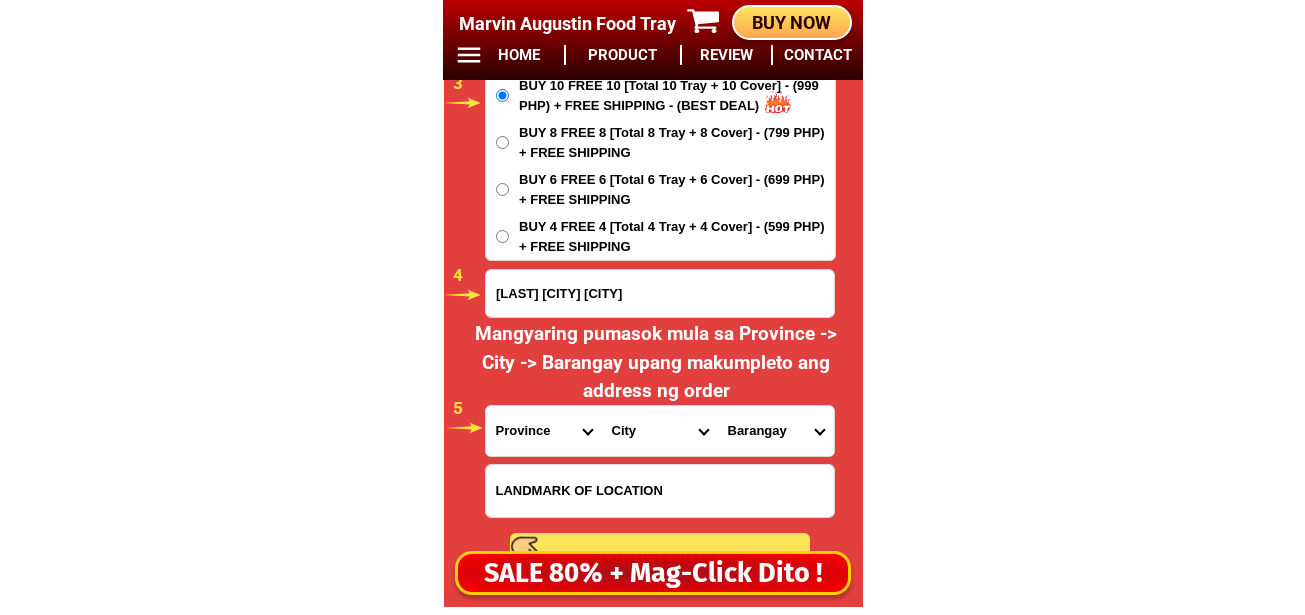 drag, startPoint x: 541, startPoint y: 437, endPoint x: 545, endPoint y: 411, distance: 26.305893 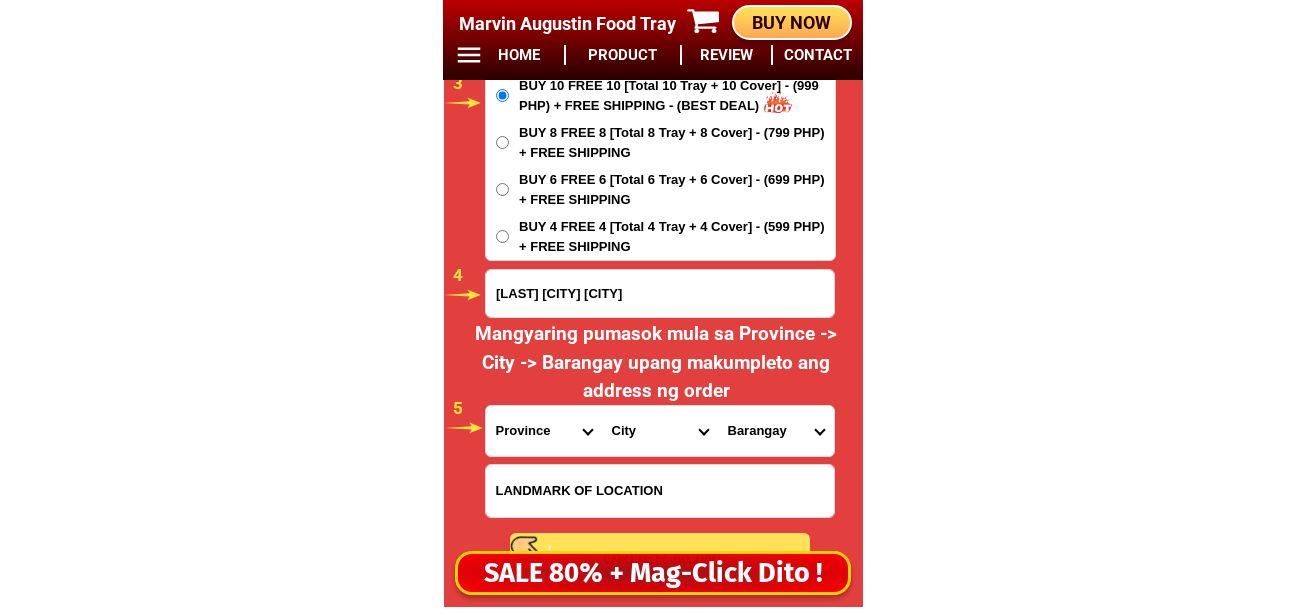 click on "Province Abra Agusan-del-norte Agusan-del-sur Aklan Albay Antique Apayao Aurora Basilan Bataan Batanes Batangas Benguet Biliran Bohol Bukidnon Bulacan Cagayan Camarines-norte Camarines-sur Camiguin Capiz Catanduanes Cavite Cebu Cotabato Davao-de-oro Davao-del-norte Davao-del-sur Davao-occidental Davao-oriental Dinagat-islands Eastern-samar Guimaras Ifugao Ilocos-norte Ilocos-sur Iloilo Isabela Kalinga La-union Laguna Lanao-del-norte Lanao-del-sur Leyte Maguindanao Marinduque Masbate Metro-manila Misamis-occidental Misamis-oriental Mountain-province Negros-occidental Negros-oriental Northern-samar Nueva-ecija Nueva-vizcaya Occidental-mindoro Oriental-mindoro Palawan Pampanga Pangasinan Quezon Quirino Rizal Romblon Sarangani Siquijor Sorsogon South-cotabato Southern-leyte Sultan-kudarat Sulu Surigao-del-norte Surigao-del-sur Tarlac Tawi-tawi Western-samar Zambales Zamboanga-del-norte Zamboanga-del-sur Zamboanga-sibugay" at bounding box center (544, 431) 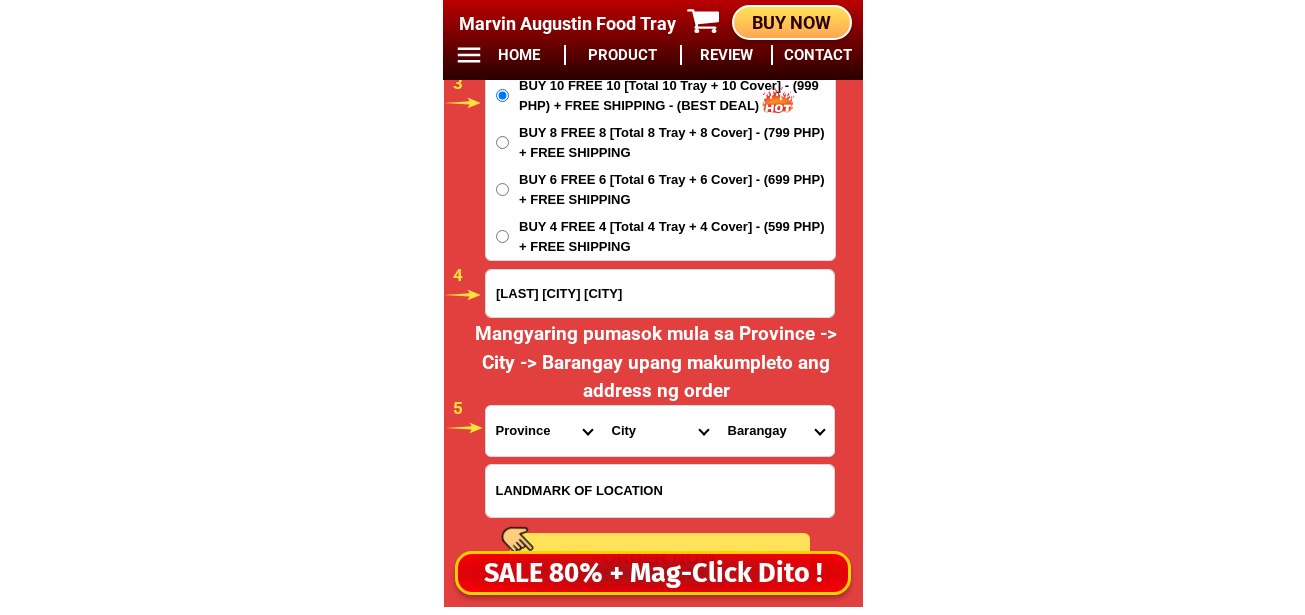 select on "63_136" 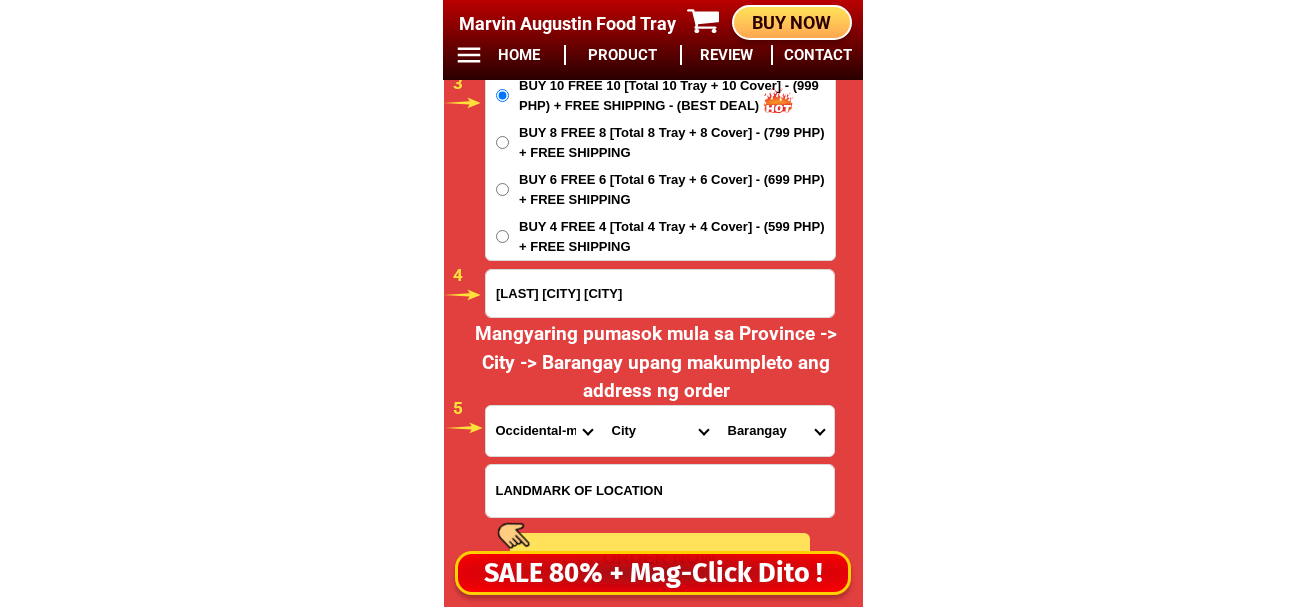 click on "Province Abra Agusan-del-norte Agusan-del-sur Aklan Albay Antique Apayao Aurora Basilan Bataan Batanes Batangas Benguet Biliran Bohol Bukidnon Bulacan Cagayan Camarines-norte Camarines-sur Camiguin Capiz Catanduanes Cavite Cebu Cotabato Davao-de-oro Davao-del-norte Davao-del-sur Davao-occidental Davao-oriental Dinagat-islands Eastern-samar Guimaras Ifugao Ilocos-norte Ilocos-sur Iloilo Isabela Kalinga La-union Laguna Lanao-del-norte Lanao-del-sur Leyte Maguindanao Marinduque Masbate Metro-manila Misamis-occidental Misamis-oriental Mountain-province Negros-occidental Negros-oriental Northern-samar Nueva-ecija Nueva-vizcaya Occidental-mindoro Oriental-mindoro Palawan Pampanga Pangasinan Quezon Quirino Rizal Romblon Sarangani Siquijor Sorsogon South-cotabato Southern-leyte Sultan-kudarat Sulu Surigao-del-norte Surigao-del-sur Tarlac Tawi-tawi Western-samar Zambales Zamboanga-del-norte Zamboanga-del-sur Zamboanga-sibugay" at bounding box center (544, 431) 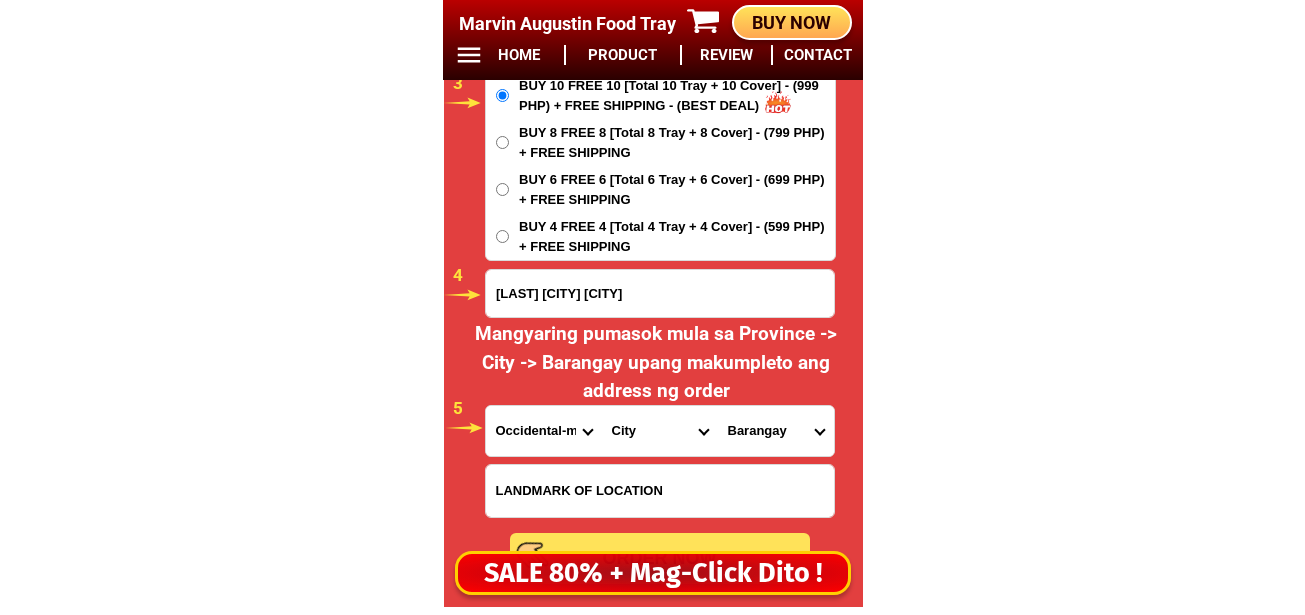 drag, startPoint x: 630, startPoint y: 437, endPoint x: 642, endPoint y: 413, distance: 26.832815 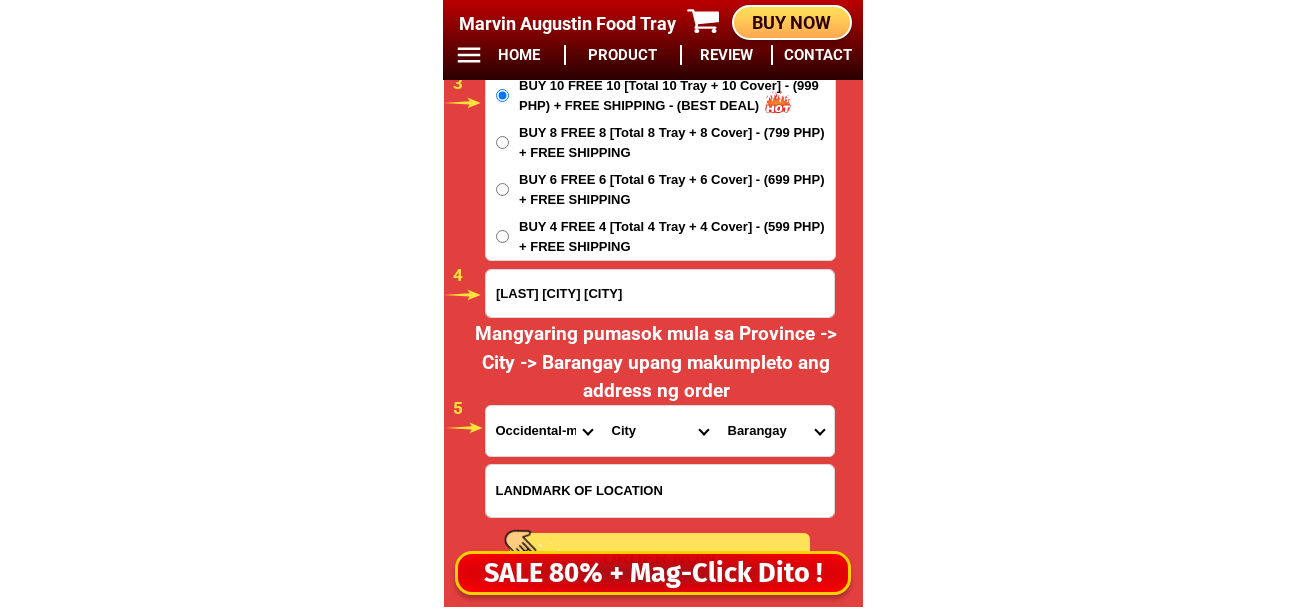 click on "City [CITY] [CITY] [CITY] [CITY] [CITY] [CITY] [CITY] [CITY] [CITY] [CITY] [CITY]" at bounding box center (660, 431) 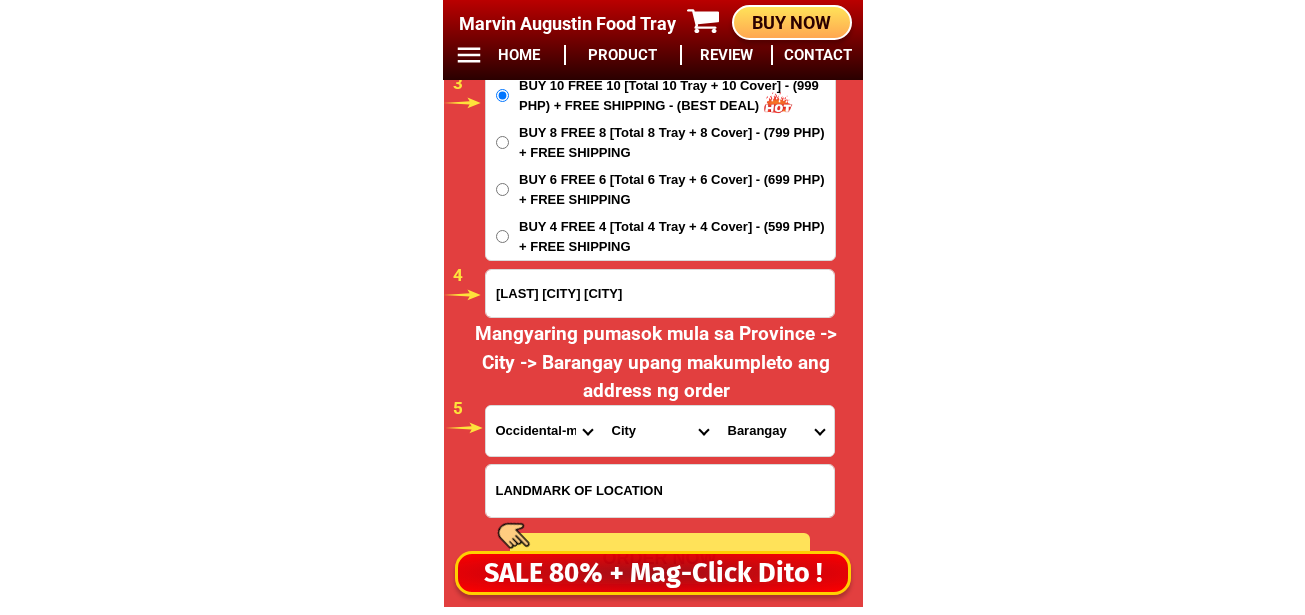 select on "[PHONE]" 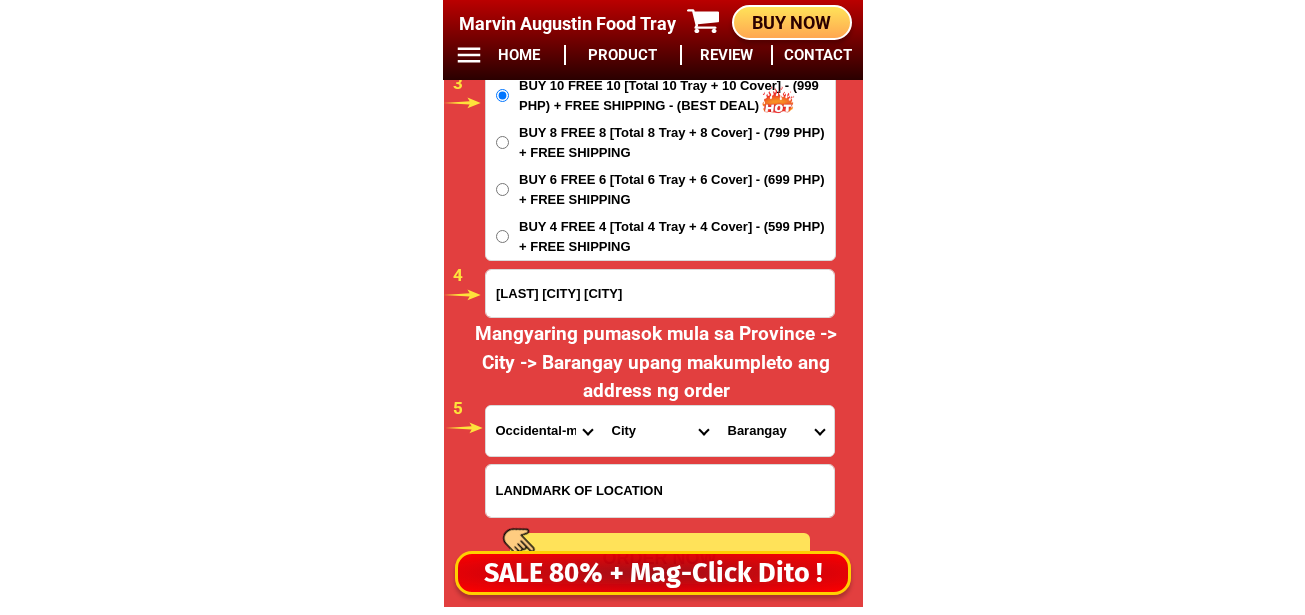click on "City [CITY] [CITY] [CITY] [CITY] [CITY] [CITY] [CITY] [CITY] [CITY] [CITY] [CITY]" at bounding box center (660, 431) 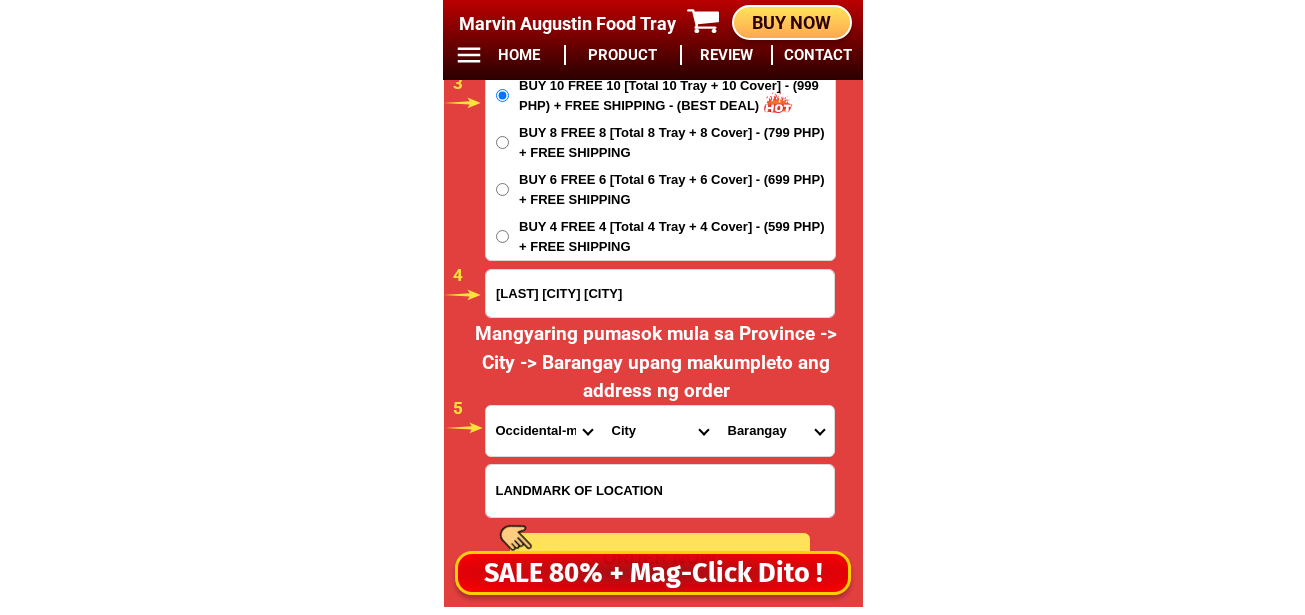 click on "Barangay Concepcion Iriron Malpalon New dagupan Poblacion Poypoy Tanyag" at bounding box center (776, 431) 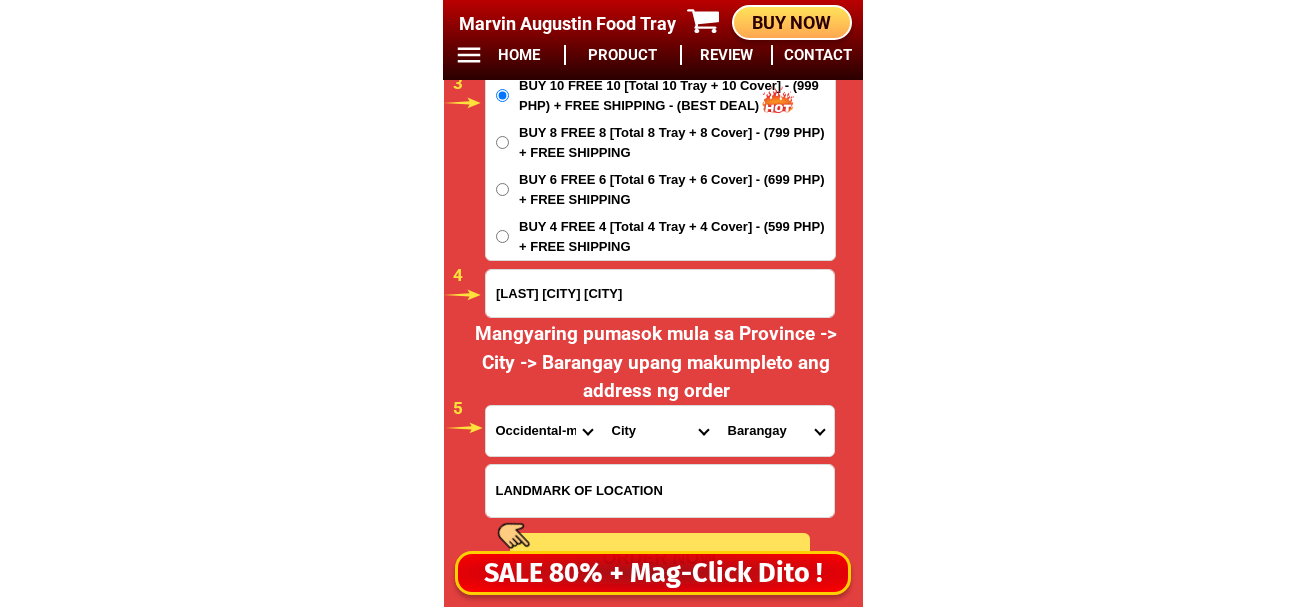 select on "63_13627457080" 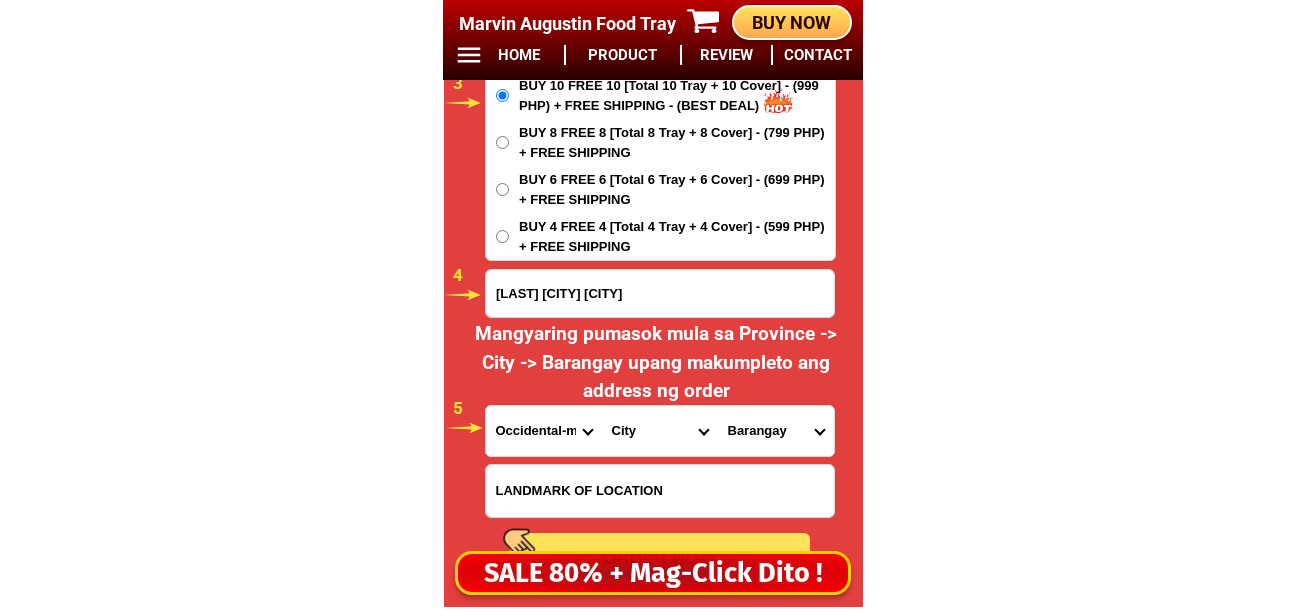 click on "Barangay Concepcion Iriron Malpalon New dagupan Poblacion Poypoy Tanyag" at bounding box center (776, 431) 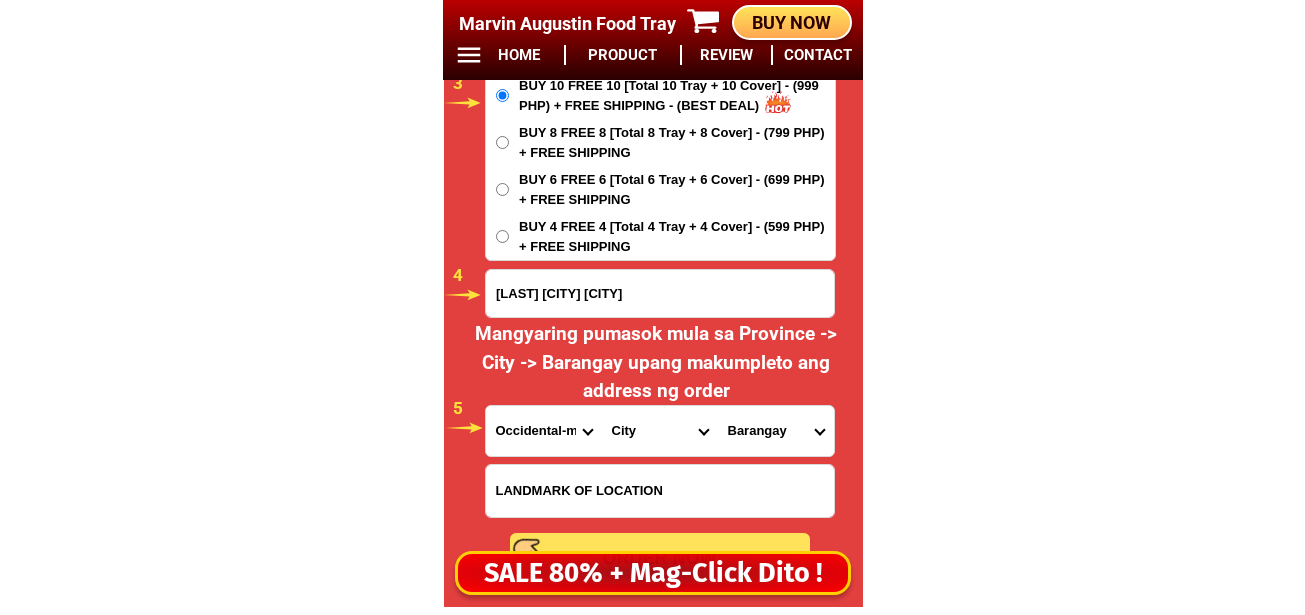 scroll, scrollTop: 17178, scrollLeft: 0, axis: vertical 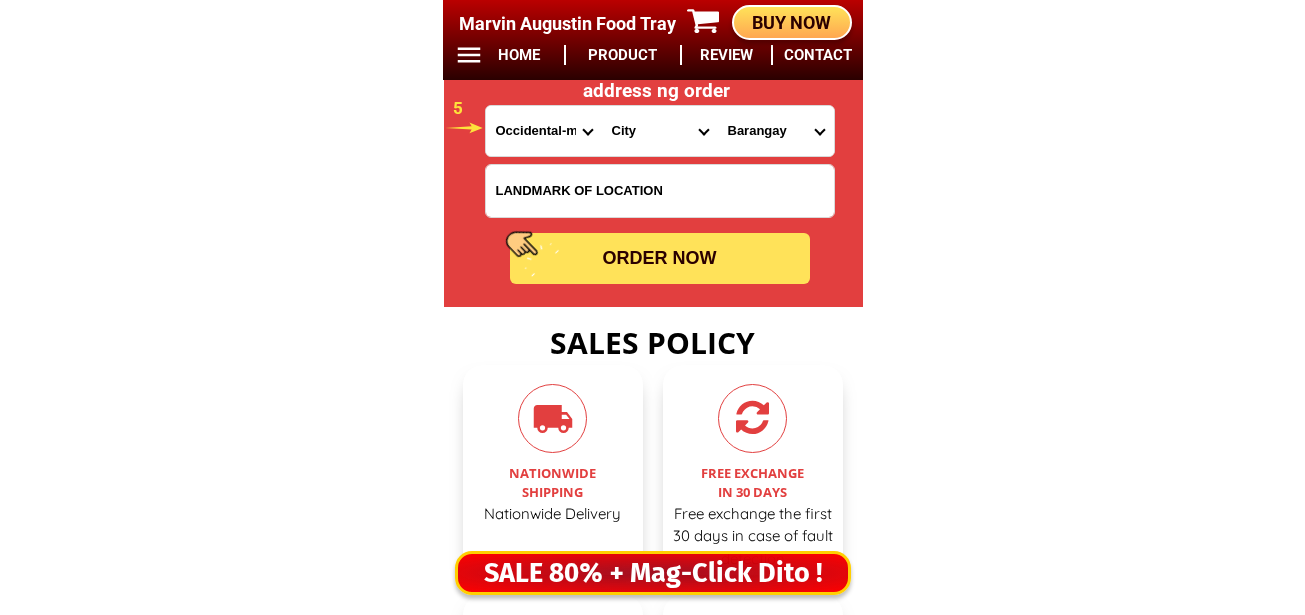 click on "ORDER NOW" at bounding box center (660, 258) 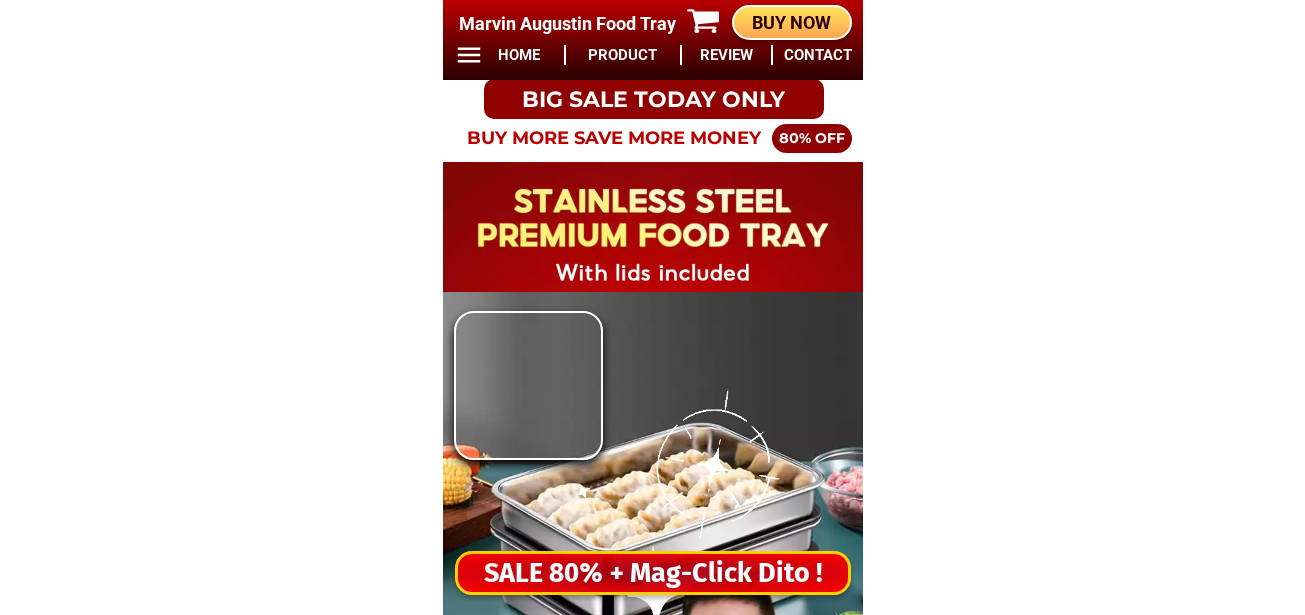 click on "SALE 80% + Mag-Click Dito !" at bounding box center (653, 573) 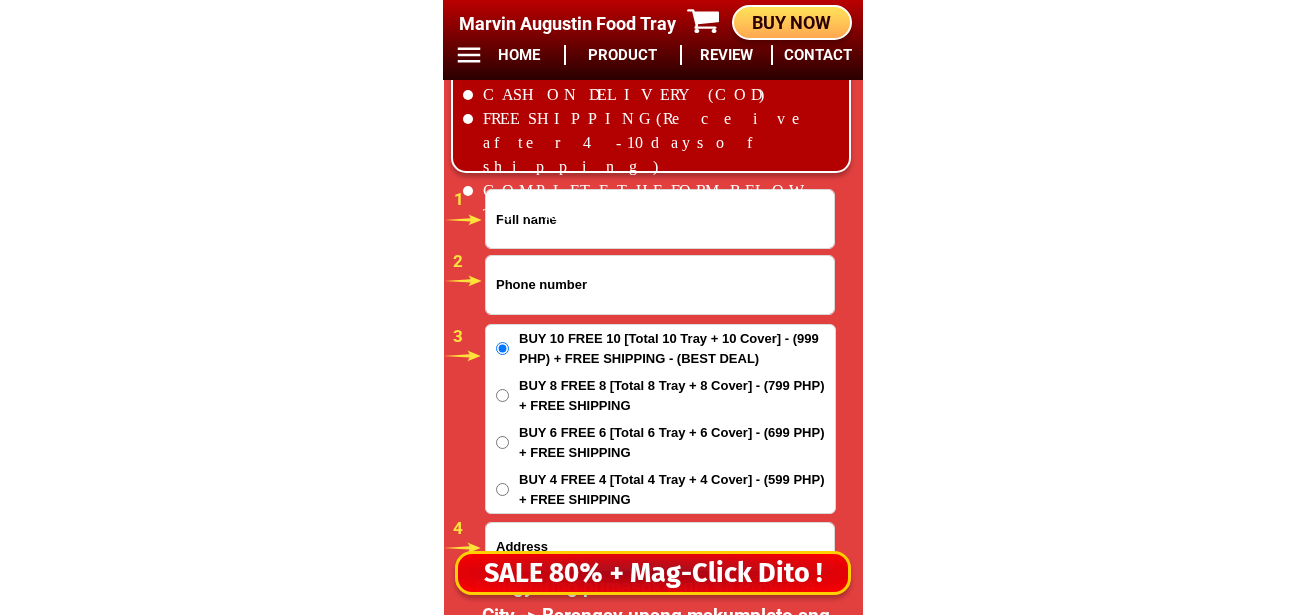 scroll, scrollTop: 16678, scrollLeft: 0, axis: vertical 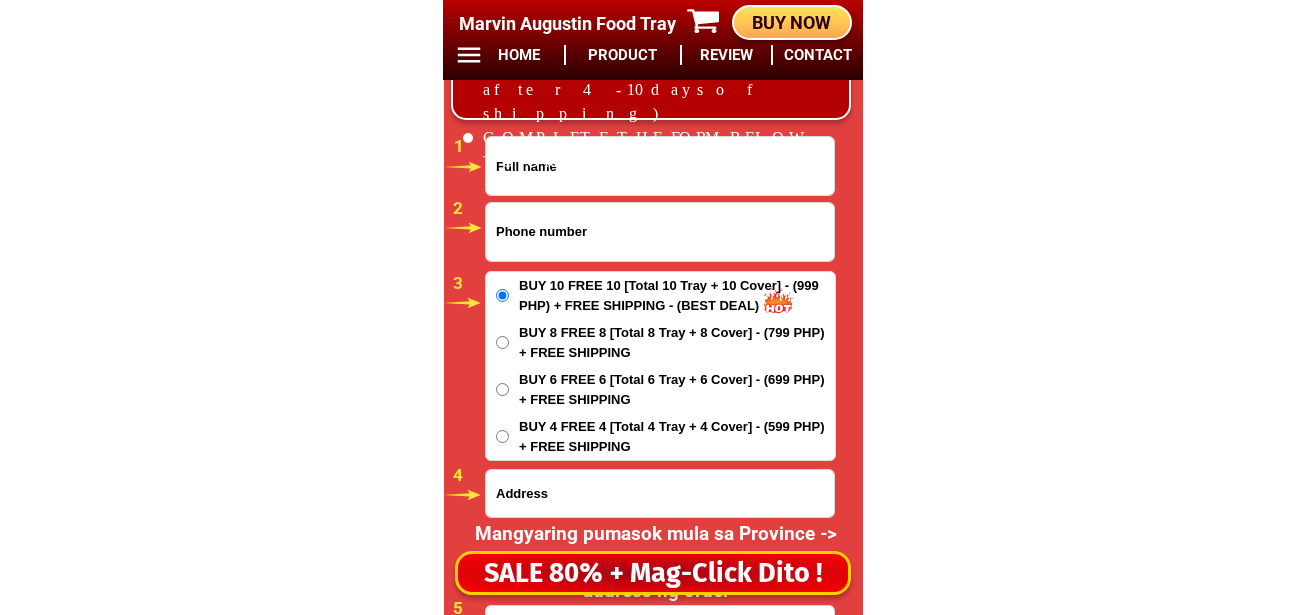 click at bounding box center [660, 232] 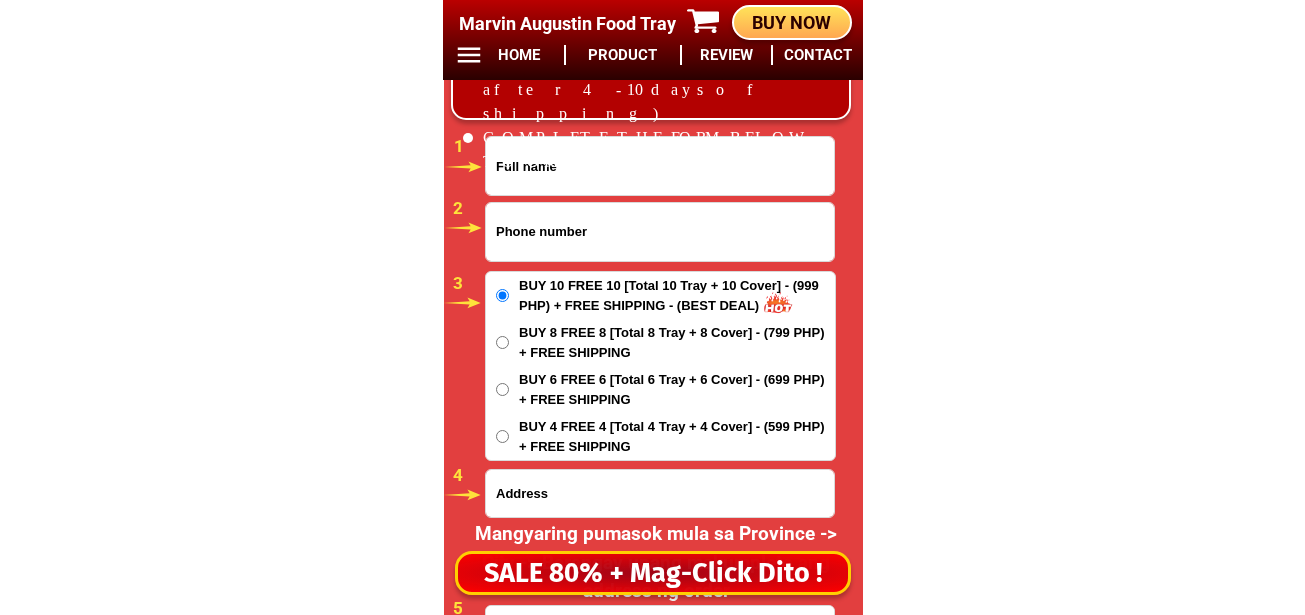paste on "[PHONE]" 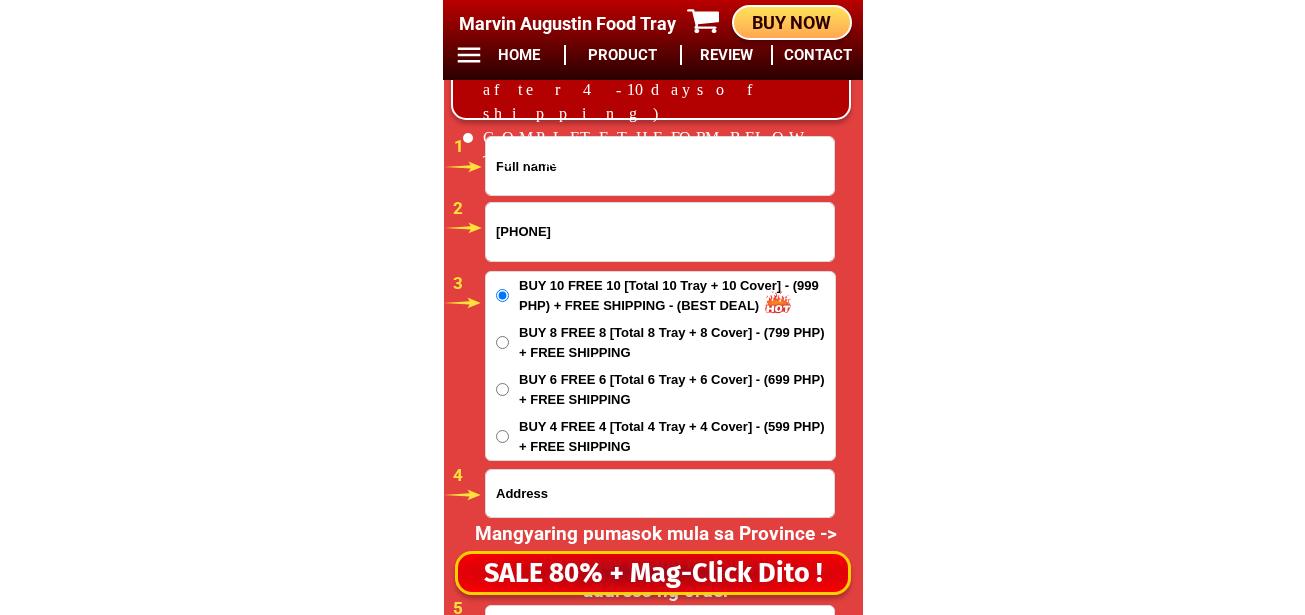 type on "[PHONE]" 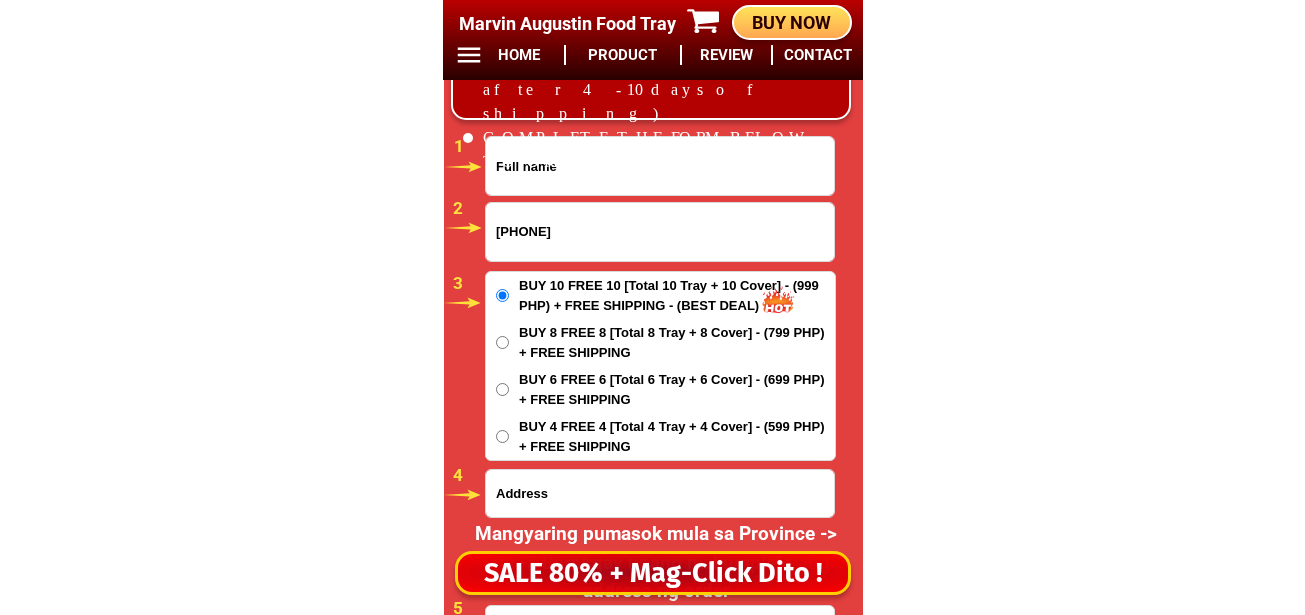 click at bounding box center [660, 166] 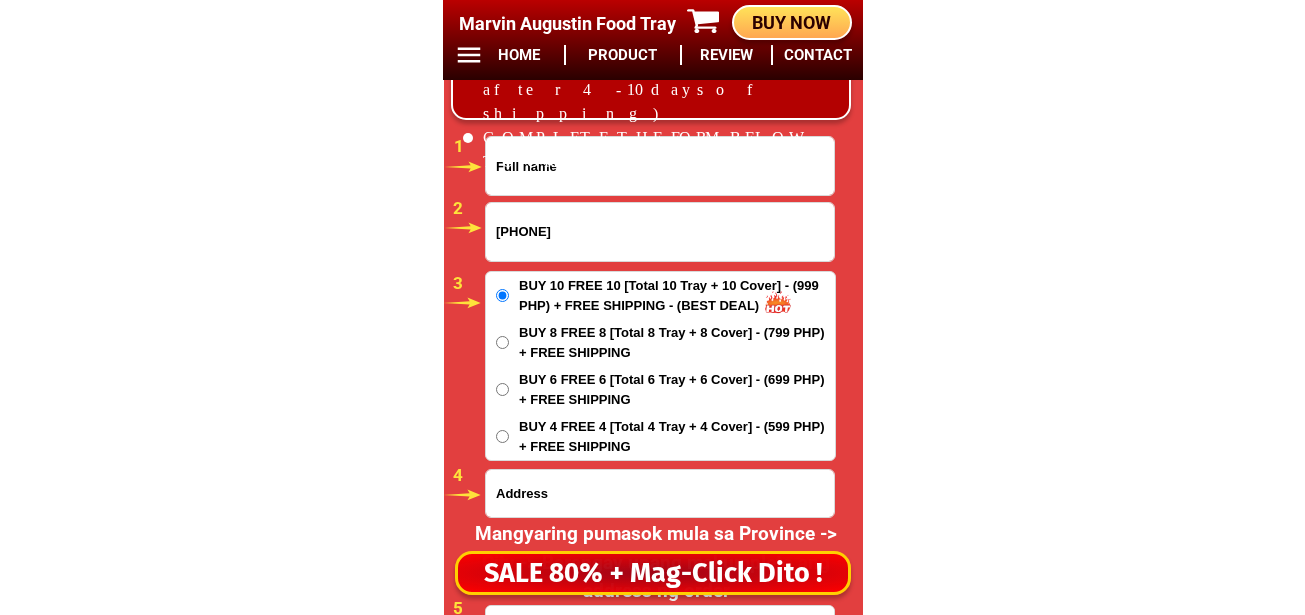 paste on "[FIRST] [LAST]" 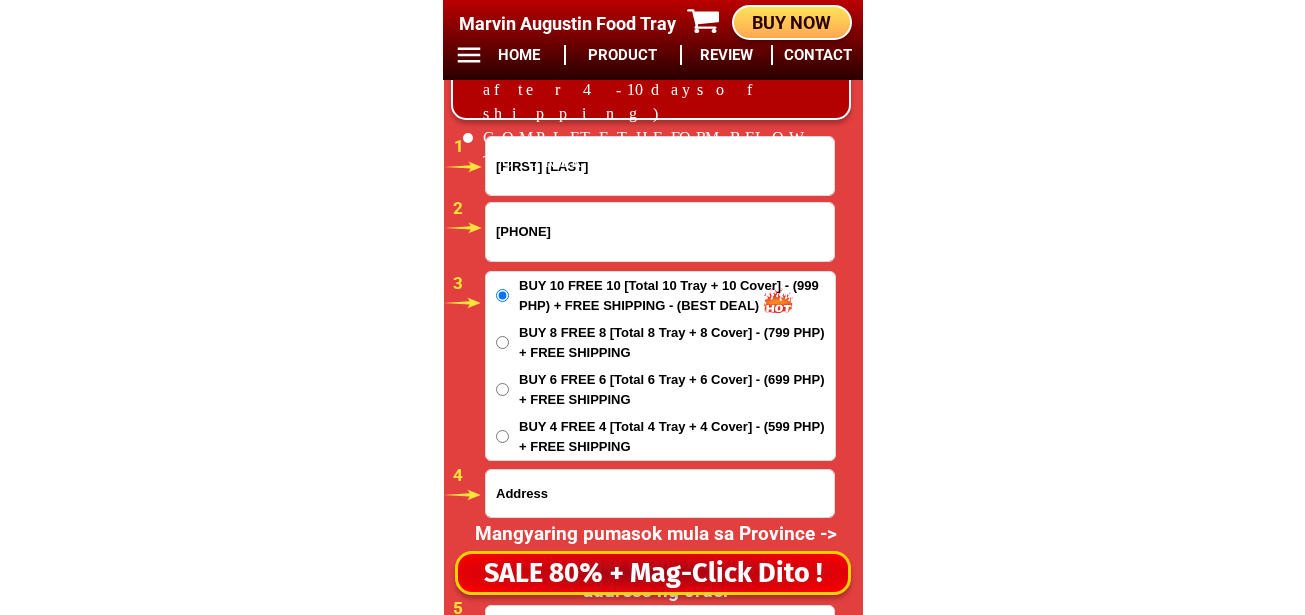click on "[FIRST] [LAST]" at bounding box center [660, 166] 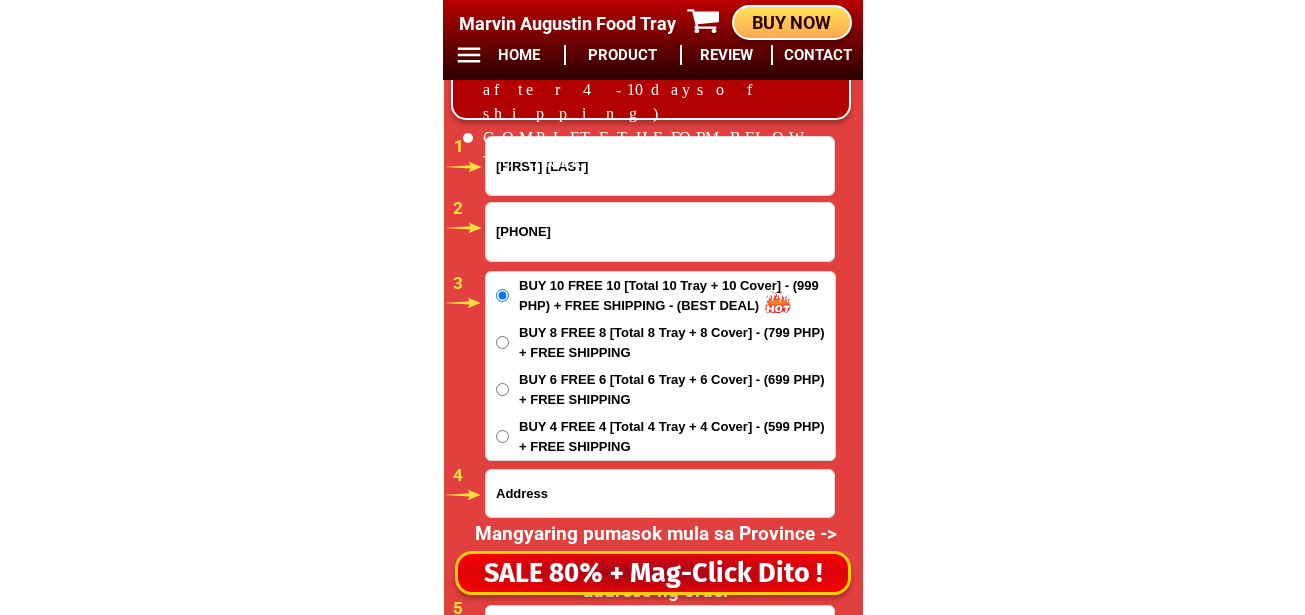 type on "[FIRST] [LAST]" 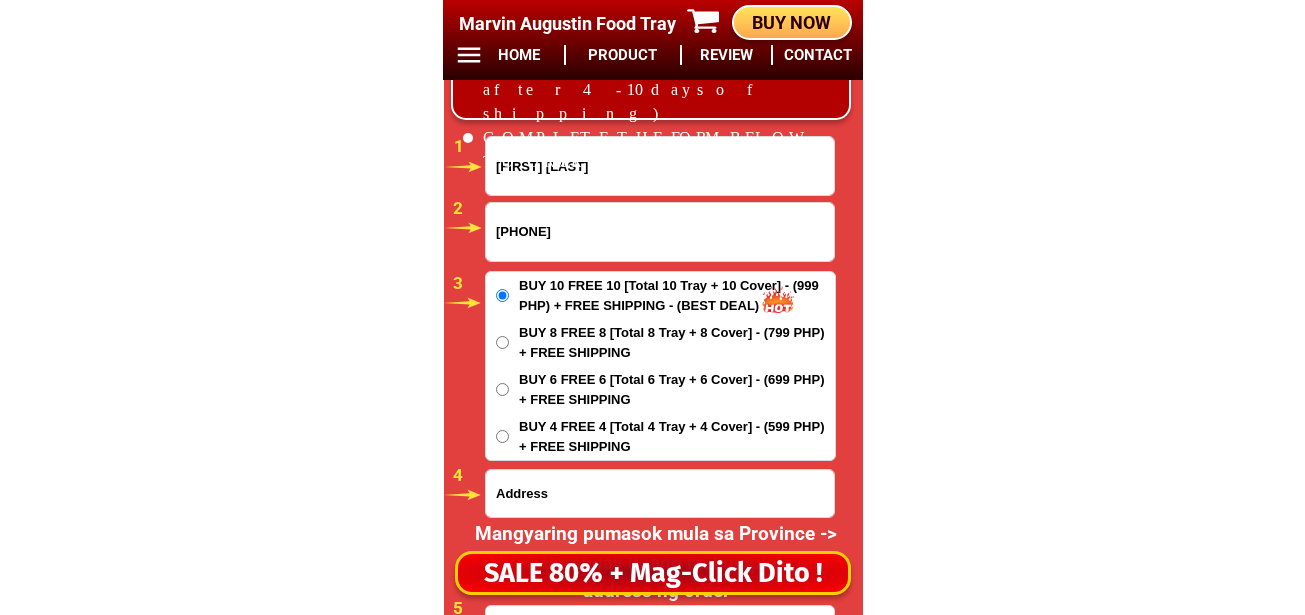 paste on "[CITY] [CITY] [CITY]" 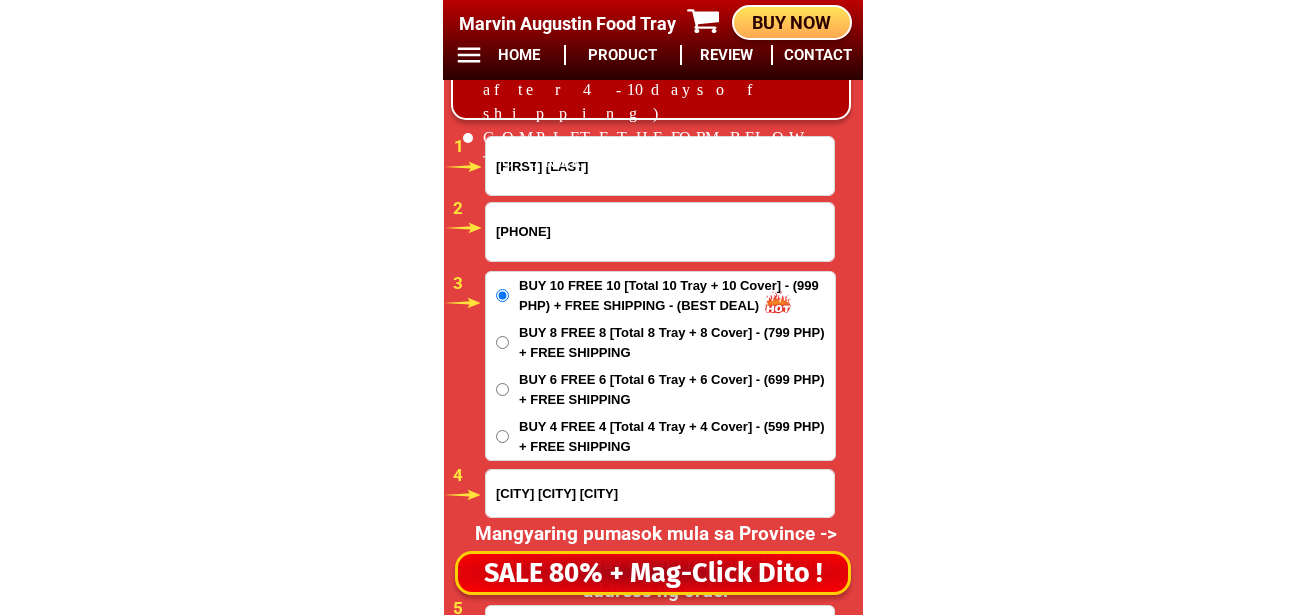 type on "[CITY] [CITY] [CITY]" 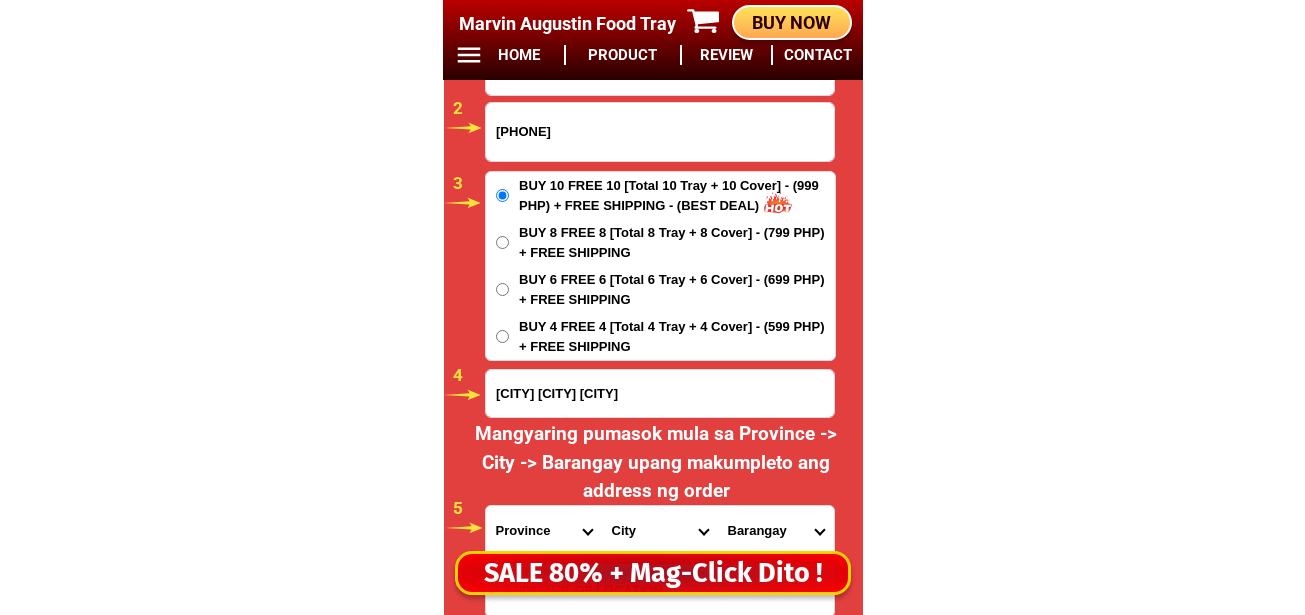 scroll, scrollTop: 16878, scrollLeft: 0, axis: vertical 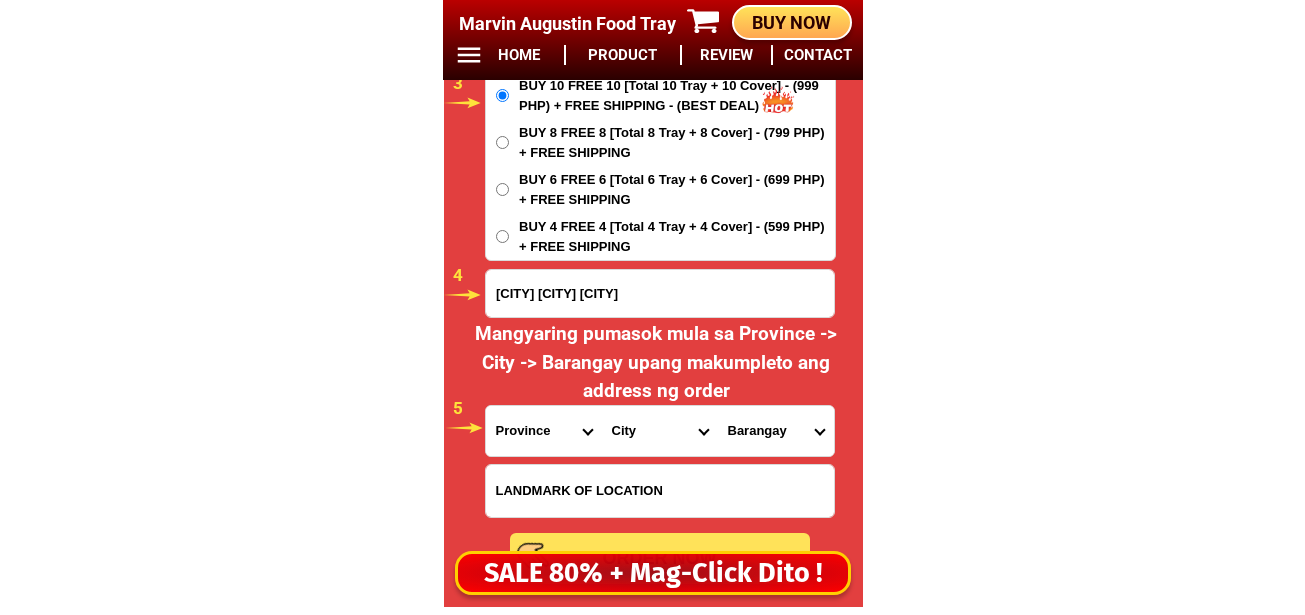 click at bounding box center (660, 491) 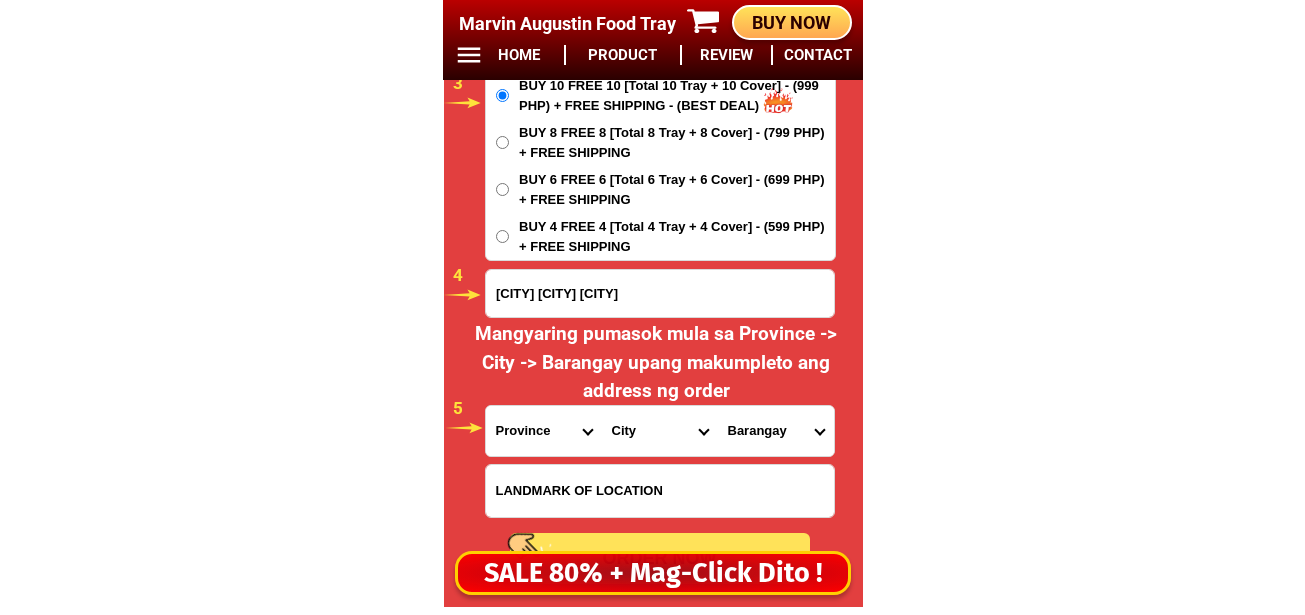 paste on "malapit sa scrap buyer [FIRST] [LAST]" 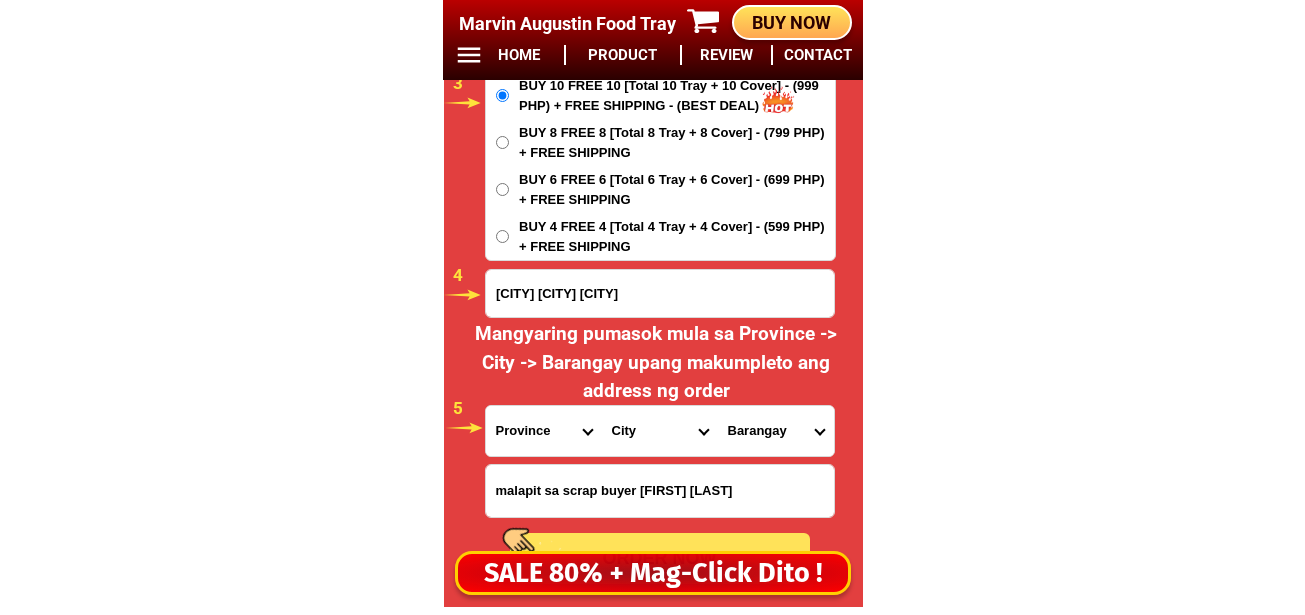 type on "malapit sa scrap buyer [FIRST] [LAST]" 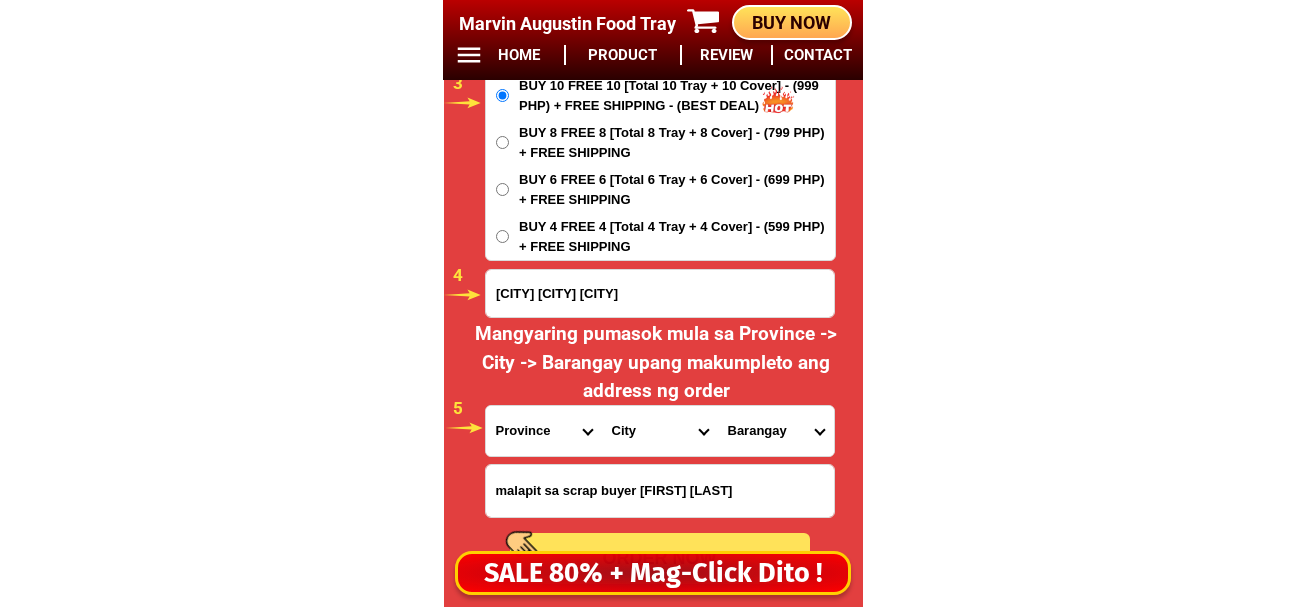 drag, startPoint x: 521, startPoint y: 425, endPoint x: 530, endPoint y: 418, distance: 11.401754 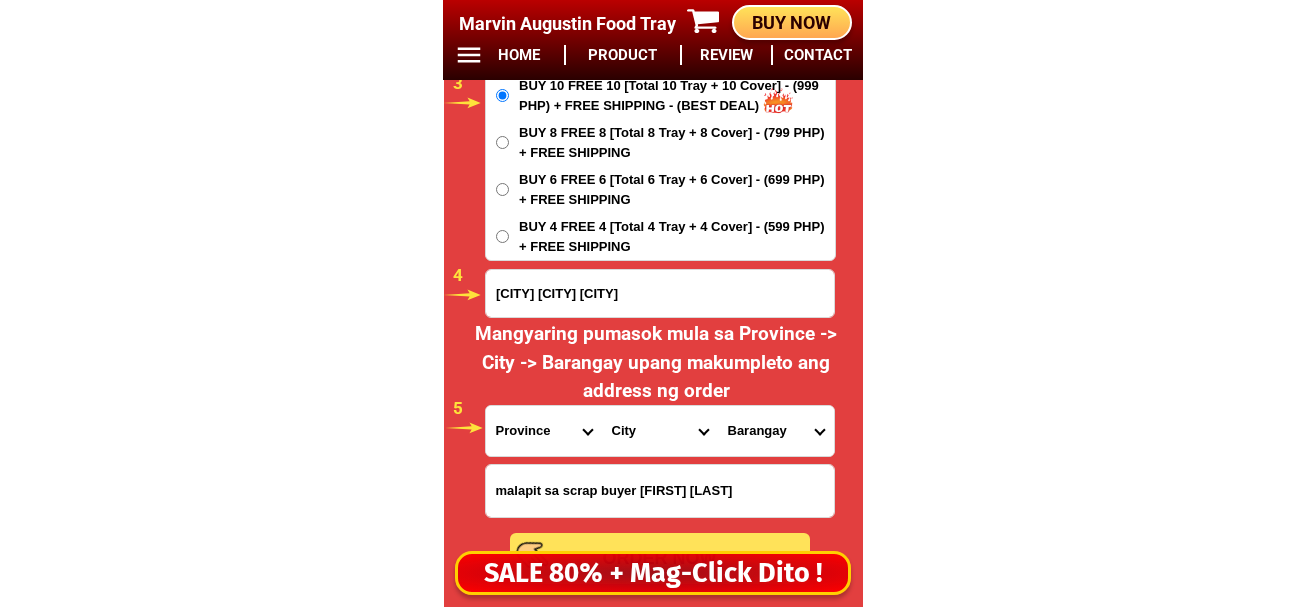 click on "Province Abra Agusan-del-norte Agusan-del-sur Aklan Albay Antique Apayao Aurora Basilan Bataan Batanes Batangas Benguet Biliran Bohol Bukidnon Bulacan Cagayan Camarines-norte Camarines-sur Camiguin Capiz Catanduanes Cavite Cebu Cotabato Davao-de-oro Davao-del-norte Davao-del-sur Davao-occidental Davao-oriental Dinagat-islands Eastern-samar Guimaras Ifugao Ilocos-norte Ilocos-sur Iloilo Isabela Kalinga La-union Laguna Lanao-del-norte Lanao-del-sur Leyte Maguindanao Marinduque Masbate Metro-manila Misamis-occidental Misamis-oriental Mountain-province Negros-occidental Negros-oriental Northern-samar Nueva-ecija Nueva-vizcaya Occidental-mindoro Oriental-mindoro Palawan Pampanga Pangasinan Quezon Quirino Rizal Romblon Sarangani Siquijor Sorsogon South-cotabato Southern-leyte Sultan-kudarat Sulu Surigao-del-norte Surigao-del-sur Tarlac Tawi-tawi Western-samar Zambales Zamboanga-del-norte Zamboanga-del-sur Zamboanga-sibugay" at bounding box center (544, 431) 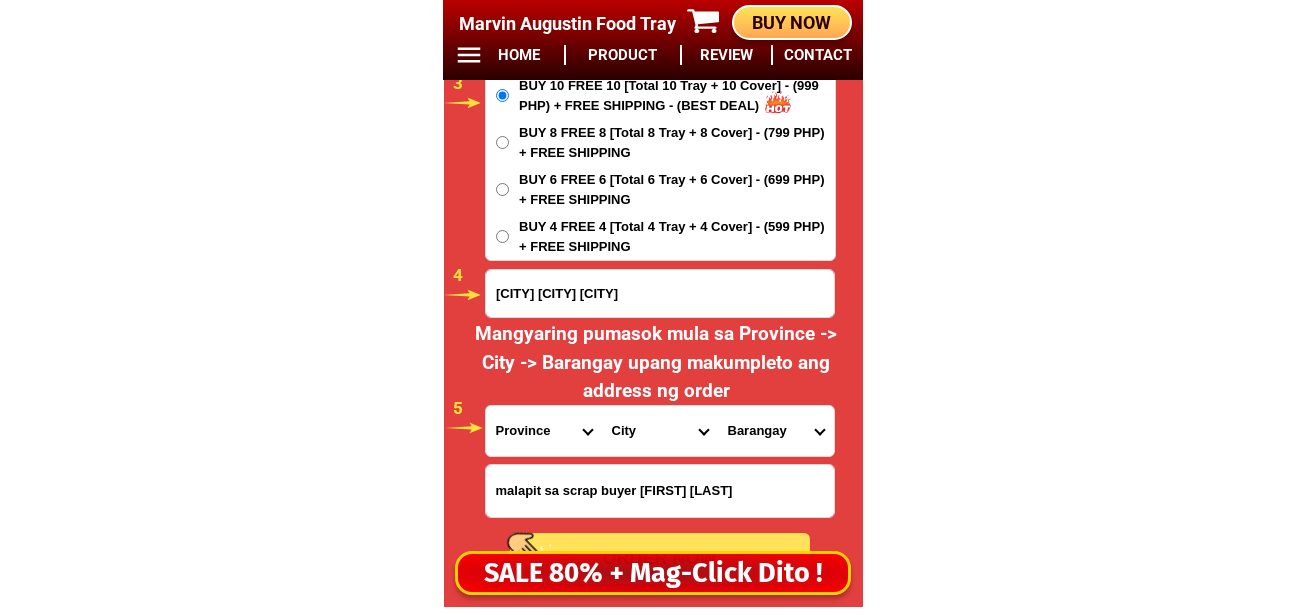select on "63_199" 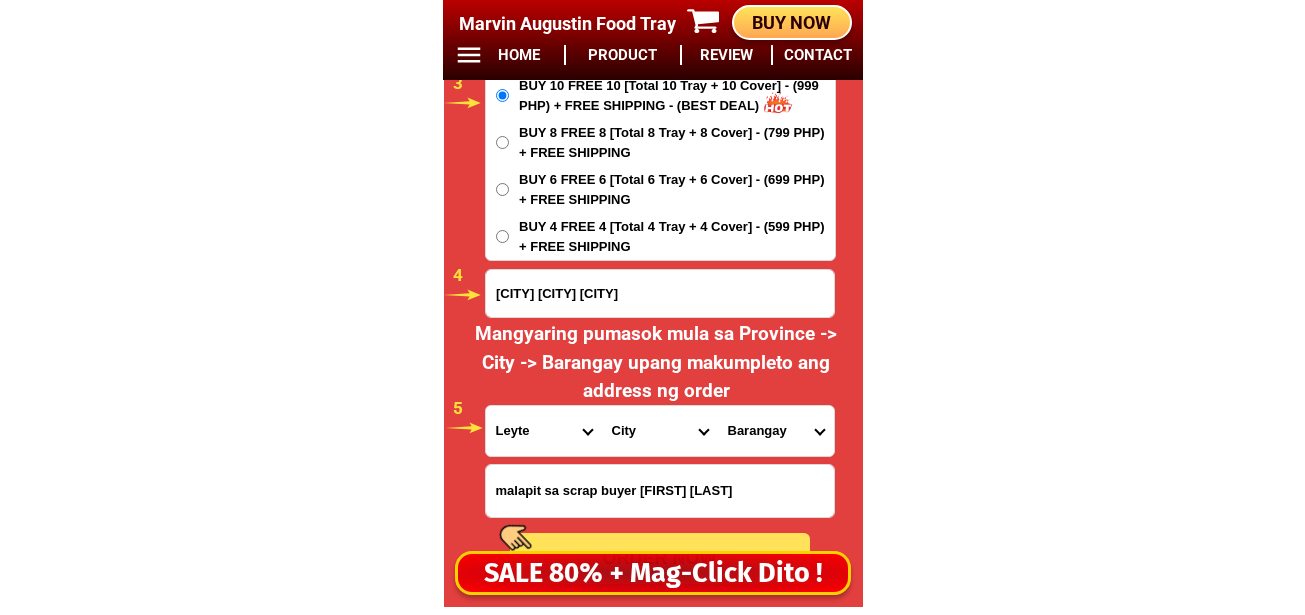 click on "Province Abra Agusan-del-norte Agusan-del-sur Aklan Albay Antique Apayao Aurora Basilan Bataan Batanes Batangas Benguet Biliran Bohol Bukidnon Bulacan Cagayan Camarines-norte Camarines-sur Camiguin Capiz Catanduanes Cavite Cebu Cotabato Davao-de-oro Davao-del-norte Davao-del-sur Davao-occidental Davao-oriental Dinagat-islands Eastern-samar Guimaras Ifugao Ilocos-norte Ilocos-sur Iloilo Isabela Kalinga La-union Laguna Lanao-del-norte Lanao-del-sur Leyte Maguindanao Marinduque Masbate Metro-manila Misamis-occidental Misamis-oriental Mountain-province Negros-occidental Negros-oriental Northern-samar Nueva-ecija Nueva-vizcaya Occidental-mindoro Oriental-mindoro Palawan Pampanga Pangasinan Quezon Quirino Rizal Romblon Sarangani Siquijor Sorsogon South-cotabato Southern-leyte Sultan-kudarat Sulu Surigao-del-norte Surigao-del-sur Tarlac Tawi-tawi Western-samar Zambales Zamboanga-del-norte Zamboanga-del-sur Zamboanga-sibugay" at bounding box center [544, 431] 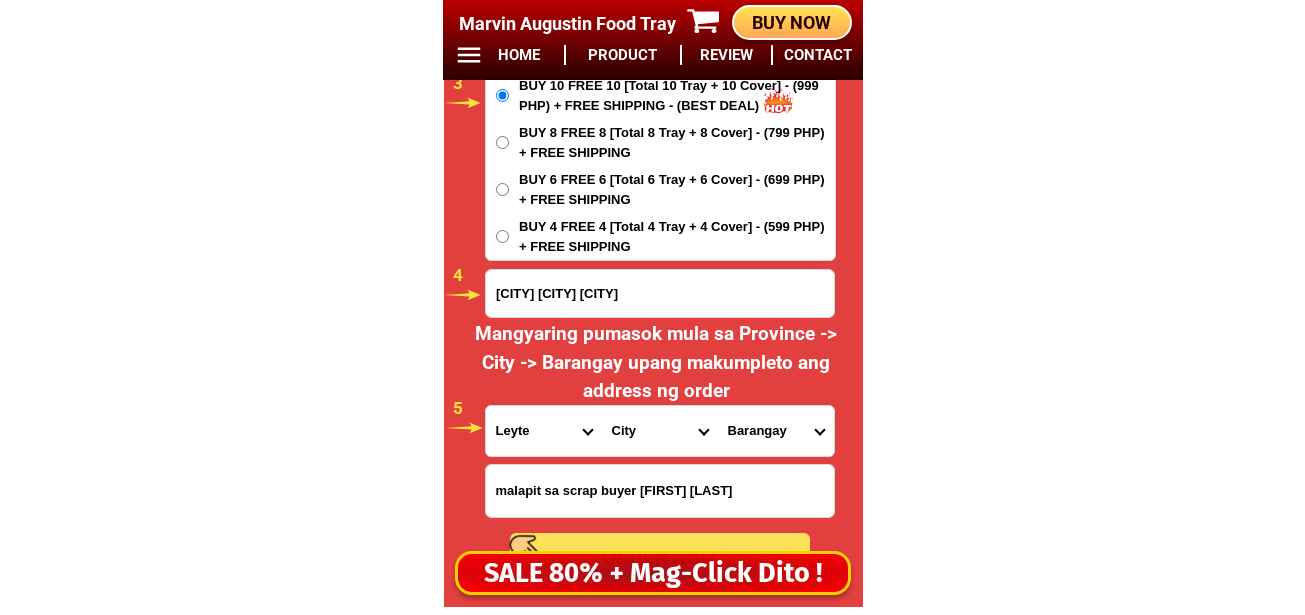 drag, startPoint x: 638, startPoint y: 426, endPoint x: 640, endPoint y: 408, distance: 18.110771 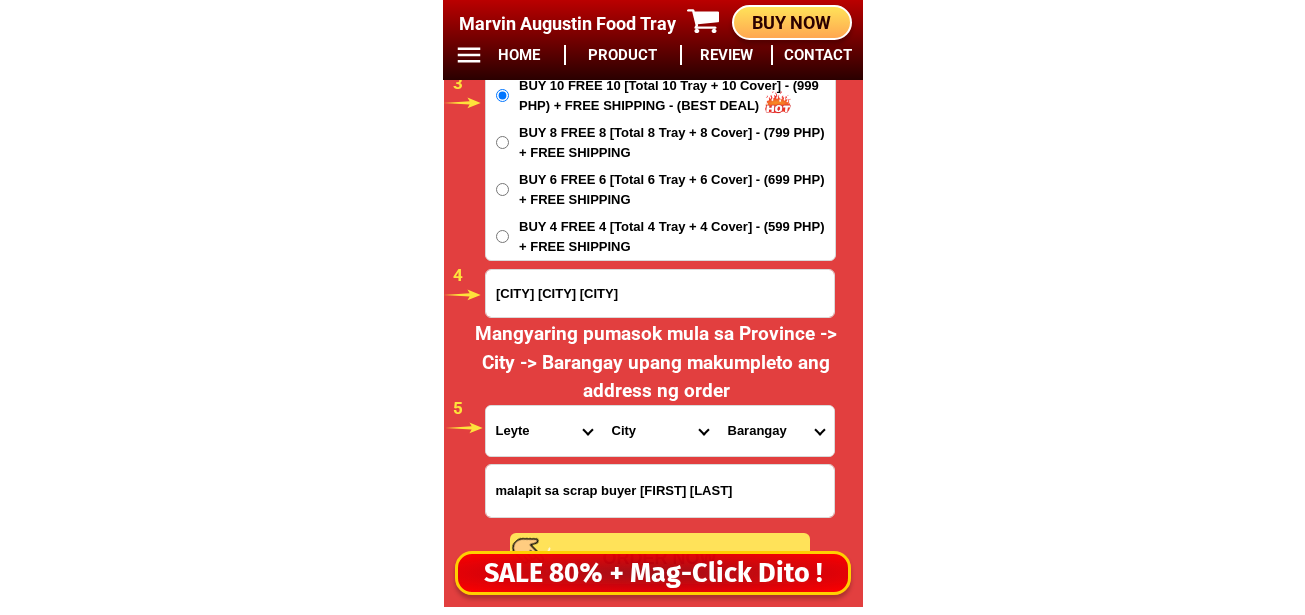 click on "City Abuyog Alangalang Albuera Babatngon Barugo Baybay-city Burauen Calubian Capoocan Carigara Dagami Dulag Hilongos Hindang Inopacan Isabel Jaro Javier Julita Kananga Leyte Leyte-bato Leyte-la-paz Leyte-san-isidro Leyte-san-miguel Leyte-santa-fe Macarthur Mahaplag Matag-ob Matalom Mayorga Merida Ormoc-city Palo Palompon Pastrana Tabango Tabontabon Tacloban-city Tanauan Tolosa Tunga Villaba" at bounding box center [660, 431] 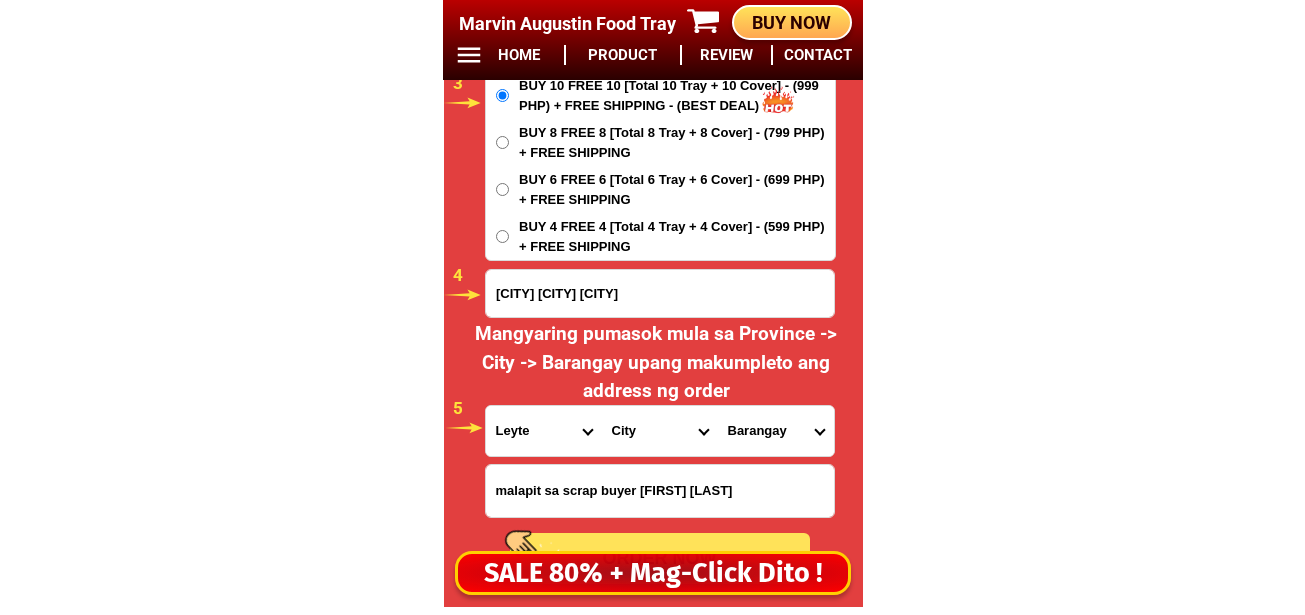 select on "63_1993014" 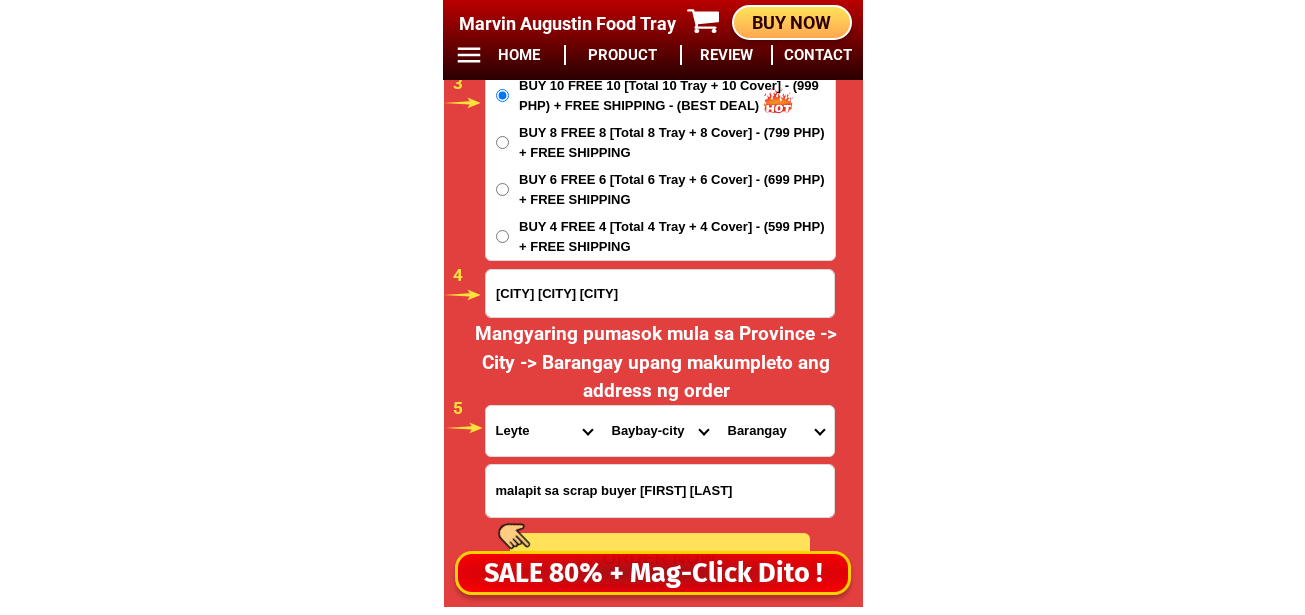 click on "City Abuyog Alangalang Albuera Babatngon Barugo Baybay-city Burauen Calubian Capoocan Carigara Dagami Dulag Hilongos Hindang Inopacan Isabel Jaro Javier Julita Kananga Leyte Leyte-bato Leyte-la-paz Leyte-san-isidro Leyte-san-miguel Leyte-santa-fe Macarthur Mahaplag Matag-ob Matalom Mayorga Merida Ormoc-city Palo Palompon Pastrana Tabango Tabontabon Tacloban-city Tanauan Tolosa Tunga Villaba" at bounding box center [660, 431] 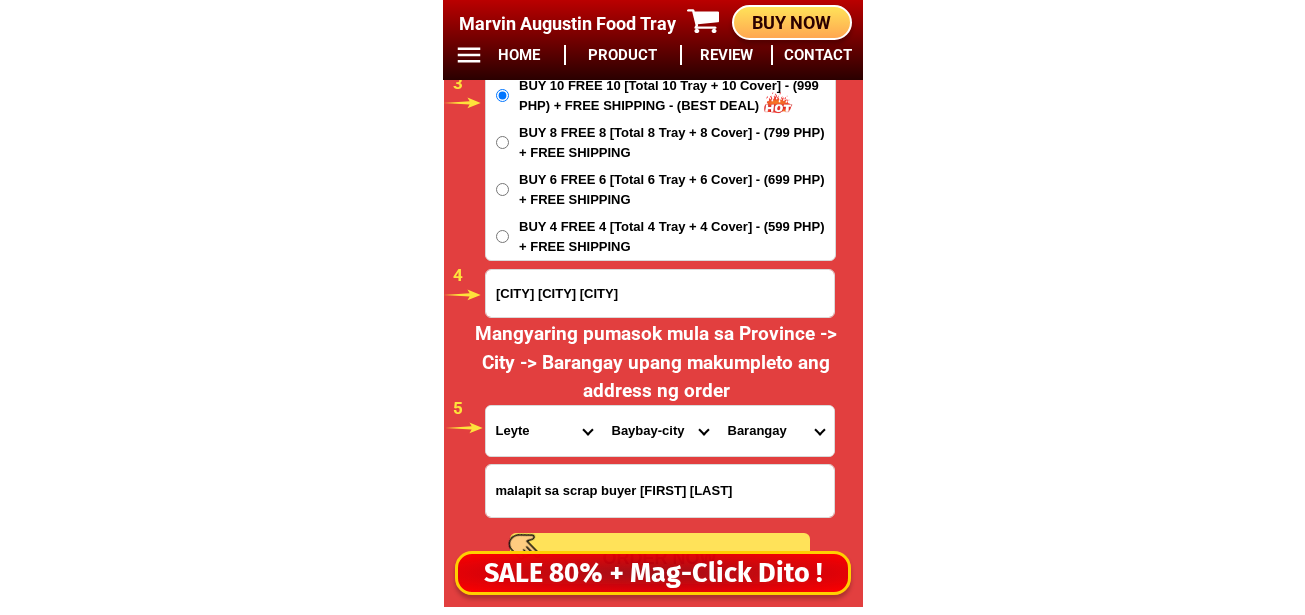 drag, startPoint x: 784, startPoint y: 434, endPoint x: 784, endPoint y: 420, distance: 14 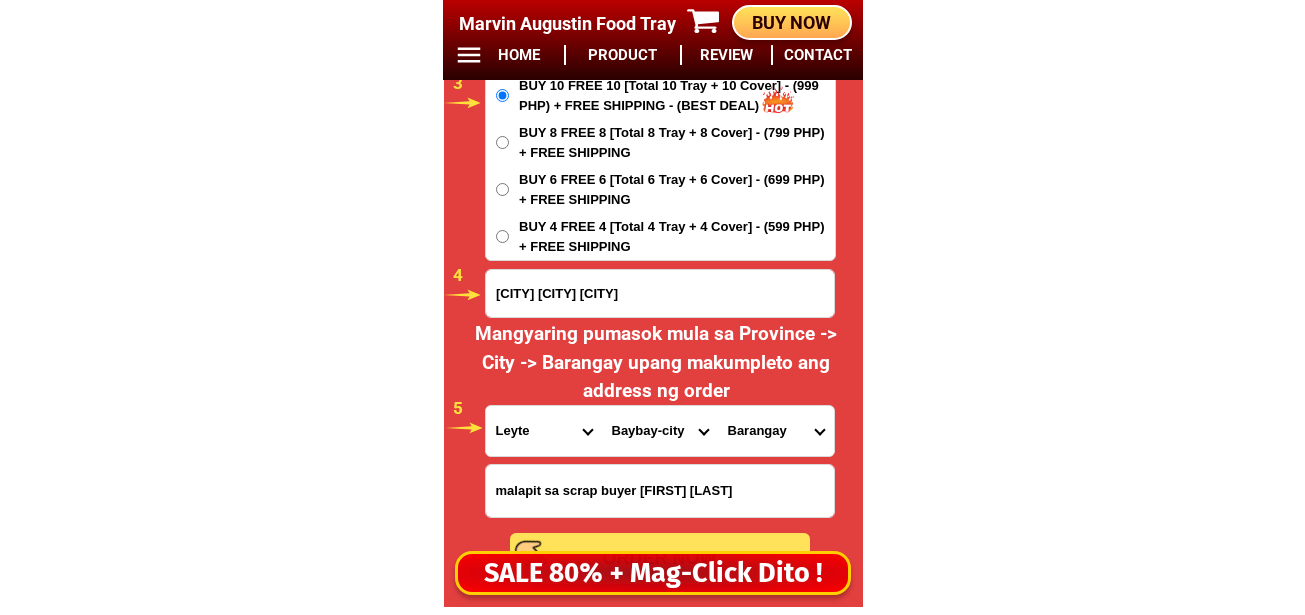click on "Barangay [CITY] [CITY] [CITY] [CITY] [CITY] [CITY] [CITY] [CITY] [CITY] [CITY] [CITY] [CITY] [CITY] [CITY] [CITY] [CITY] [CITY] [CITY] [CITY] [CITY] [CITY] [CITY] [CITY] [CITY] [CITY] [CITY] [CITY] [CITY] [CITY] [CITY] [CITY] [CITY] [CITY] [CITY] [CITY] [CITY] [CITY] [CITY] [CITY] [CITY] [CITY] [CITY] [CITY] [CITY] [CITY] [CITY] [CITY] [CITY] [CITY] [CITY] [CITY] [CITY] [CITY] [CITY] [CITY] [CITY] [CITY] [CITY] [CITY] [CITY] [CITY] [CITY] [CITY] [CITY] [CITY] [CITY] [CITY] [CITY] [CITY] [CITY] [CITY] [CITY] [CITY] [CITY] [CITY] [CITY] [CITY] [CITY] [CITY] [CITY] [CITY] [CITY] [CITY] [CITY] [CITY] [CITY] [CITY] [CITY] [CITY] [CITY] [CITY] [CITY] [CITY] [CITY] [CITY] [CITY] [CITY] [CITY] [CITY] [CITY] [CITY] [CITY] [CITY] [CITY] [CITY] [CITY] [CITY] [CITY] [CITY] [CITY] [CITY] [CITY] [CITY] [CITY] [CITY] [CITY] [CITY] [CITY] [CITY] [CITY] [CITY] [CITY] [CITY] [CITY] [CITY] [CITY] [CITY] [CITY] [CITY] [CITY] [CITY] [CITY] [CITY] [CITY] [CITY] [CITY] [CITY] [CITY] [CITY] [CITY] [CITY] [CITY] [CITY] [CITY] [CITY] [CITY] [CITY] [CITY] [CITY] [CITY] [CITY] [CITY] [CITY] [CITY] [CITY] [CITY] [CITY] [CITY] [CITY] [CITY] [CITY] [CITY] [CITY] [CITY] [CITY] [CITY] [CITY] [CITY] [CITY] [CITY] [CITY] [CITY] [CITY] [CITY] [CITY] [CITY] [CITY] [CITY] [CITY] [CITY] [CITY] [CITY] [CITY] [CITY] [CITY] [CITY] [CITY] [CITY] [CITY] [CITY] [CITY] [CITY] [CITY] [CITY] [CITY] [CITY] [CITY] [CITY] [CITY] [CITY] [CITY] [CITY] [CITY] [CITY] [CITY] [CITY] [CITY] [CITY] [CITY] [CITY] [CITY] [CITY] [CITY] [CITY] [CITY] [CITY] [CITY] [CITY] [CITY] [CITY] [CITY] [CITY] [CITY] [CITY] [CITY] [CITY] [CITY] [CITY] [CITY] [CITY] [CITY] [CITY] [CITY] [CITY] [CITY] [CITY] [CITY] [CITY] [CITY] [CITY] [CITY] [CITY] [CITY] [CITY] [CITY] [CITY] [CITY] [CITY] [CITY] [CITY] [CITY] [CITY] [CITY] [CITY] [CITY] [CITY] [CITY] [CITY] [CITY] [CITY] [CITY] [CITY] [CITY] [CITY] [CITY] [CITY] [CITY] [CITY] [CITY] [CITY] [CITY] [CITY] [CITY] [CITY] [CITY] [CITY] [CITY] [CITY] [CITY] [CITY] [CITY] [CITY] [CITY] [CITY] [CITY] [CITY] [CITY] [CITY] [CITY] [CITY] [CITY] [CITY] [CITY] [CITY] [CITY] [CITY] [CITY] [CITY] [CITY] [CITY] [CITY] [CITY] [CITY] [CITY] [CITY] [CITY] [CITY] [CITY] [CITY] [CITY] [CITY] [CITY] [CITY] [CITY] [CITY] [CITY] [CITY] [CITY] [CITY] [CITY] [CITY] [CITY] [CITY] [CITY] [CITY] [CITY] [CITY] [CITY] [CITY] [CITY] [CITY] [CITY] [CITY] [CITY] [CITY] [CITY] [CITY] [CITY] [CITY] [CITY] [CITY] [CITY] [CITY] [CITY] [CITY] [CITY] [CITY] [CITY] [CITY] [CITY] [CITY] [CITY] [CITY] [CITY] [CITY] [CITY] [CITY] [CITY] [CITY] [CITY] [CITY] [CITY] [CITY] [CITY] [CITY] [CITY] [CITY] [CITY] [CITY] [CITY] [CITY] [CITY] [CITY] [CITY] [CITY] [CITY] [CITY] [CITY] [CITY] [CITY] [CITY] [CITY] [CITY] [CITY] [CITY] [CITY] [CITY] [CITY] [CITY] [CITY] [CITY] [CITY] [CITY] [CITY] [CITY] [CITY] [CITY] [CITY] [CITY] [CITY] [CITY] [CITY] [CITY] [CITY] [CITY] [CITY] [CITY] [CITY] [CITY] [CITY] [CITY] [CITY] [CITY] [CITY] [CITY] [CITY] [CITY] [CITY] [CITY] [CITY] [CITY] [CITY] [CITY] [CITY] [CITY] [CITY] [CITY] [CITY] [CITY] [CITY] [CITY] [CITY] [CITY] [CITY] [CITY] [CITY] [CITY] [CITY] [CITY] [CITY] [CITY] [CITY] [CITY] [CITY] [CITY] [CITY] [CITY] [CITY] [CITY] [CITY] [CITY] [CITY] [CITY] [CITY] [CITY] [CITY] [CITY] [CITY] [CITY] [CITY] [CITY] [CITY] [CITY] [CITY] [CITY] [CITY] [CITY] [CITY] [CITY] [CITY] [CITY] [CITY] [CITY] [CITY] [CITY] [CITY] [CITY] [CITY] [CITY] [CITY] [CITY] [CITY] [CITY] [CITY] [CITY] [CITY] [CITY] [CITY] [CITY] [CITY] [CITY] [CITY] [CITY] [CITY] [CITY] [CITY] [CITY] [CITY] [CITY] [CITY] [CITY] [CITY] [CITY] [CITY] [CITY] [CITY] [CITY] [CITY] [CITY] [CITY] [CITY] [CITY] [CITY] [CITY] [CITY] [CITY] [CITY] [CITY] [CITY] [CITY] [CITY] [CITY] [CITY] [CITY] [CITY] [CITY] [CITY] [CITY] [CITY] [CITY] [CITY] [CITY] [CITY] [CITY] [CITY] [CITY] [CITY] [CITY] [CITY] [CITY] [CITY] [CITY] [CITY] [CITY] [CITY] [CITY] [CITY] [CITY] [CITY] [CITY] [CITY] [CITY] [CITY] [CITY] [CITY] [CITY] [CITY] [CITY] [CITY] [CITY] [CITY] [CITY] [CITY] [CITY] [CITY] [CITY] [CITY] [CITY] [CITY] [CITY] [CITY] [CITY] [CITY] [CITY] [CITY] [CITY] [CITY] [CITY] [CITY] [CITY] [CITY] [CITY] [CITY] [CITY] [CITY] [CITY] [CITY] [CITY] [CITY] [CITY] [CITY] [CITY] [CITY] [CITY] [CITY] [CITY] [CITY] [CITY] [CITY] [CITY] [CITY] [CITY] [CITY] [CITY] [CITY] [CITY] [CITY] [CITY] [CITY] [CITY] [CITY] [CITY] [CITY] [CITY] [CITY] [CITY] [CITY] [CITY] [CITY] [CITY] [CITY] [CITY] [CITY] [CITY] [CITY] [CITY] [CITY] [CITY] [CITY] [CITY] [CITY] [CITY] [CITY] [CITY] [CITY] [CITY] [CITY] [CITY] [CITY] [CITY] [CITY] [CITY] [CITY] [CITY] [CITY] [CITY] [CITY] [CITY] [CITY] [CITY] [CITY] [CITY] [CITY] [CITY] [CITY] [CITY] [CITY] [CITY] [CITY] [CITY] [CITY] [CITY] [CITY] [CITY] [CITY] [CITY] [CITY] [CITY] [CITY] [CITY] [CITY] [CITY] [CITY] [CITY] [CITY] [CITY] [CITY] [CITY] [CITY] [CITY] [CITY] [CITY] [CITY] [CITY] [CITY] [CITY] [CITY] [CITY] [CITY] [CITY] [CITY] [CITY] [CITY] [CITY] [CITY] [CITY] [CITY] [CITY] [CITY] [CITY] [CITY] [CITY] [CITY] [CITY] [CITY] [CITY] [CITY] [CITY] [CITY] [CITY] [CITY] [CITY] [CITY] [CITY] [CITY] [CITY] [CITY] [CITY] [CITY] [CITY] [CITY] [CITY] [CITY] [CITY] [CITY] [CITY] [CITY] [CITY] [CITY] [CITY] [CITY] [CITY] [CITY] [CITY] [CITY] [CITY] [CITY] [CITY] [CITY] [CITY] [CITY] [CITY] [CITY] [CITY] [CITY] [CITY] [CITY] [CITY] [CITY] [CITY] [CITY] [CITY] [CITY] [CITY] [CITY] [CITY] [CITY] [CITY] [CITY] [CITY] [CITY] [CITY] [CITY] [CITY] [CITY] [CITY] [CITY] [CITY] [CITY] [CITY] [CITY] [CITY] [CITY] [CITY] [CITY] [CITY] [CITY] [CITY] [CITY] [CITY] [CITY] [CITY] [CITY] [CITY] [CITY] [CITY] [CITY] [CITY] [CITY] [CITY] [CITY] [CITY] [CITY] [CITY] [CITY] [CITY] [CITY] [CITY] [CITY] [CITY] [CITY] [CITY] [CITY] [CITY] [CITY] [CITY] [CITY] [CITY] [CITY] [CITY] [CITY] [CITY] [CITY] [CITY] [CITY] [CITY] [CITY] [CITY] [CITY] [CITY] [CITY] [CITY] [CITY] [CITY] [CITY] [CITY] [CITY] [CITY] [CITY] [CITY] [CITY] [CITY] [CITY] [CITY] [CITY] [CITY] [CITY] [CITY] [CITY] [CITY] [CITY] [CITY] [CITY] [CITY] [CITY] [CITY] [CITY] [CITY] [CITY] [CITY] [CITY] [CITY] [CITY] [CITY] [CITY] [CITY] [CITY] [CITY] [CITY] [CITY] [CITY] [CITY] [CITY] [CITY] [CITY] [CITY] [CITY] [CITY] [CITY] [CITY] [CITY] [CITY] [CITY] [CITY] [CITY] [CITY] [CITY] [CITY] [CITY] [CITY] [CITY] [CITY] [CITY] [CITY] [CITY] [CITY] [CITY] [CITY] [CITY] [CITY] [CITY] [CITY] [CITY] [CITY] [CITY] [CITY] [CITY] [CITY] [CITY] [CITY] [CITY] [CITY] [CITY] [CITY] [CITY] [CITY] [CITY] [CITY] [CITY] [CITY] [CITY] [CITY] [CITY] [CITY] [CITY] [CITY] [CITY] [CITY] [CITY] [CITY] [CITY] [CITY] [CITY] [CITY] [CITY] [CITY] [CITY] [CITY] [CITY] [CITY] [CITY] [CITY] [CITY] [CITY] [CITY] [CITY] [CITY] [CITY] [CITY] [CITY] [CITY] [CITY] [CITY] [CITY] [CITY] [CITY] [CITY] [CITY] [CITY] [CITY] [CITY] [CITY] [CITY] [CITY] [CITY] [CITY] [CITY] [CITY] [CITY] [CITY] [CITY] [CITY] [CITY] [CITY] [CITY] [CITY] [CITY] [CITY] [CITY] [CITY] [CITY] [CITY] [CITY] [CITY] [CITY] [CITY] [CITY] [CITY] [CITY] [CITY] [CITY] [CITY] [CITY] [CITY] [CITY] [CITY] [CITY] [CITY] [CITY] [CITY] [CITY] [CITY] [CITY] [CITY] [CITY] [CITY] [CITY] [CITY] [CITY] [CITY] [CITY] [CITY] [CITY] [CITY] [CITY] [CITY] [CITY] [CITY] [CITY] [CITY] [CITY] [CITY] [CITY] [CITY] [CITY] [CITY] [CITY] [CITY] [CITY] [CITY] [CITY] [CITY] [CITY] [CITY] [CITY] [CITY] [CITY] [CITY] [CITY] [CITY] [CITY] [CITY] [CITY] [CITY] [CITY] [CITY] [CITY] [CITY] [CITY] [CITY] [CITY] [CITY] [CITY] [CITY] [CITY] [CITY] [CITY] [CITY] [CITY] [CITY] [CITY] [CITY] [CITY] [CITY] [CITY] [CITY] [CITY] [CITY] [CITY] [CITY] [CITY] [CITY] [CITY] [CITY] [CITY] [CITY] [CITY] [CITY] [CITY] [CITY] [CITY] [CITY] [CITY] [CITY] [CITY] [CITY] [CITY] [CITY] [CITY] [CITY] [CITY] [CITY] [CITY] [CITY] [CITY] [CITY] [CITY] [CITY] [CITY] [CITY] [CITY] [CITY] [CITY] [CITY] [CITY] [CITY] [CITY] [CITY] [CITY] [CITY] [CITY] [CITY] [CITY] [CITY] [CITY] [CITY] [CITY] [CITY] [CITY] [CITY] [CITY] [CITY] [CITY] [CITY] [CITY] [CITY] [CITY] [CITY] [CITY] [CITY] [CITY] [CITY] [CITY] [CITY] [CITY] [CITY] [CITY] [CITY] [CITY] [CITY] [CITY] [CITY] [CITY] [CITY] [CITY] [CITY] [CITY] [CITY] [CITY] [CITY] [CITY] [CITY] [CITY] [CITY] [CITY] [CITY] [CITY] [CITY] [CITY] [CITY] [CITY] [CITY] [CITY] [CITY] [CITY] [CITY] [CITY] [CITY] [CITY] [CITY] [CITY] [CITY] [CITY] [CITY] [CITY] [CITY] [CITY] [CITY] [CITY] [CITY] [CITY] [CITY] [CITY] [CITY] [CITY] [CITY] [CITY] [CITY] [CITY] [CITY] [CITY] [CITY] [CITY] [CITY] [CITY] [CITY] [CITY] [CITY] [CITY] [CITY] [CITY] [CITY] [CITY] [CITY] [CITY] [CITY] [CITY] [CITY] [CITY] [CITY] [CITY] [CITY] [CITY] [CITY] [CITY] [CITY] [CITY] [CITY] [CITY] [CITY] [CITY] [CITY] [CITY] [CITY] [CITY] [CITY] [CITY] [CITY] [CITY] [CITY] [CITY] [CITY] [CITY] [CITY] [CITY] [CITY] [CITY] [CITY] [CITY] [CITY] [CITY] [CITY] [SAPA]" at bounding box center [776, 431] 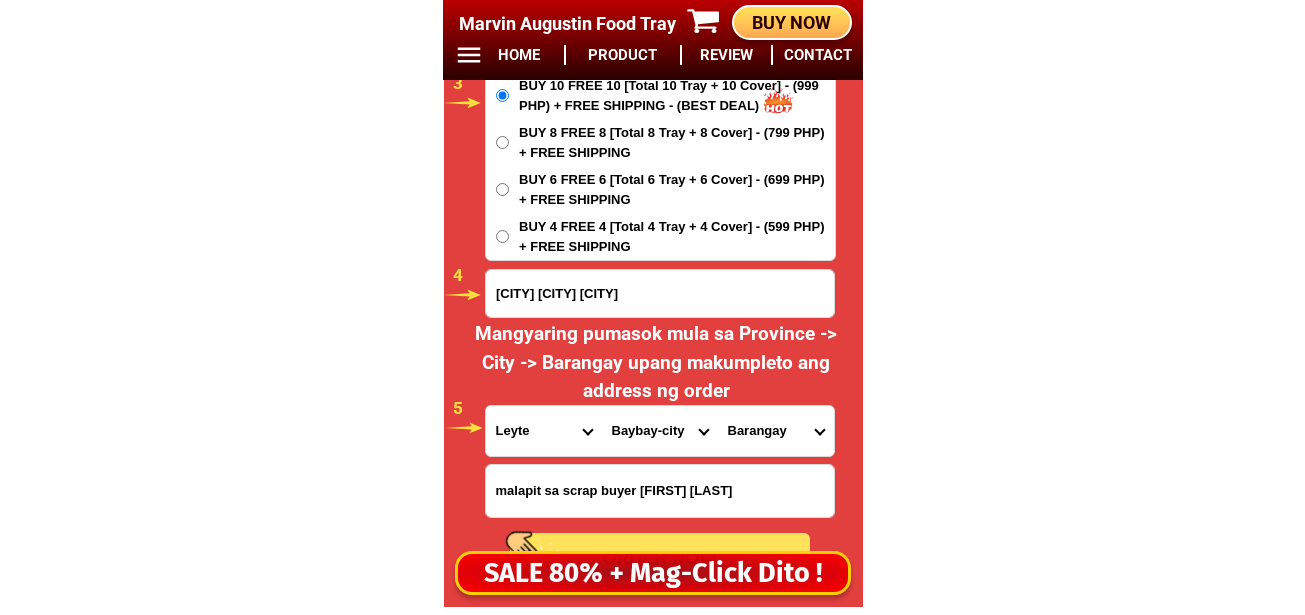 select on "63_1993014800" 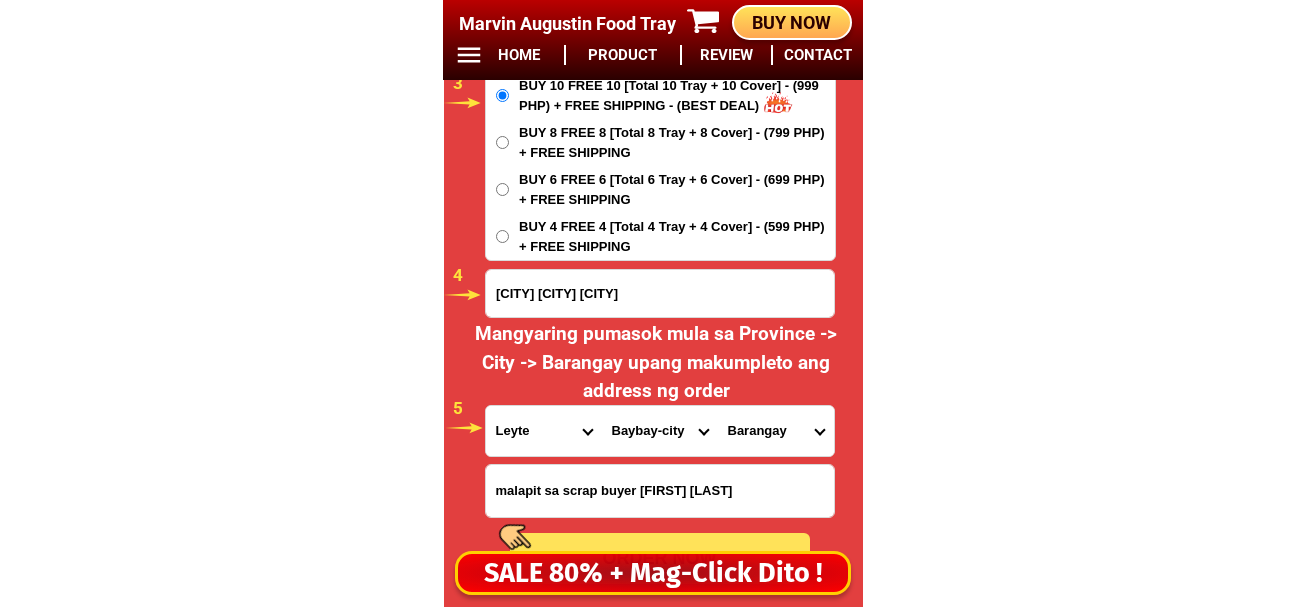 click on "Barangay [CITY] [CITY] [CITY] [CITY] [CITY] [CITY] [CITY] [CITY] [CITY] [CITY] [CITY] [CITY] [CITY] [CITY] [CITY] [CITY] [CITY] [CITY] [CITY] [CITY] [CITY] [CITY] [CITY] [CITY] [CITY] [CITY] [CITY] [CITY] [CITY] [CITY] [CITY] [CITY] [CITY] [CITY] [CITY] [CITY] [CITY] [CITY] [CITY] [CITY] [CITY] [CITY] [CITY] [CITY] [CITY] [CITY] [CITY] [CITY] [CITY] [CITY] [CITY] [CITY] [CITY] [CITY] [CITY] [CITY] [CITY] [CITY] [CITY] [CITY] [CITY] [CITY] [CITY] [CITY] [CITY] [CITY] [CITY] [CITY] [CITY] [CITY] [CITY] [CITY] [CITY] [CITY] [CITY] [CITY] [CITY] [CITY] [CITY] [CITY] [CITY] [CITY] [CITY] [CITY] [CITY] [CITY] [CITY] [CITY] [CITY] [CITY] [CITY] [CITY] [CITY] [CITY] [CITY] [CITY] [CITY] [CITY] [CITY] [CITY] [CITY] [CITY] [CITY] [CITY] [CITY] [CITY] [CITY] [CITY] [CITY] [CITY] [CITY] [CITY] [CITY] [CITY] [CITY] [CITY] [CITY] [CITY] [CITY] [CITY] [CITY] [CITY] [CITY] [CITY] [CITY] [CITY] [CITY] [CITY] [CITY] [CITY] [CITY] [CITY] [CITY] [CITY] [CITY] [CITY] [CITY] [CITY] [CITY] [CITY] [CITY] [CITY] [CITY] [CITY] [CITY] [CITY] [CITY] [CITY] [CITY] [CITY] [CITY] [CITY] [CITY] [CITY] [CITY] [CITY] [CITY] [CITY] [CITY] [CITY] [CITY] [CITY] [CITY] [CITY] [CITY] [CITY] [CITY] [CITY] [CITY] [CITY] [CITY] [CITY] [CITY] [CITY] [CITY] [CITY] [CITY] [CITY] [CITY] [CITY] [CITY] [CITY] [CITY] [CITY] [CITY] [CITY] [CITY] [CITY] [CITY] [CITY] [CITY] [CITY] [CITY] [CITY] [CITY] [CITY] [CITY] [CITY] [CITY] [CITY] [CITY] [CITY] [CITY] [CITY] [CITY] [CITY] [CITY] [CITY] [CITY] [CITY] [CITY] [CITY] [CITY] [CITY] [CITY] [CITY] [CITY] [CITY] [CITY] [CITY] [CITY] [CITY] [CITY] [CITY] [CITY] [CITY] [CITY] [CITY] [CITY] [CITY] [CITY] [CITY] [CITY] [CITY] [CITY] [CITY] [CITY] [CITY] [CITY] [CITY] [CITY] [CITY] [CITY] [CITY] [CITY] [CITY] [CITY] [CITY] [CITY] [CITY] [CITY] [CITY] [CITY] [CITY] [CITY] [CITY] [CITY] [CITY] [CITY] [CITY] [CITY] [CITY] [CITY] [CITY] [CITY] [CITY] [CITY] [CITY] [CITY] [CITY] [CITY] [CITY] [CITY] [CITY] [CITY] [CITY] [CITY] [CITY] [CITY] [CITY] [CITY] [CITY] [CITY] [CITY] [CITY] [CITY] [CITY] [CITY] [CITY] [CITY] [CITY] [CITY] [CITY] [CITY] [CITY] [CITY] [CITY] [CITY] [CITY] [CITY] [CITY] [CITY] [CITY] [CITY] [CITY] [CITY] [CITY] [CITY] [CITY] [CITY] [CITY] [CITY] [CITY] [CITY] [CITY] [CITY] [CITY] [CITY] [CITY] [CITY] [CITY] [CITY] [CITY] [CITY] [CITY] [CITY] [CITY] [CITY] [CITY] [CITY] [CITY] [CITY] [CITY] [CITY] [CITY] [CITY] [CITY] [CITY] [CITY] [CITY] [CITY] [CITY] [CITY] [CITY] [CITY] [CITY] [CITY] [CITY] [CITY] [CITY] [CITY] [CITY] [CITY] [CITY] [CITY] [CITY] [CITY] [CITY] [CITY] [CITY] [CITY] [CITY] [CITY] [CITY] [CITY] [CITY] [CITY] [CITY] [CITY] [CITY] [CITY] [CITY] [CITY] [CITY] [CITY] [CITY] [CITY] [CITY] [CITY] [CITY] [CITY] [CITY] [CITY] [CITY] [CITY] [CITY] [CITY] [CITY] [CITY] [CITY] [CITY] [CITY] [CITY] [CITY] [CITY] [CITY] [CITY] [CITY] [CITY] [CITY] [CITY] [CITY] [CITY] [CITY] [CITY] [CITY] [CITY] [CITY] [CITY] [CITY] [CITY] [CITY] [CITY] [CITY] [CITY] [CITY] [CITY] [CITY] [CITY] [CITY] [CITY] [CITY] [CITY] [CITY] [CITY] [CITY] [CITY] [CITY] [CITY] [CITY] [CITY] [CITY] [CITY] [CITY] [CITY] [CITY] [CITY] [CITY] [CITY] [CITY] [CITY] [CITY] [CITY] [CITY] [CITY] [CITY] [CITY] [CITY] [CITY] [CITY] [CITY] [CITY] [CITY] [CITY] [CITY] [CITY] [CITY] [CITY] [CITY] [CITY] [CITY] [CITY] [CITY] [CITY] [CITY] [CITY] [CITY] [CITY] [CITY] [CITY] [CITY] [CITY] [CITY] [CITY] [CITY] [CITY] [CITY] [CITY] [CITY] [CITY] [CITY] [CITY] [CITY] [CITY] [CITY] [CITY] [CITY] [CITY] [CITY] [CITY] [CITY] [CITY] [CITY] [CITY] [CITY] [CITY] [CITY] [CITY] [CITY] [CITY] [CITY] [CITY] [CITY] [CITY] [CITY] [CITY] [CITY] [CITY] [CITY] [CITY] [CITY] [CITY] [CITY] [CITY] [CITY] [CITY] [CITY] [CITY] [CITY] [CITY] [CITY] [CITY] [CITY] [CITY] [CITY] [CITY] [CITY] [CITY] [CITY] [CITY] [CITY] [CITY] [CITY] [CITY] [CITY] [CITY] [CITY] [CITY] [CITY] [CITY] [CITY] [CITY] [CITY] [CITY] [CITY] [CITY] [CITY] [CITY] [CITY] [CITY] [CITY] [CITY] [CITY] [CITY] [CITY] [CITY] [CITY] [CITY] [CITY] [CITY] [CITY] [CITY] [CITY] [CITY] [CITY] [CITY] [CITY] [CITY] [CITY] [CITY] [CITY] [CITY] [CITY] [CITY] [CITY] [CITY] [CITY] [CITY] [CITY] [CITY] [CITY] [CITY] [CITY] [CITY] [CITY] [CITY] [CITY] [CITY] [CITY] [CITY] [CITY] [CITY] [CITY] [CITY] [CITY] [CITY] [CITY] [CITY] [CITY] [CITY] [CITY] [CITY] [CITY] [CITY] [CITY] [CITY] [CITY] [CITY] [CITY] [CITY] [CITY] [CITY] [CITY] [CITY] [CITY] [CITY] [CITY] [CITY] [CITY] [CITY] [CITY] [CITY] [CITY] [CITY] [CITY] [CITY] [CITY] [CITY] [CITY] [CITY] [CITY] [CITY] [CITY] [CITY] [CITY] [CITY] [CITY] [CITY] [CITY] [CITY] [CITY] [CITY] [CITY] [CITY] [CITY] [CITY] [CITY] [CITY] [CITY] [CITY] [CITY] [CITY] [CITY] [CITY] [CITY] [CITY] [CITY] [CITY] [CITY] [CITY] [CITY] [CITY] [CITY] [CITY] [CITY] [CITY] [CITY] [CITY] [CITY] [CITY] [CITY] [CITY] [CITY] [CITY] [CITY] [CITY] [CITY] [CITY] [CITY] [CITY] [CITY] [CITY] [CITY] [CITY] [CITY] [CITY] [CITY] [CITY] [CITY] [CITY] [CITY] [CITY] [CITY] [CITY] [CITY] [CITY] [CITY] [CITY] [CITY] [CITY] [CITY] [CITY] [CITY] [CITY] [CITY] [CITY] [CITY] [CITY] [CITY] [CITY] [CITY] [CITY] [CITY] [CITY] [CITY] [CITY] [CITY] [CITY] [CITY] [CITY] [CITY] [CITY] [CITY] [CITY] [CITY] [CITY] [CITY] [CITY] [CITY] [CITY] [CITY] [CITY] [CITY] [CITY] [CITY] [CITY] [CITY] [CITY] [CITY] [CITY] [CITY] [CITY] [CITY] [CITY] [CITY] [CITY] [CITY] [CITY] [CITY] [CITY] [CITY] [CITY] [CITY] [CITY] [CITY] [CITY] [CITY] [CITY] [CITY] [CITY] [CITY] [CITY] [CITY] [CITY] [CITY] [CITY] [CITY] [CITY] [CITY] [CITY] [CITY] [CITY] [CITY] [CITY] [CITY] [CITY] [CITY] [CITY] [CITY] [CITY] [CITY] [CITY] [CITY] [CITY] [CITY] [CITY] [CITY] [CITY] [CITY] [CITY] [CITY] [CITY] [CITY] [CITY] [CITY] [CITY] [CITY] [CITY] [CITY] [CITY] [CITY] [CITY] [CITY] [CITY] [CITY] [CITY] [CITY] [CITY] [CITY] [CITY] [CITY] [CITY] [CITY] [CITY] [CITY] [CITY] [CITY] [CITY] [CITY] [CITY] [CITY] [CITY] [CITY] [CITY] [CITY] [CITY] [CITY] [CITY] [CITY] [CITY] [CITY] [CITY] [CITY] [CITY] [CITY] [CITY] [CITY] [CITY] [CITY] [CITY] [CITY] [CITY] [CITY] [CITY] [CITY] [CITY] [CITY] [CITY] [CITY] [CITY] [CITY] [CITY] [CITY] [CITY] [CITY] [CITY] [CITY] [CITY] [CITY] [CITY] [CITY] [CITY] [CITY] [CITY] [CITY] [CITY] [CITY] [CITY] [CITY] [CITY] [CITY] [CITY] [CITY] [CITY] [CITY] [CITY] [CITY] [CITY] [CITY] [CITY] [CITY] [CITY] [CITY] [CITY] [CITY] [CITY] [CITY] [CITY] [CITY] [CITY] [CITY] [CITY] [CITY] [CITY] [CITY] [CITY] [CITY] [CITY] [CITY] [CITY] [CITY] [CITY] [CITY] [CITY] [CITY] [CITY] [CITY] [CITY] [CITY] [CITY] [CITY] [CITY] [CITY] [CITY] [CITY] [CITY] [CITY] [CITY] [CITY] [CITY] [CITY] [CITY] [CITY] [CITY] [CITY] [CITY] [CITY] [CITY] [CITY] [CITY] [CITY] [CITY] [CITY] [CITY] [CITY] [CITY] [CITY] [CITY] [CITY] [CITY] [CITY] [CITY] [CITY] [CITY] [CITY] [CITY] [CITY] [CITY] [CITY] [CITY] [CITY] [CITY] [CITY] [CITY] [CITY] [CITY] [CITY] [CITY] [CITY] [CITY] [CITY] [CITY] [CITY] [CITY] [CITY] [CITY] [CITY] [CITY] [CITY] [CITY] [CITY] [CITY] [CITY] [CITY] [CITY] [CITY] [CITY] [CITY] [CITY] [CITY] [CITY] [CITY] [CITY] [CITY] [CITY] [CITY] [CITY] [CITY] [CITY] [CITY] [CITY] [CITY] [CITY] [CITY] [CITY] [CITY] [CITY] [CITY] [CITY] [CITY] [CITY] [CITY] [CITY] [CITY] [CITY] [CITY] [CITY] [CITY] [CITY] [CITY] [CITY] [CITY] [CITY] [CITY] [CITY] [CITY] [CITY] [CITY] [CITY] [CITY] [CITY] [CITY] [CITY] [CITY] [CITY] [CITY] [CITY] [CITY] [CITY] [CITY] [CITY] [CITY] [CITY] [CITY] [CITY] [CITY] [CITY] [CITY] [CITY] [CITY] [CITY] [CITY] [CITY] [CITY] [CITY] [CITY] [CITY] [CITY] [CITY] [CITY] [CITY] [CITY] [CITY] [CITY] [CITY] [CITY] [CITY] [CITY] [CITY] [CITY] [CITY] [CITY] [CITY] [CITY] [CITY] [CITY] [CITY] [CITY] [CITY] [CITY] [CITY] [CITY] [CITY] [CITY] [CITY] [CITY] [CITY] [CITY] [CITY] [CITY] [CITY] [CITY] [CITY] [CITY] [CITY] [CITY] [CITY] [CITY] [CITY] [CITY] [CITY] [CITY] [CITY] [CITY] [CITY] [CITY] [CITY] [CITY] [CITY] [CITY] [CITY] [CITY] [CITY] [CITY] [CITY] [CITY] [CITY] [CITY] [CITY] [CITY] [CITY] [CITY] [CITY] [CITY] [CITY] [CITY] [CITY] [CITY] [CITY] [CITY] [CITY] [CITY] [CITY] [CITY] [CITY] [CITY] [CITY] [CITY] [CITY] [CITY] [CITY] [CITY] [CITY] [CITY] [CITY] [CITY] [CITY] [CITY] [CITY] [CITY] [CITY] [CITY] [CITY] [CITY] [CITY] [CITY] [CITY] [CITY] [CITY] [CITY] [CITY] [CITY] [CITY] [CITY] [CITY] [CITY] [CITY] [CITY] [CITY] [CITY] [CITY] [CITY] [CITY] [CITY] [CITY] [CITY] [CITY] [CITY] [CITY] [CITY] [CITY] [CITY] [CITY] [CITY] [CITY] [CITY] [CITY] [CITY] [CITY] [CITY] [CITY] [CITY] [CITY] [CITY] [CITY] [CITY] [CITY] [CITY] [CITY] [CITY] [CITY] [CITY] [CITY] [CITY] [CITY] [CITY] [CITY] [CITY] [CITY] [CITY] [CITY] [CITY] [CITY] [CITY] [CITY] [CITY] [CITY] [CITY] [CITY] [CITY] [CITY] [CITY] [CITY] [CITY] [CITY] [CITY] [CITY] [CITY] [CITY] [CITY] [CITY] [CITY] [CITY] [CITY] [CITY] [CITY] [CITY] [CITY] [CITY] [CITY] [CITY] [CITY] [SAPA]" at bounding box center [776, 431] 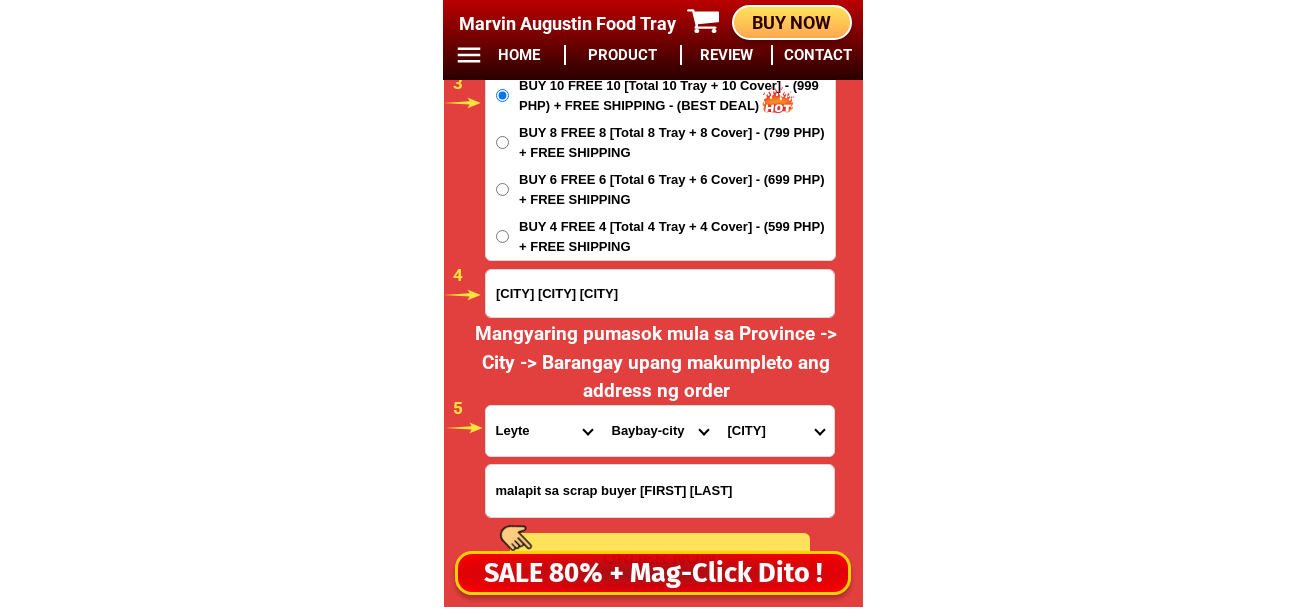 scroll, scrollTop: 16978, scrollLeft: 0, axis: vertical 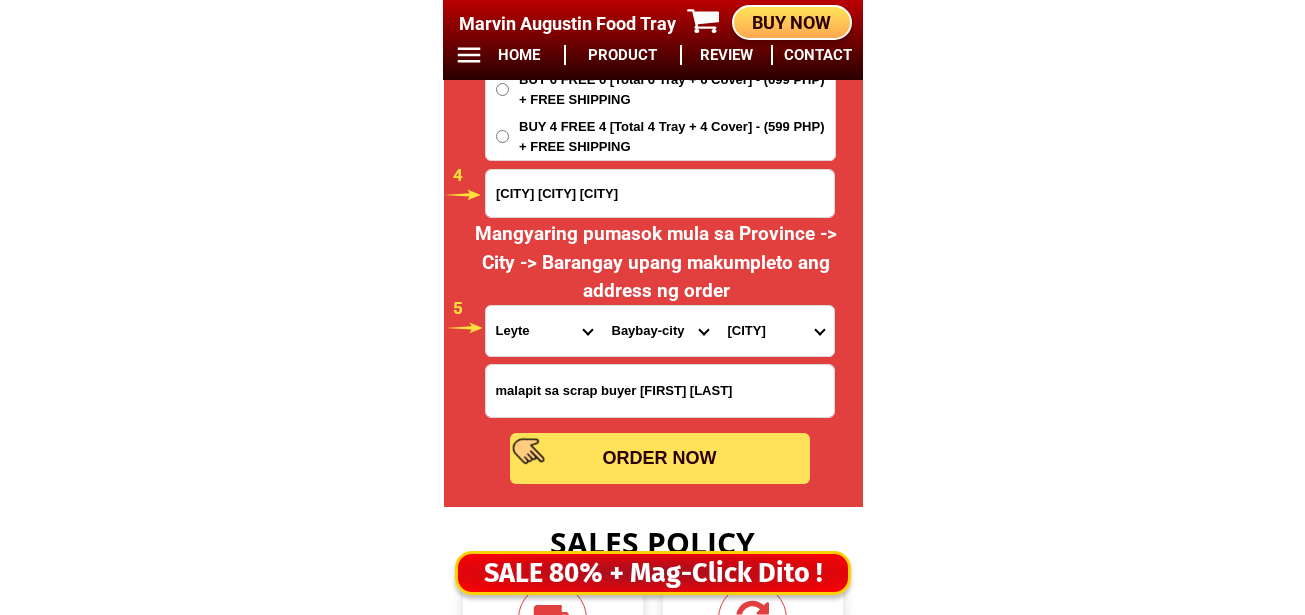 click on "ORDER NOW" at bounding box center [660, 458] 